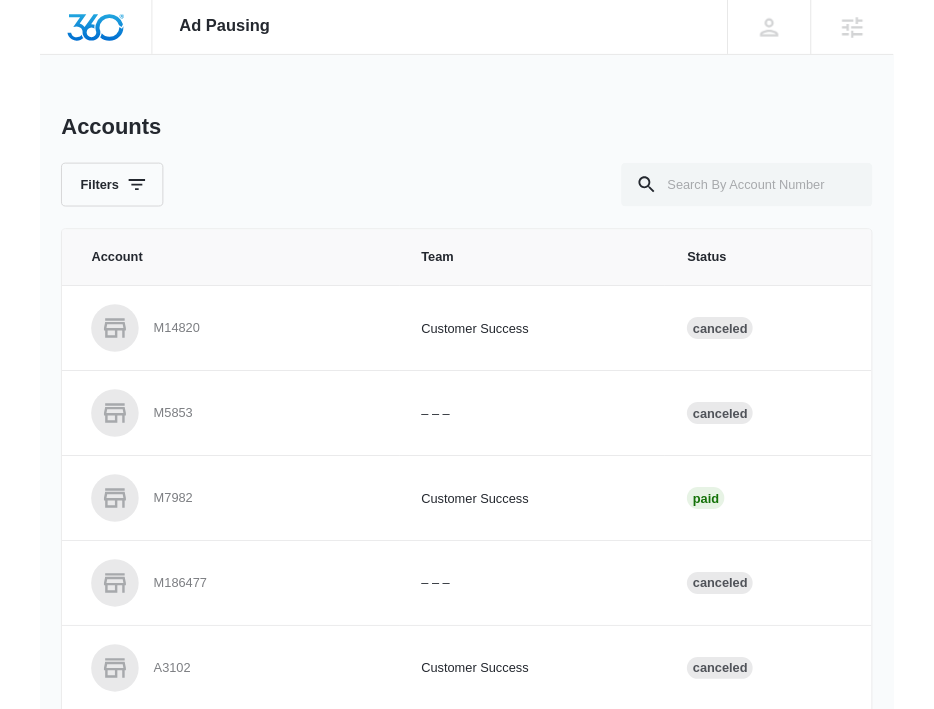 scroll, scrollTop: 0, scrollLeft: 0, axis: both 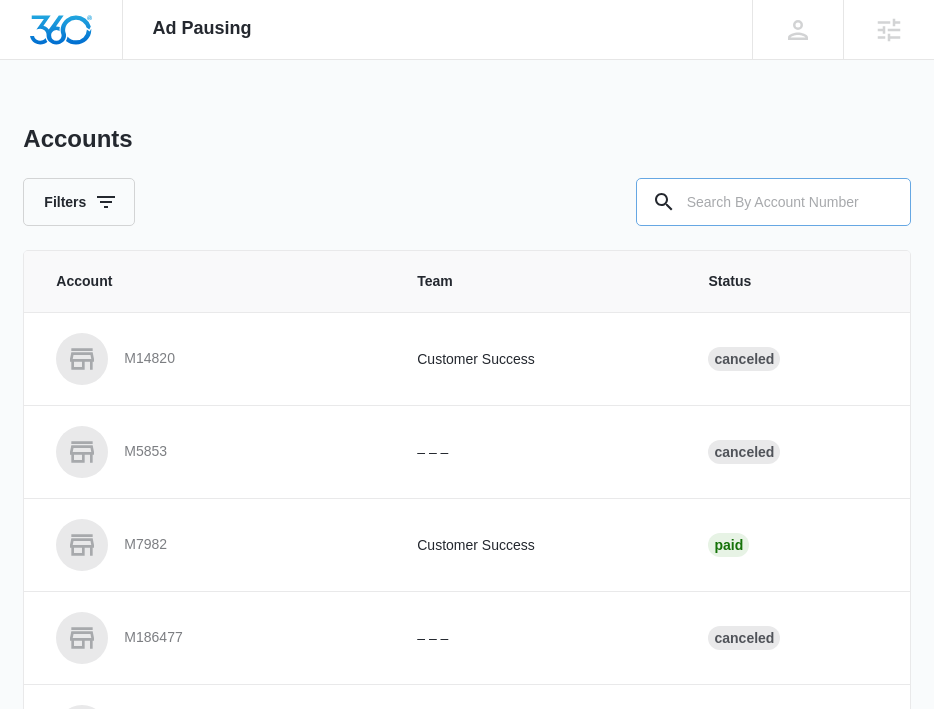 click at bounding box center (773, 202) 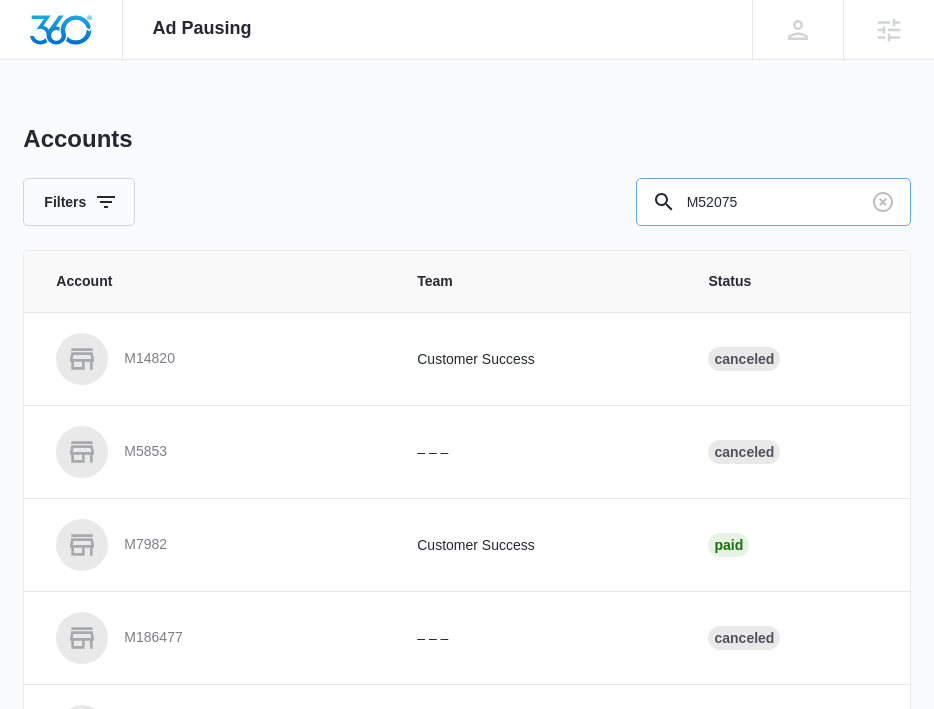 type on "M52075" 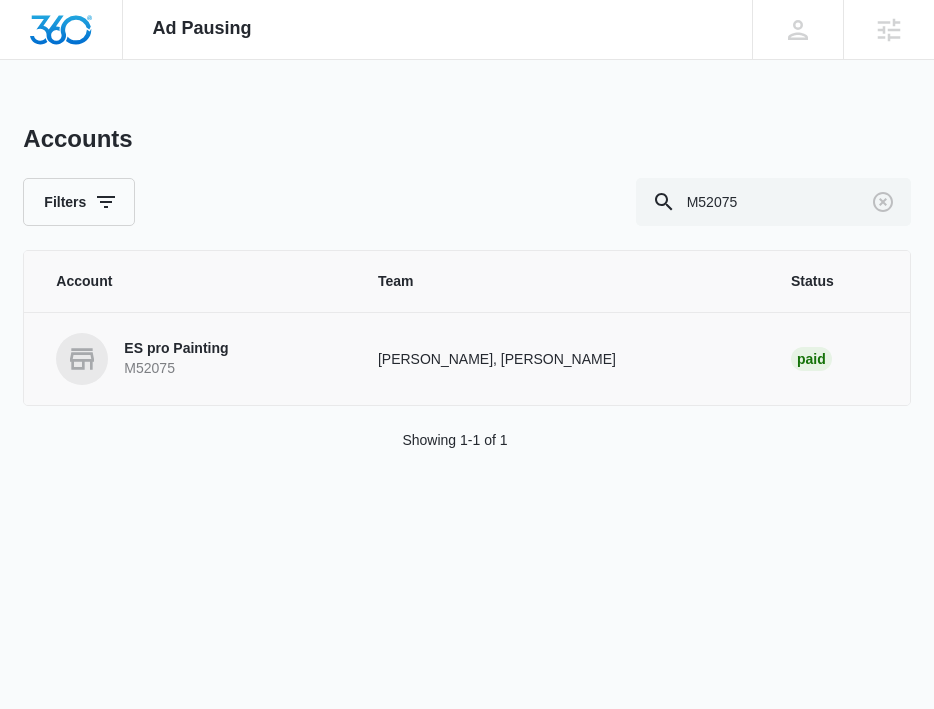 click on "ES pro Painting" at bounding box center [176, 349] 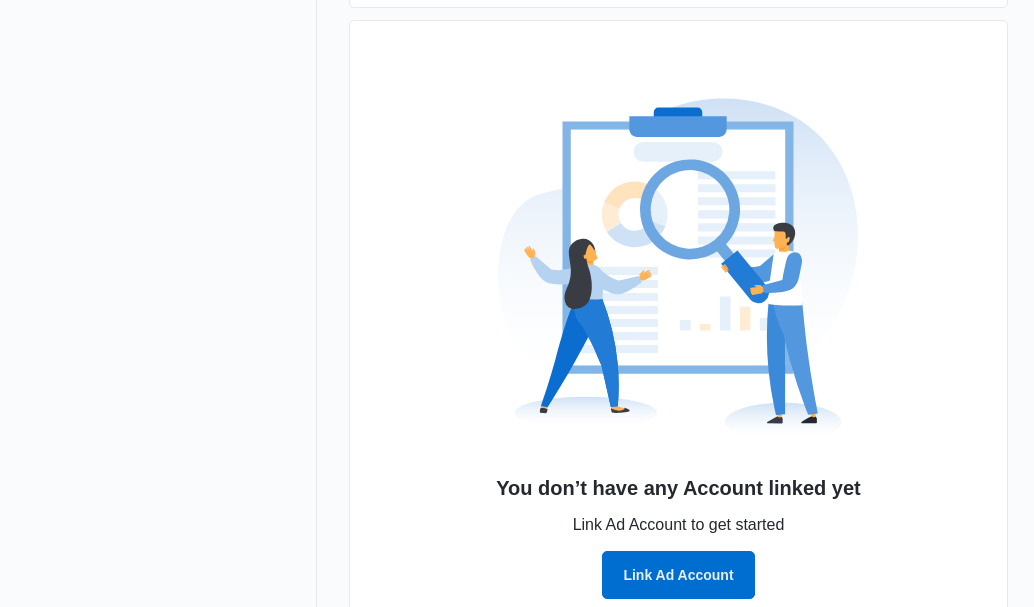 scroll, scrollTop: 1423, scrollLeft: 0, axis: vertical 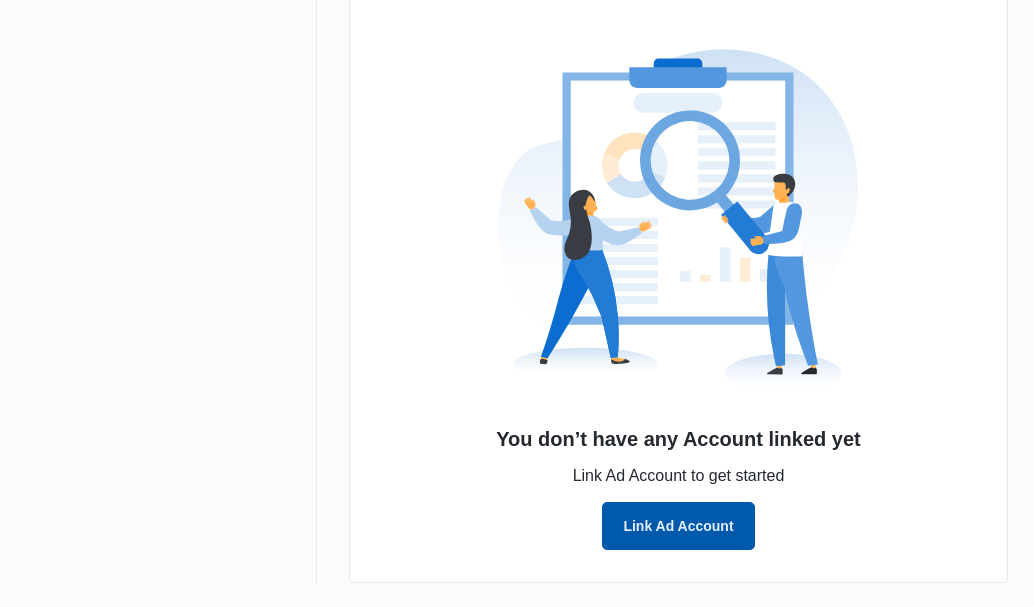 click on "Link Ad Account" at bounding box center (678, 526) 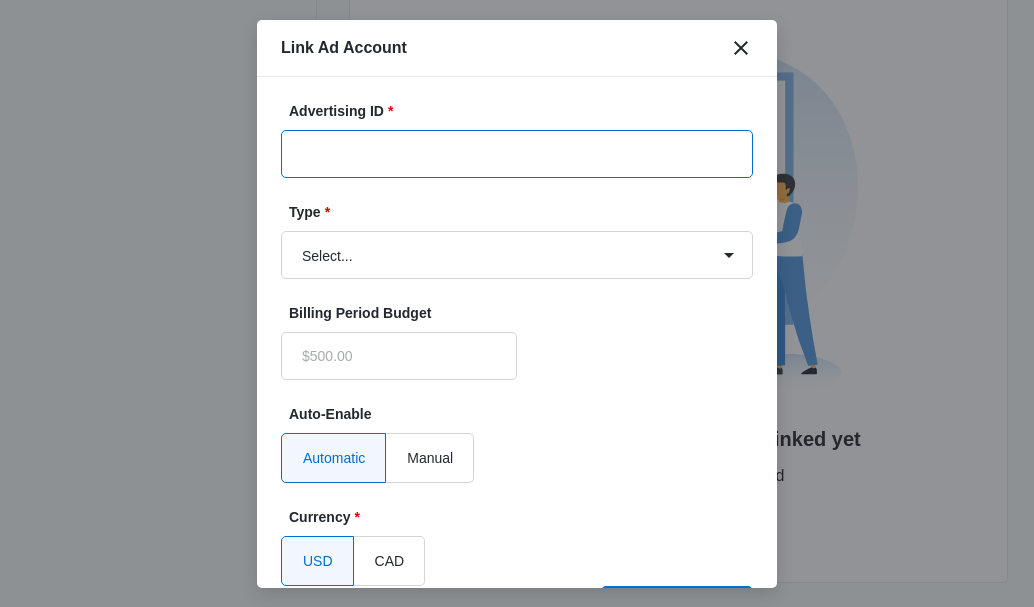 click on "Advertising ID *" at bounding box center [517, 154] 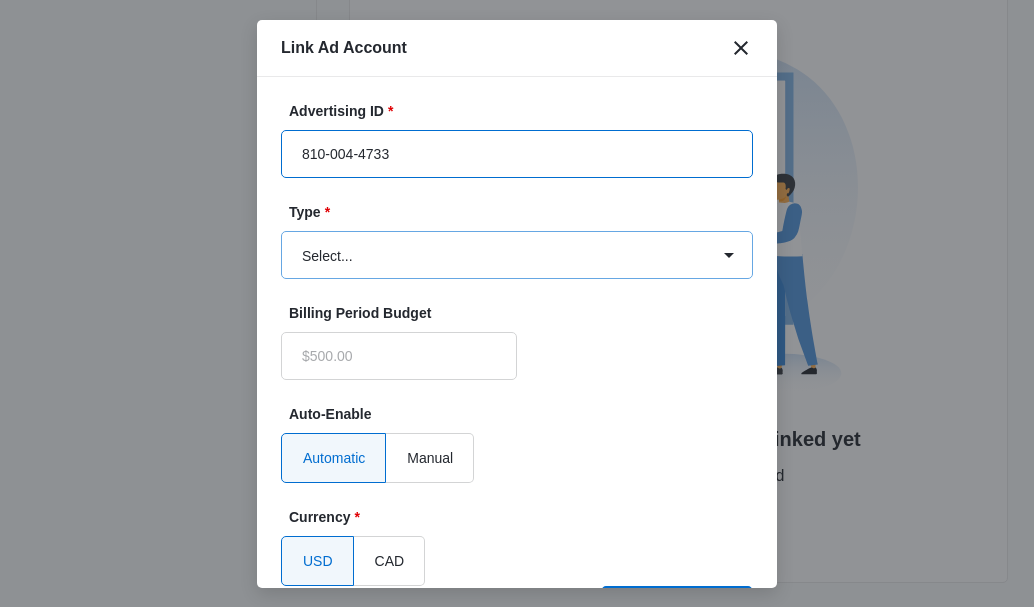 type on "810-004-4733" 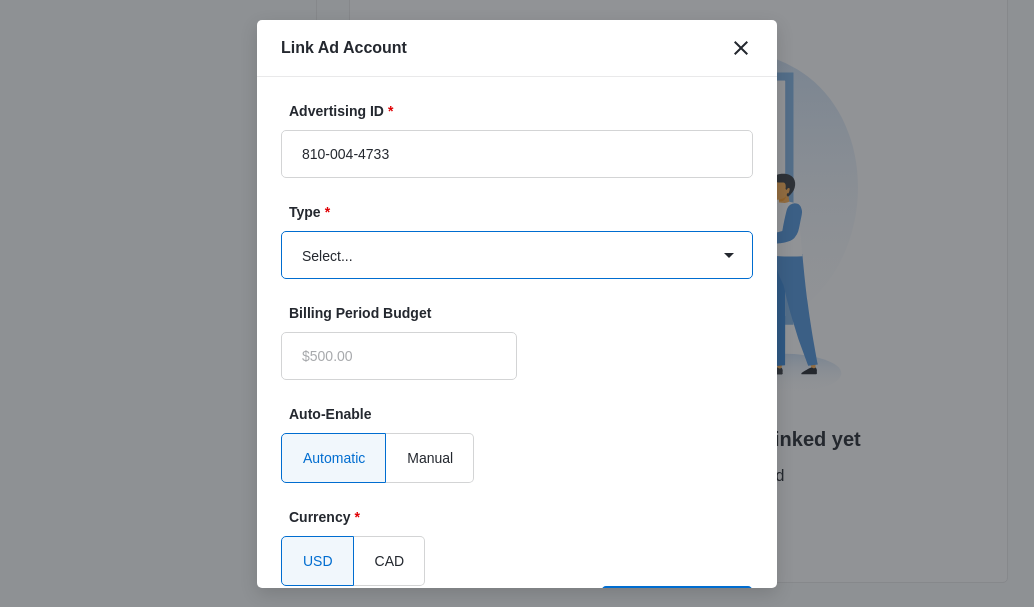 click on "Select... Bing Ads Facebook Ads Google Ads" at bounding box center [517, 255] 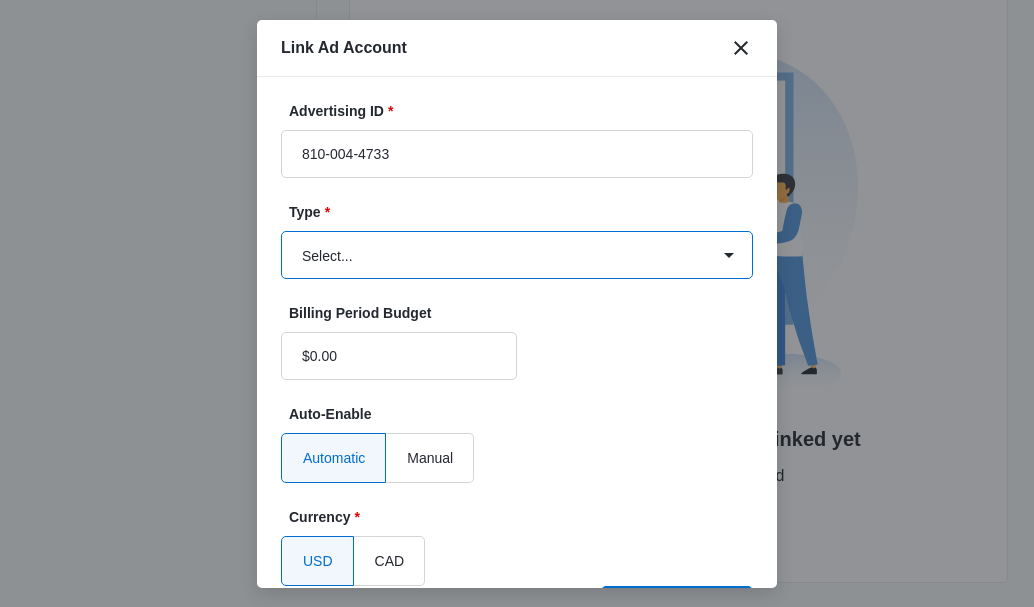 select on "google" 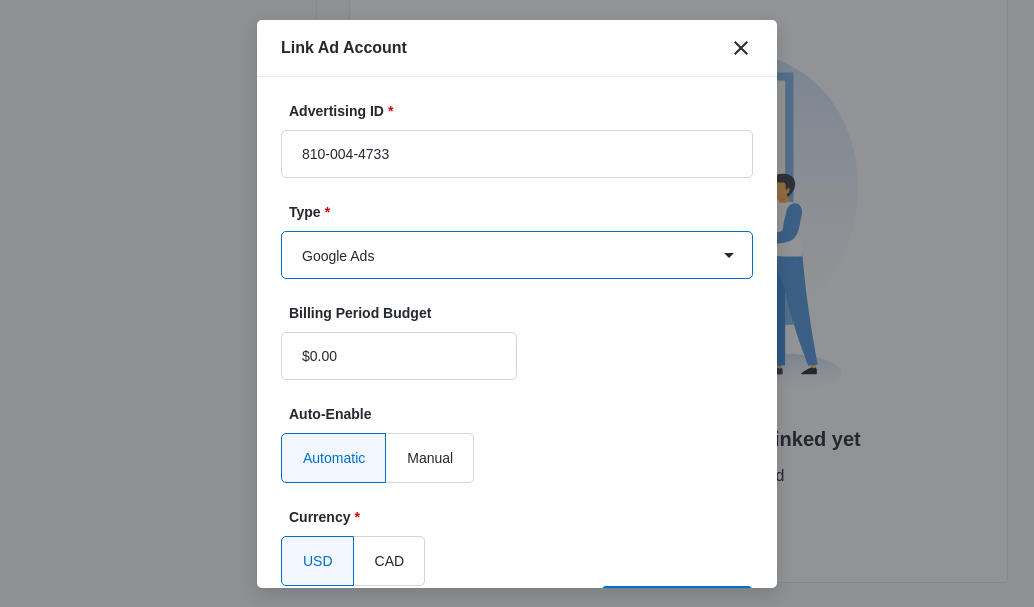 scroll, scrollTop: 46, scrollLeft: 0, axis: vertical 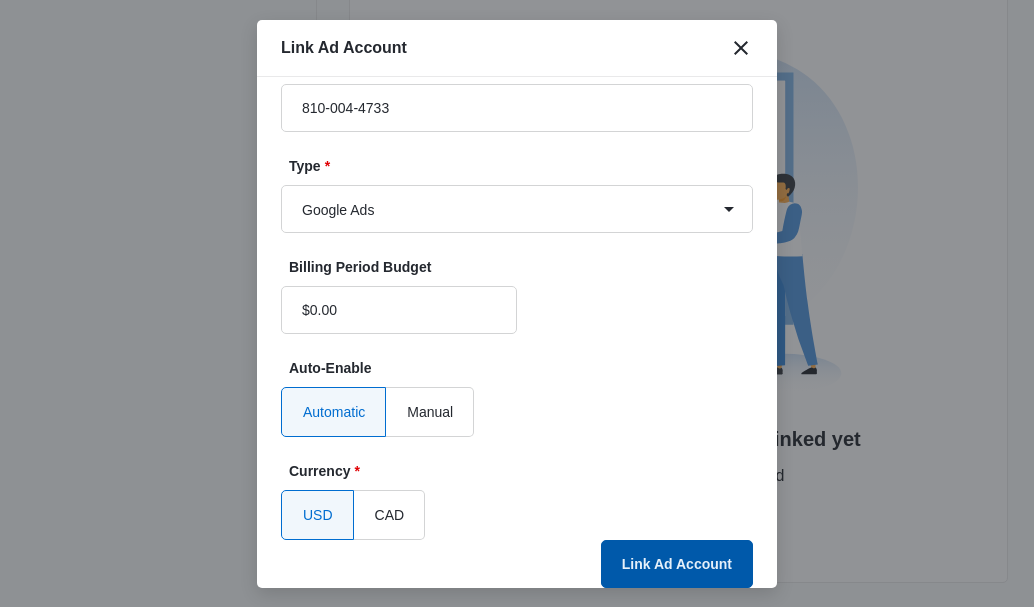 click on "Link Ad Account" at bounding box center (677, 564) 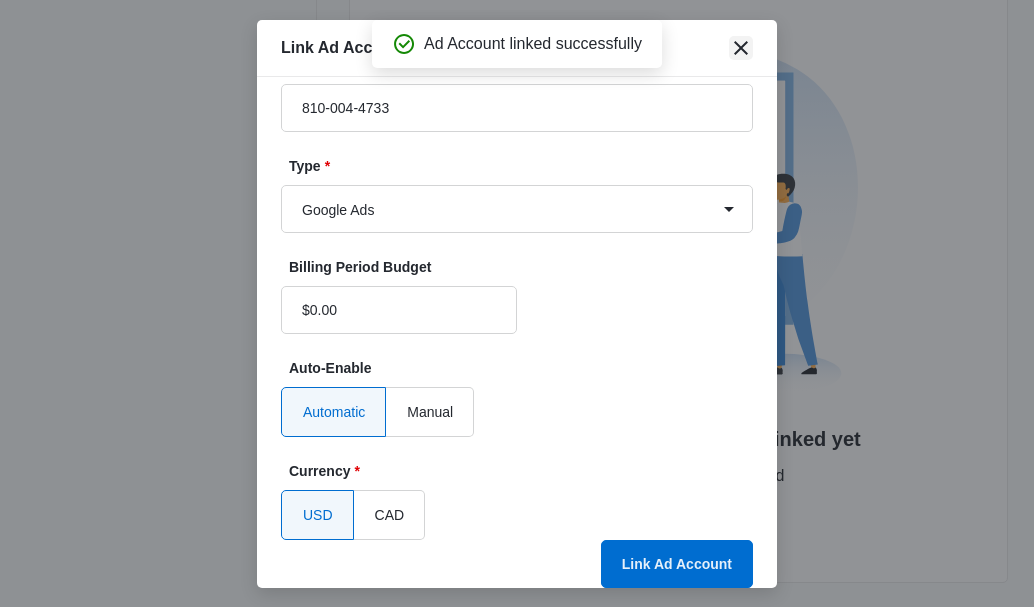 click 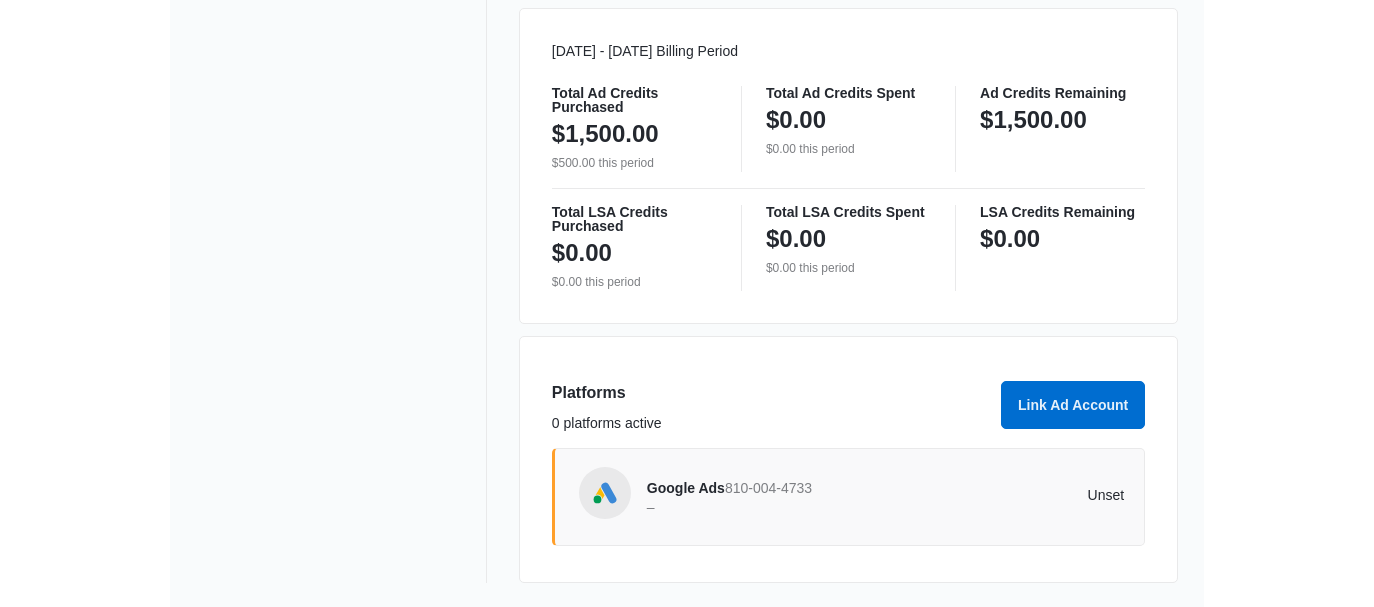 scroll, scrollTop: 597, scrollLeft: 0, axis: vertical 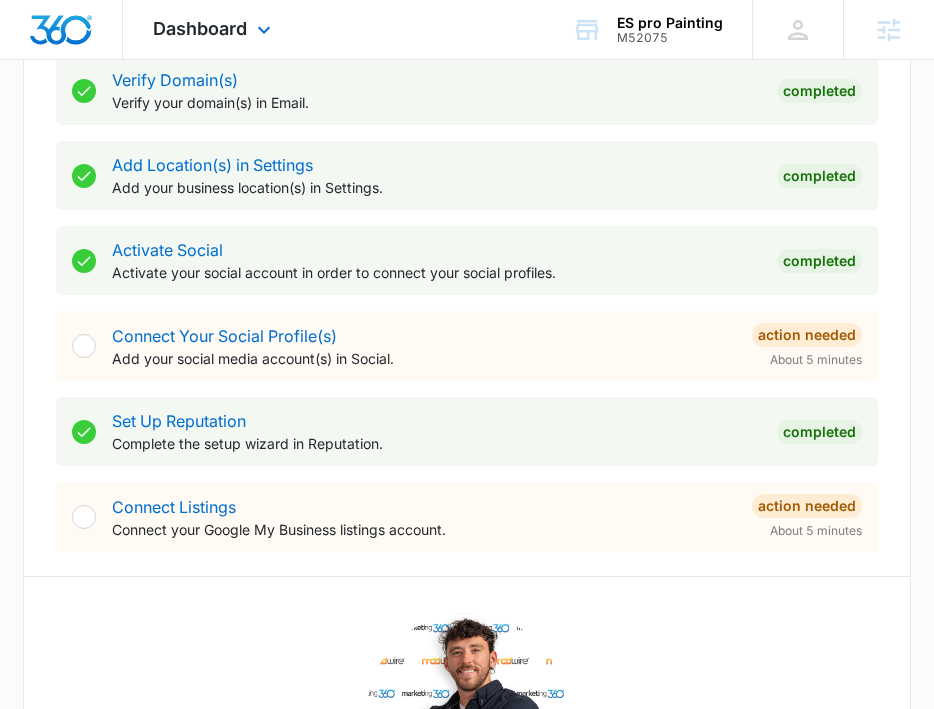 click on "Dashboard Apps Reputation Websites Forms CRM Email Social Content Ads Intelligence Files Brand Settings" at bounding box center (214, 29) 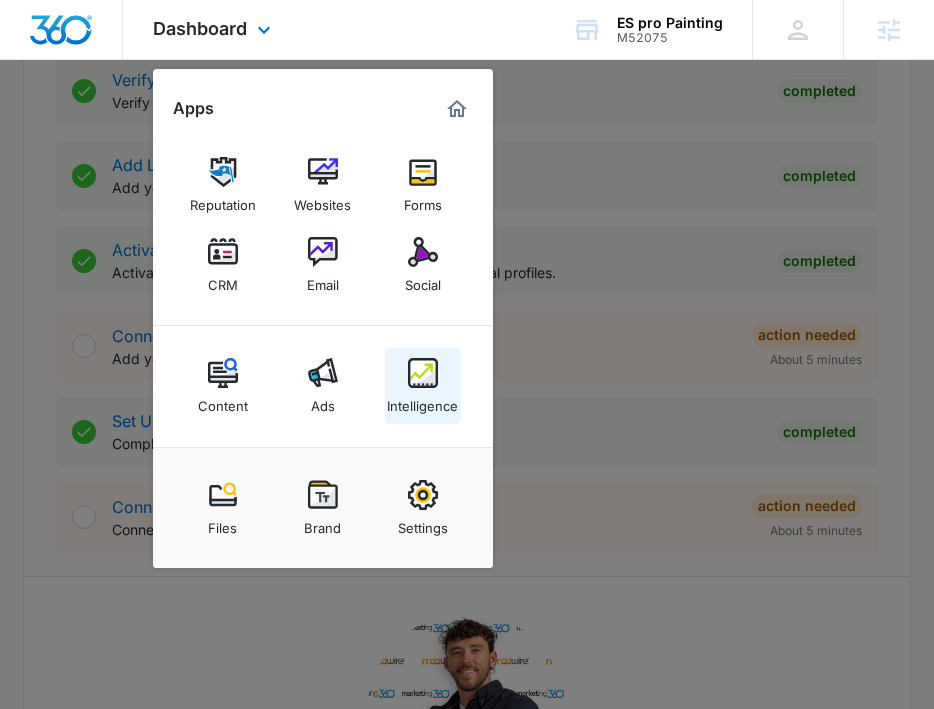 click on "Intelligence" at bounding box center (422, 401) 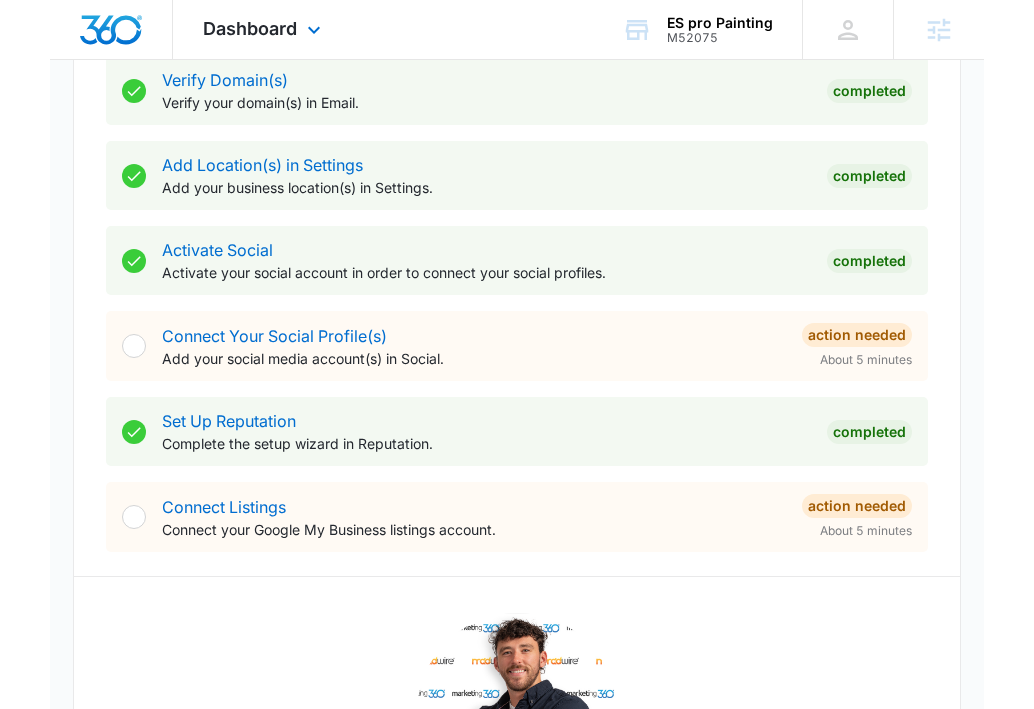 scroll, scrollTop: 0, scrollLeft: 0, axis: both 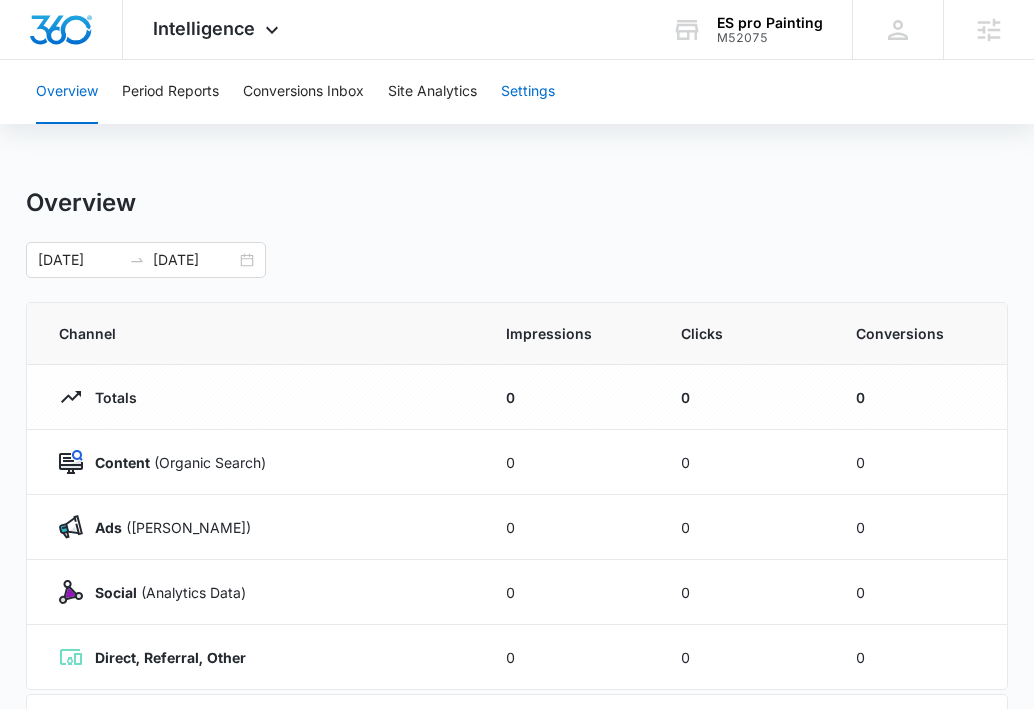 click on "Settings" at bounding box center [528, 92] 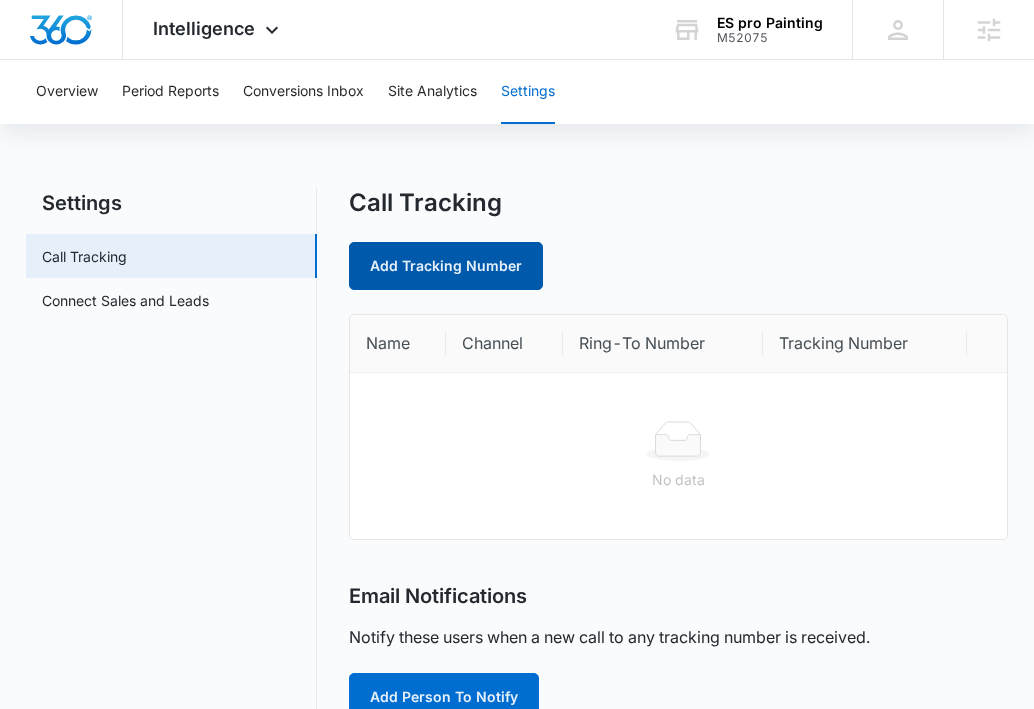 click on "Add Tracking Number" at bounding box center [446, 266] 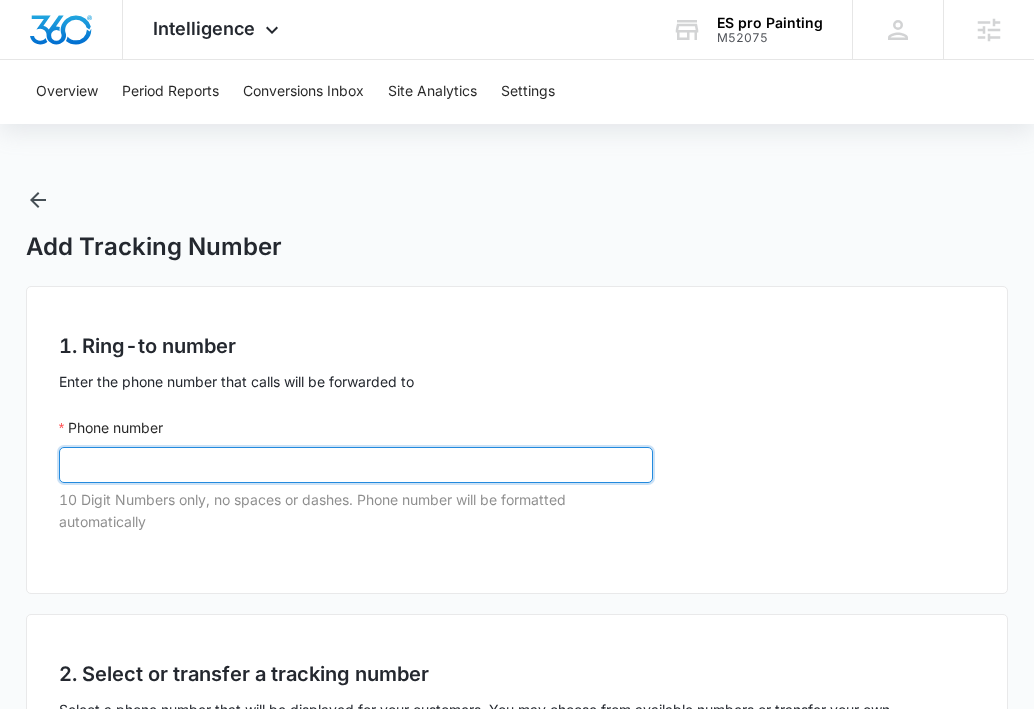 click on "Phone number" at bounding box center (356, 465) 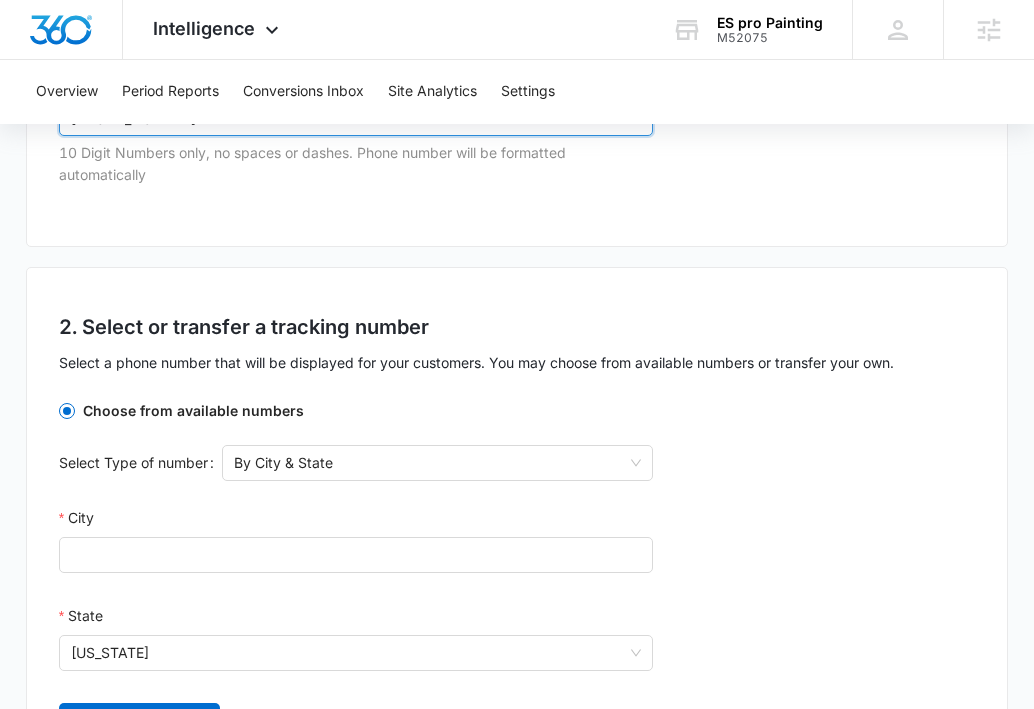 scroll, scrollTop: 353, scrollLeft: 0, axis: vertical 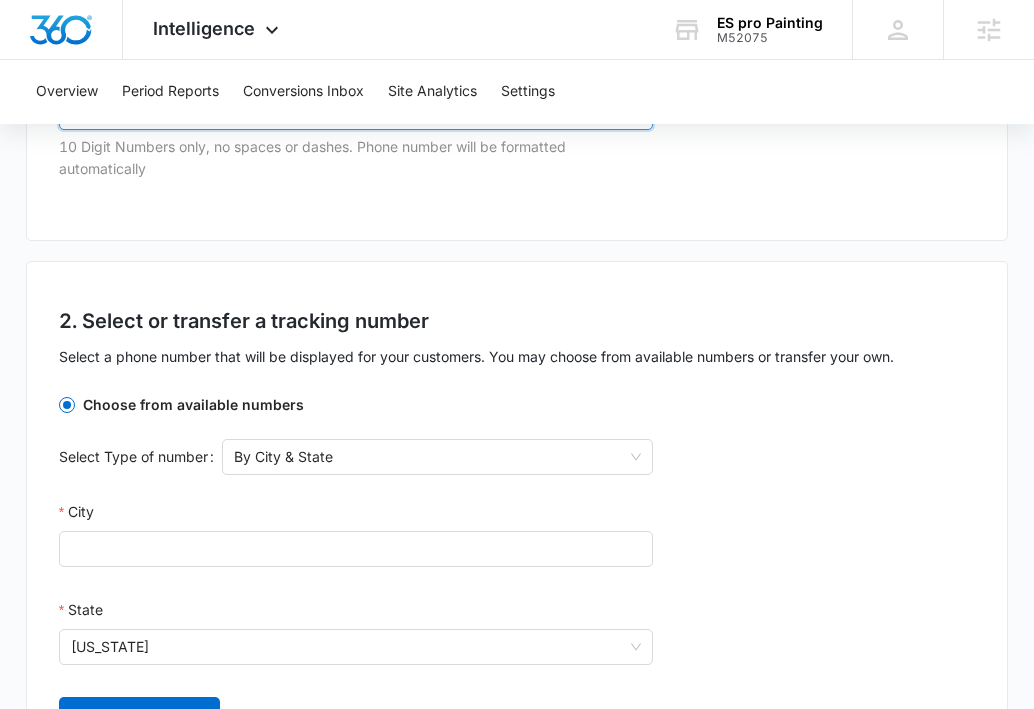 click on "By City & State" at bounding box center [437, 457] 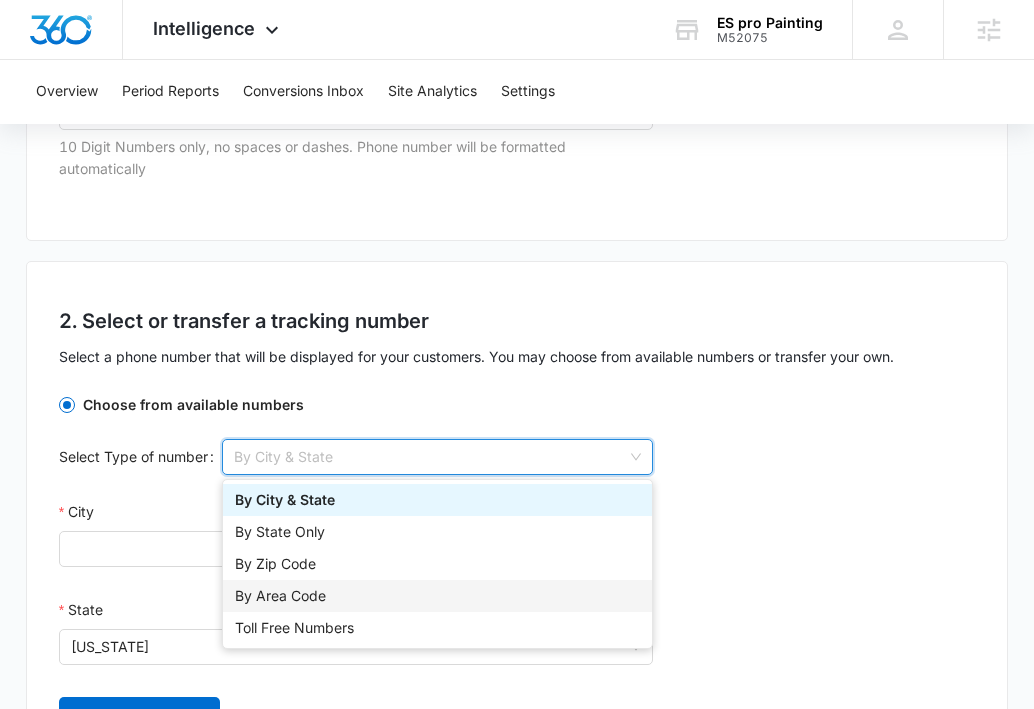 click on "By Area Code" at bounding box center [437, 596] 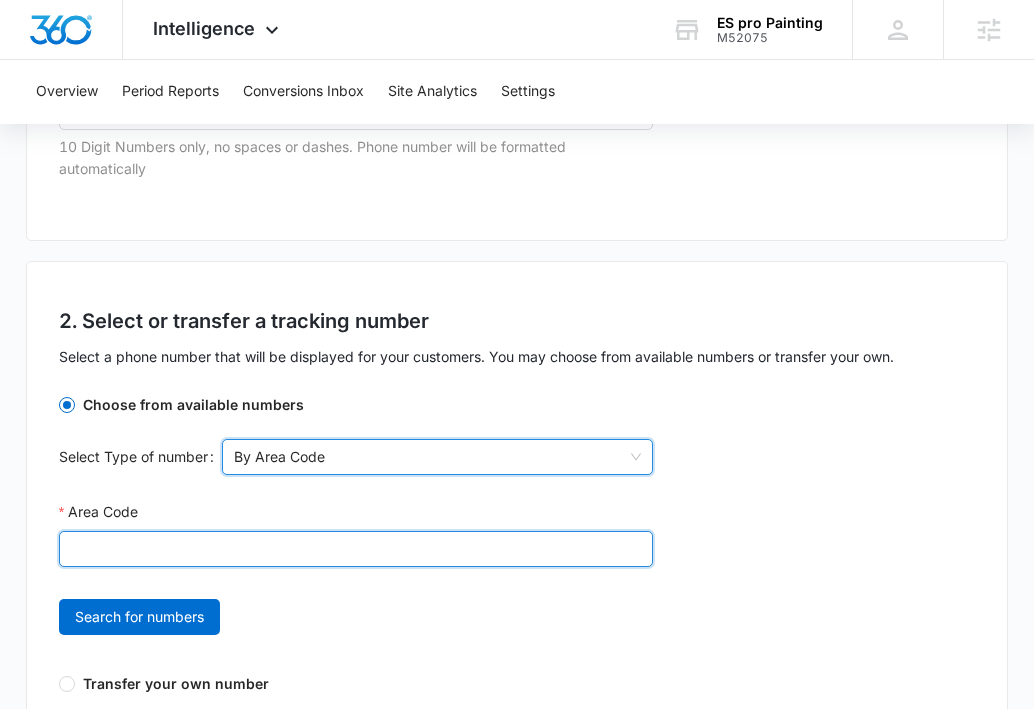 click on "Area Code" at bounding box center [356, 549] 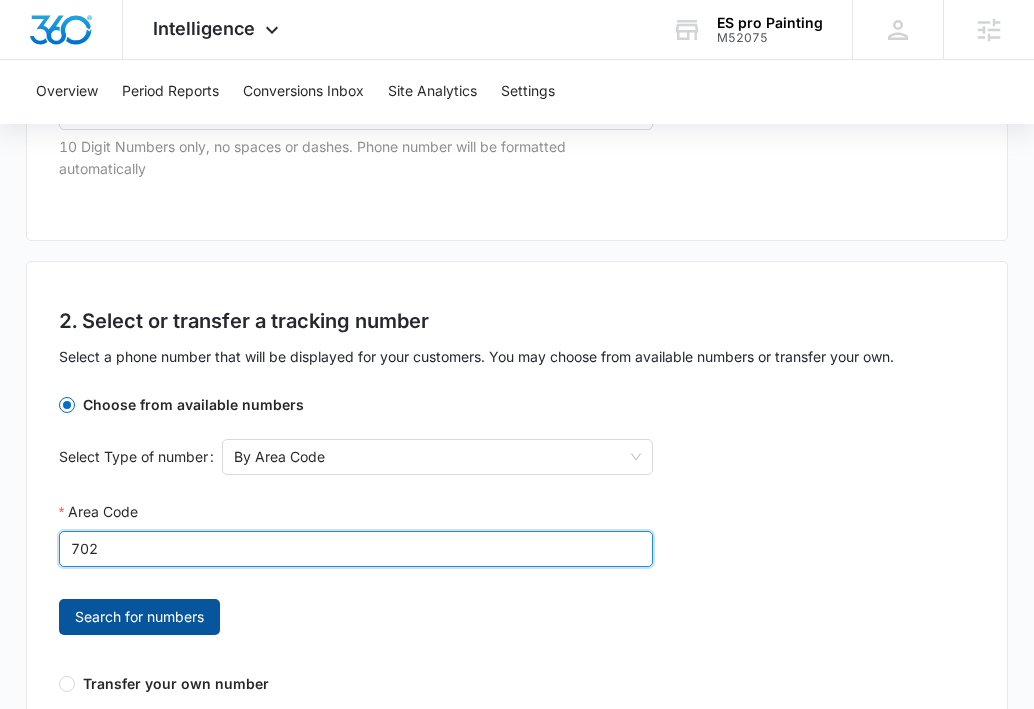 type on "702" 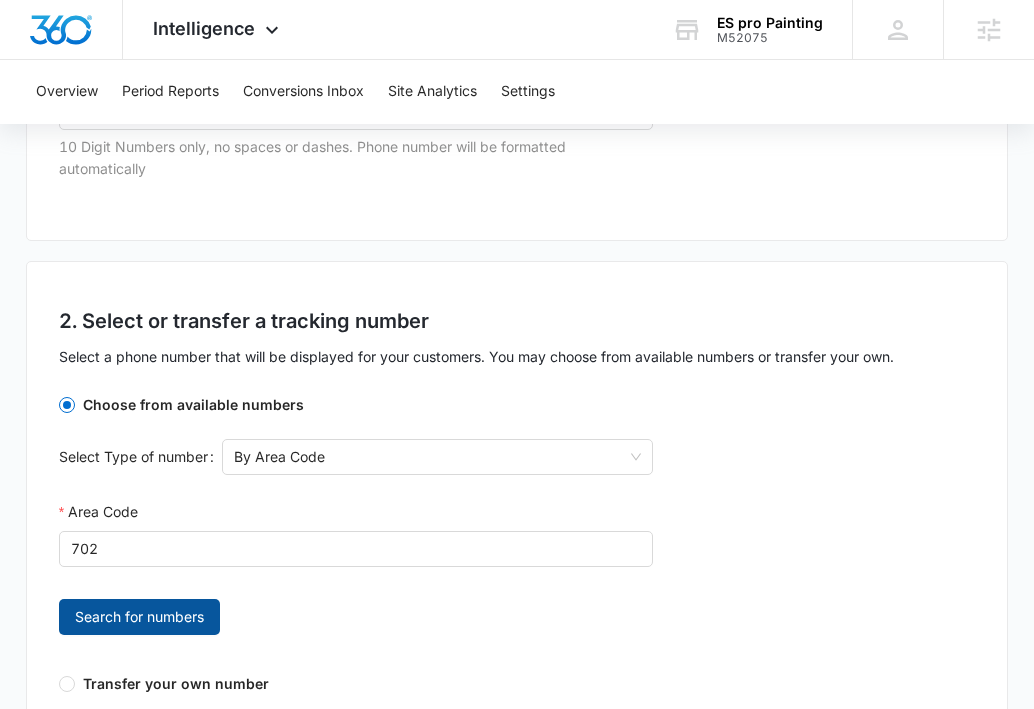 click on "Search for numbers" at bounding box center (139, 617) 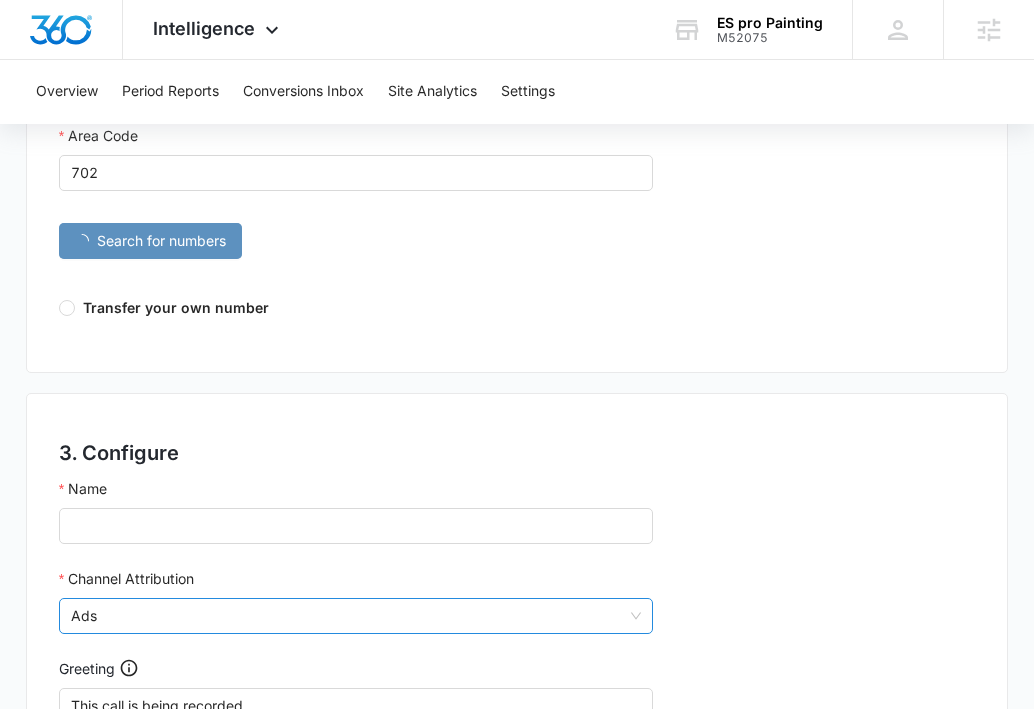 scroll, scrollTop: 767, scrollLeft: 0, axis: vertical 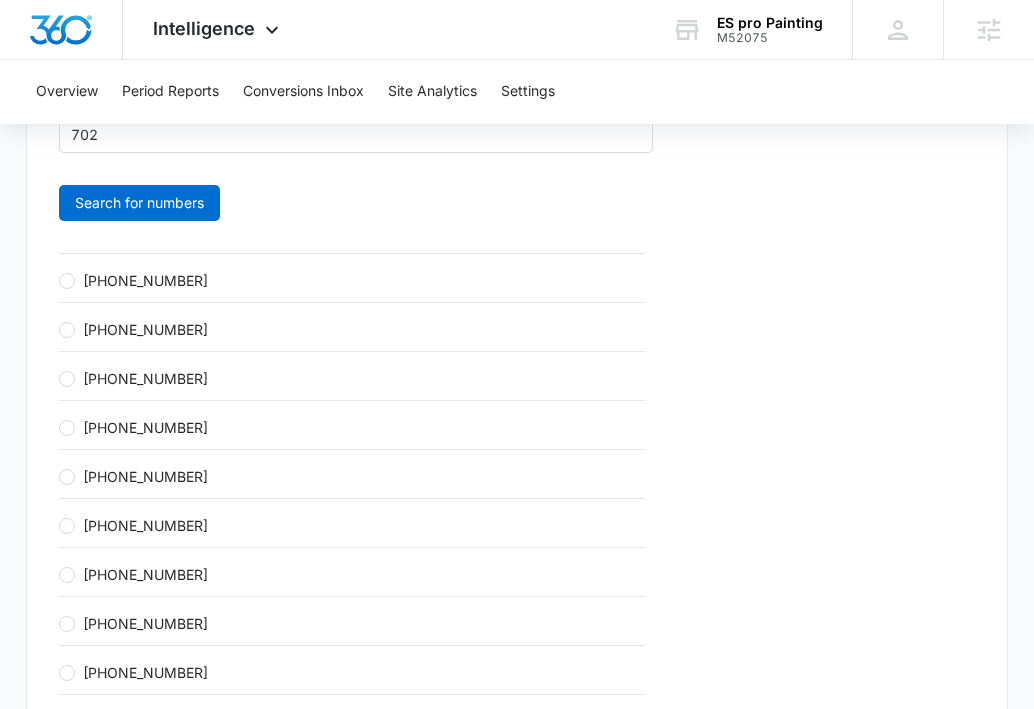 click on "[PHONE_NUMBER]" at bounding box center (145, 280) 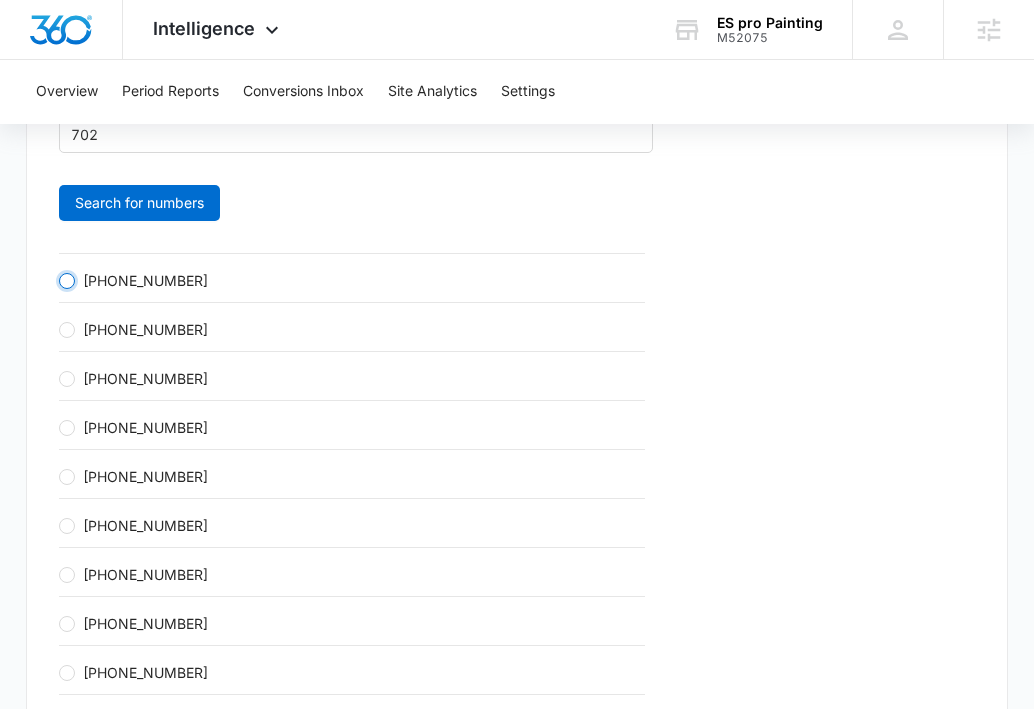 click on "[PHONE_NUMBER]" at bounding box center (67, 281) 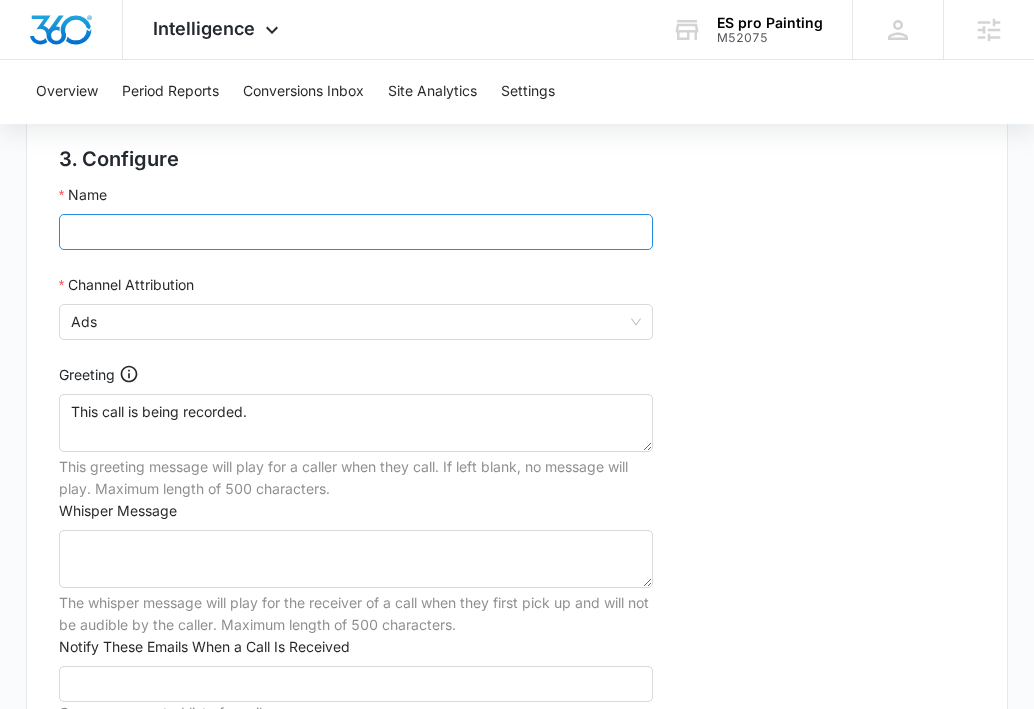 scroll, scrollTop: 1533, scrollLeft: 0, axis: vertical 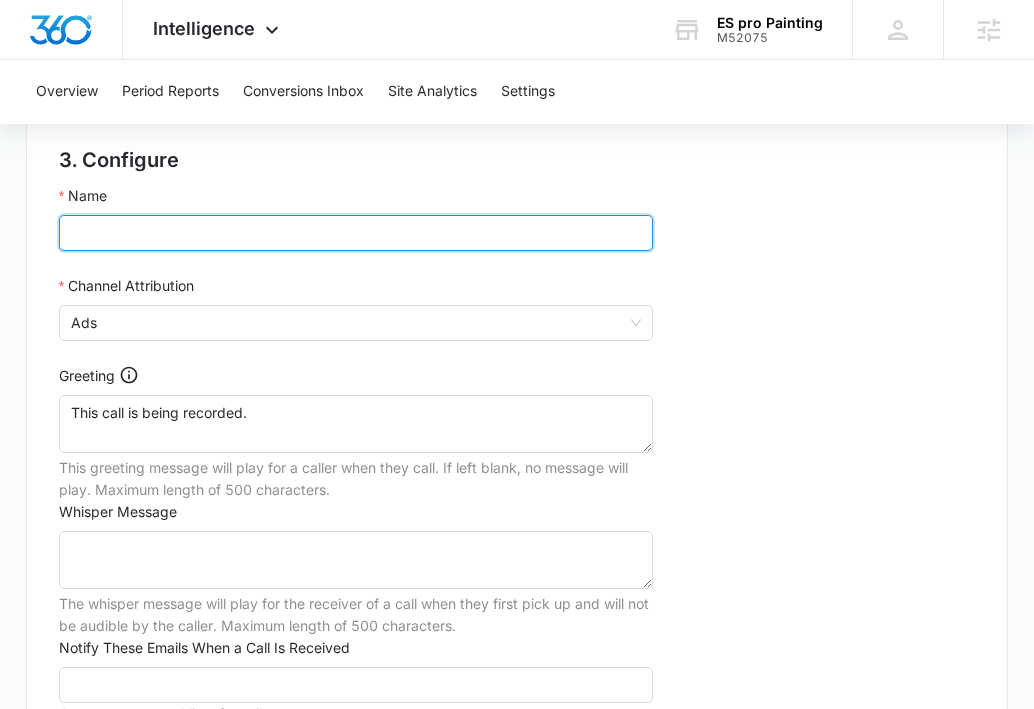 click on "Name" at bounding box center (356, 233) 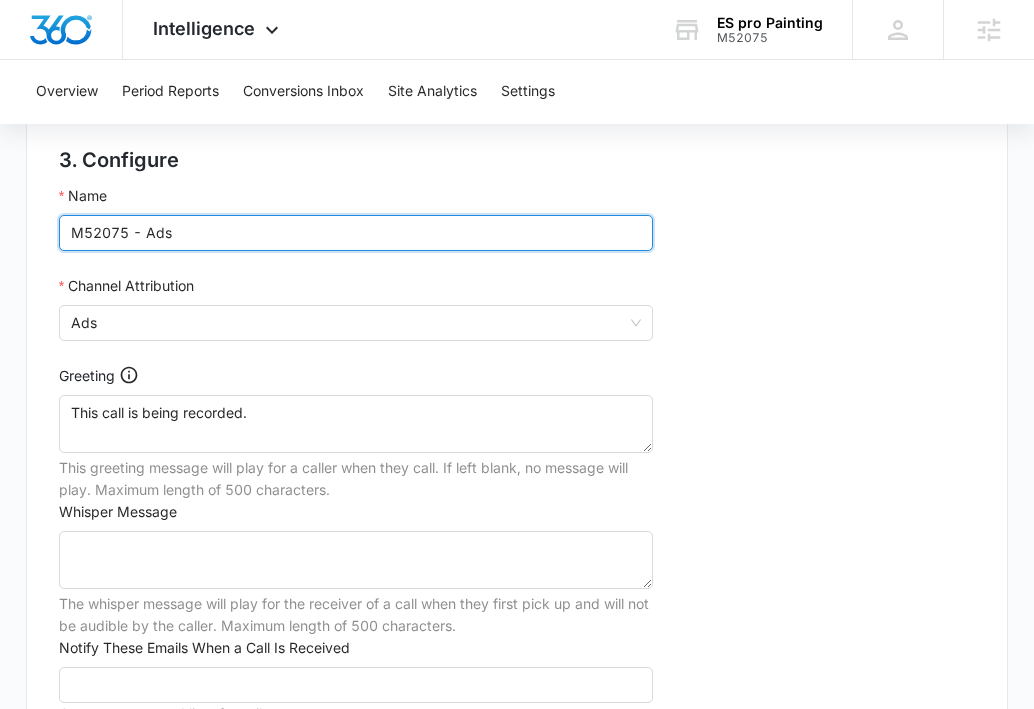 type on "M52075 - Ads" 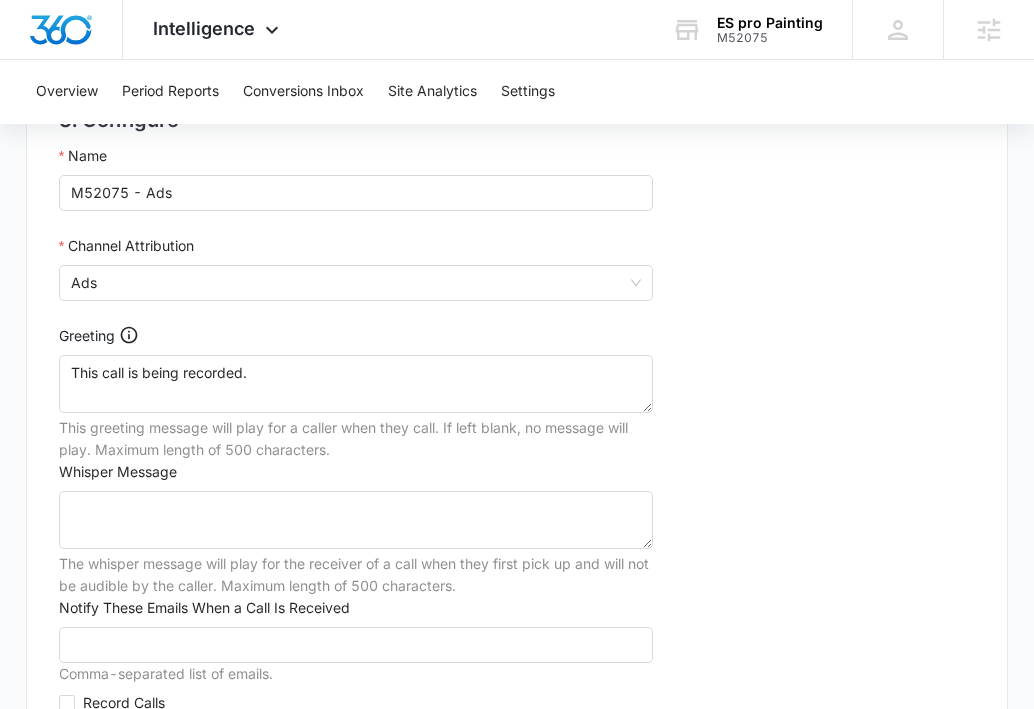 scroll, scrollTop: 1607, scrollLeft: 0, axis: vertical 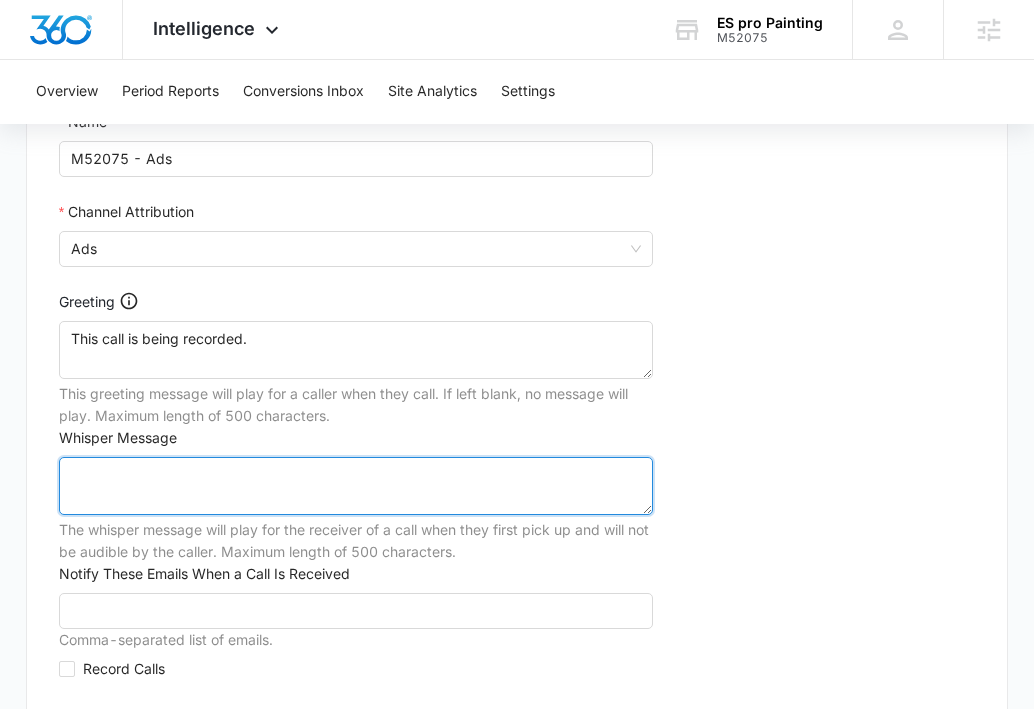 click on "Whisper Message" at bounding box center (356, 486) 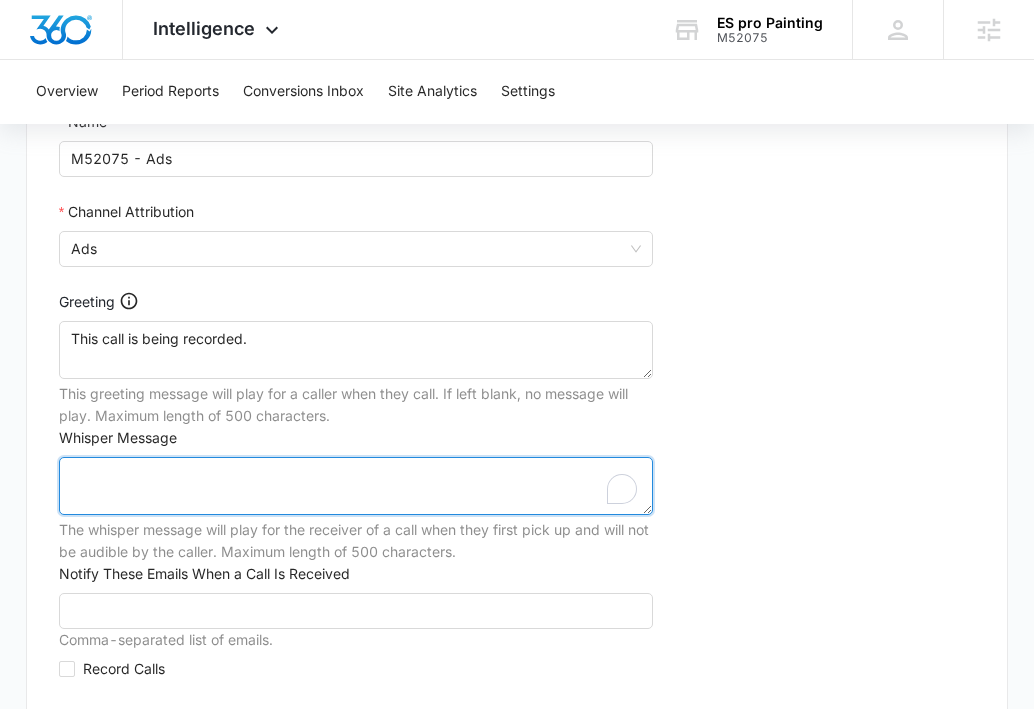 paste on "Marketing three sixty lead" 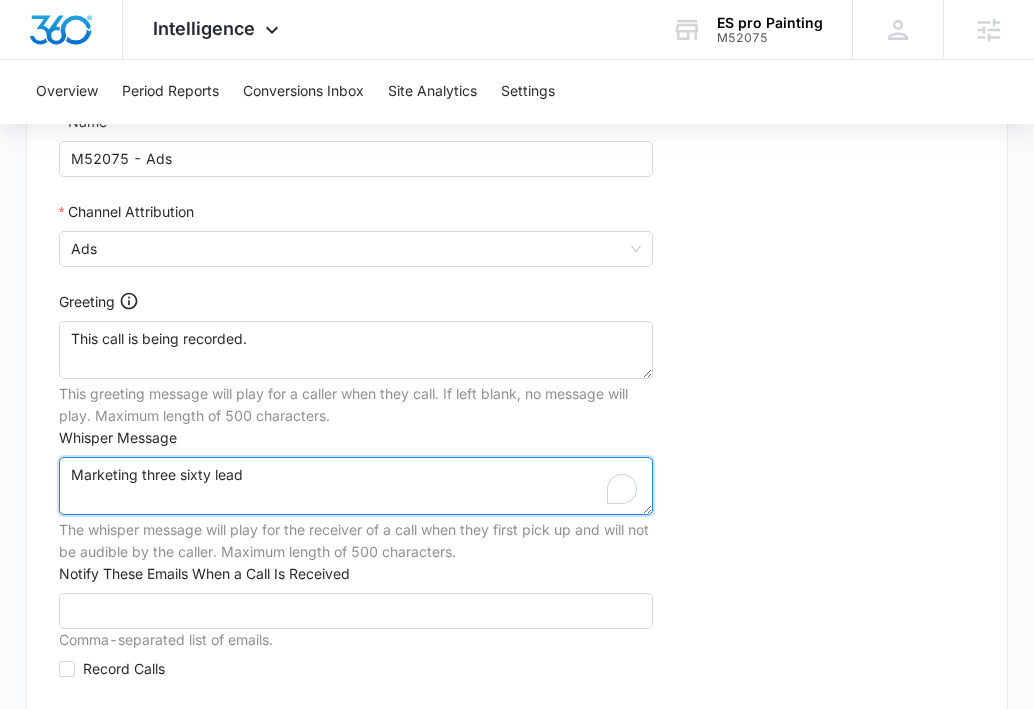 scroll, scrollTop: 1794, scrollLeft: 0, axis: vertical 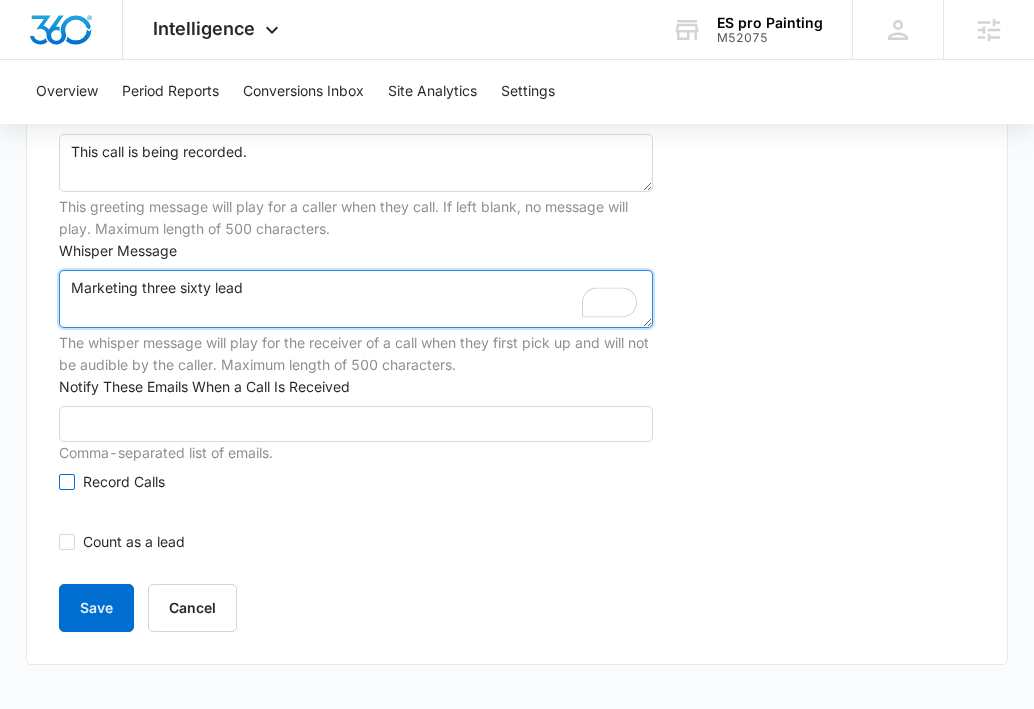 type on "Marketing three sixty lead" 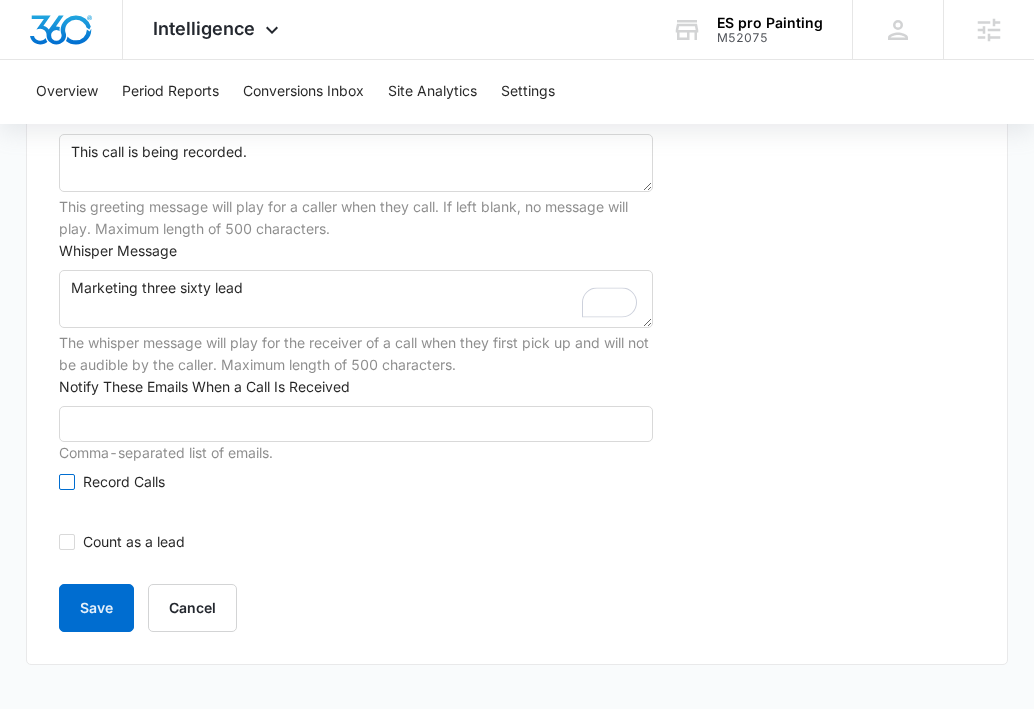 click on "Record Calls" at bounding box center (66, 481) 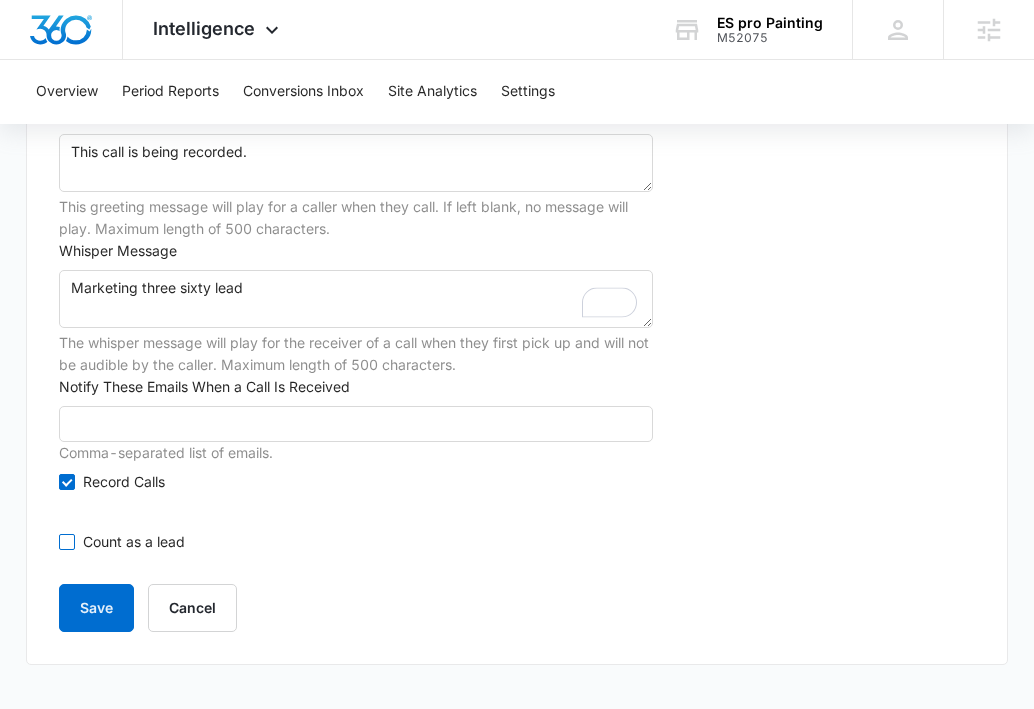 click on "Count as a lead" at bounding box center [66, 541] 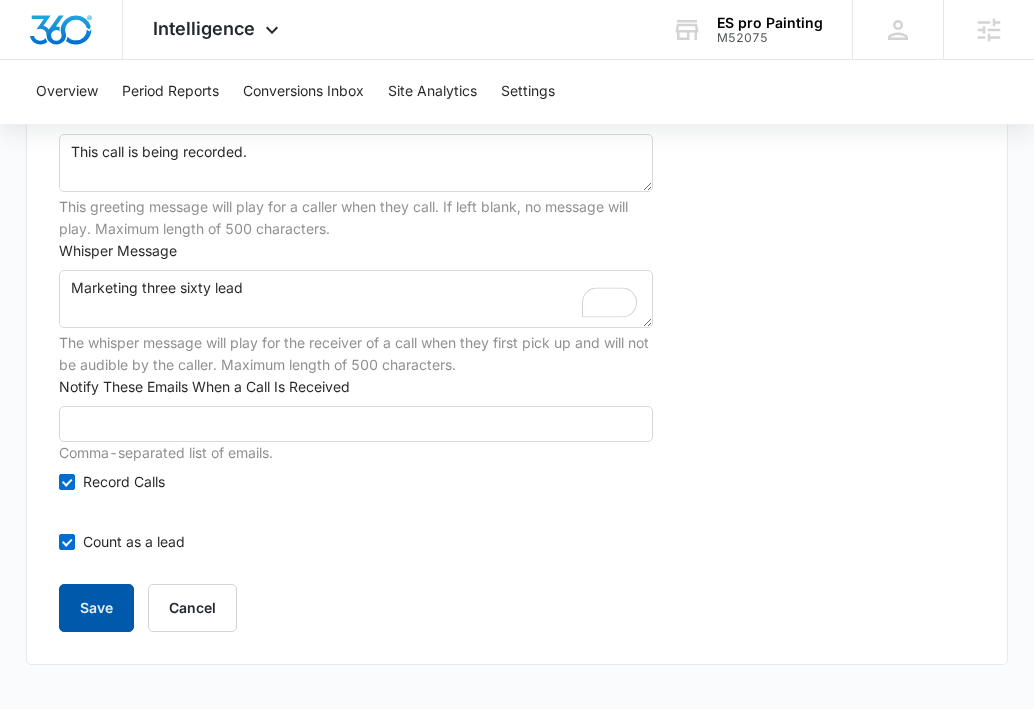 click on "Save" at bounding box center (96, 608) 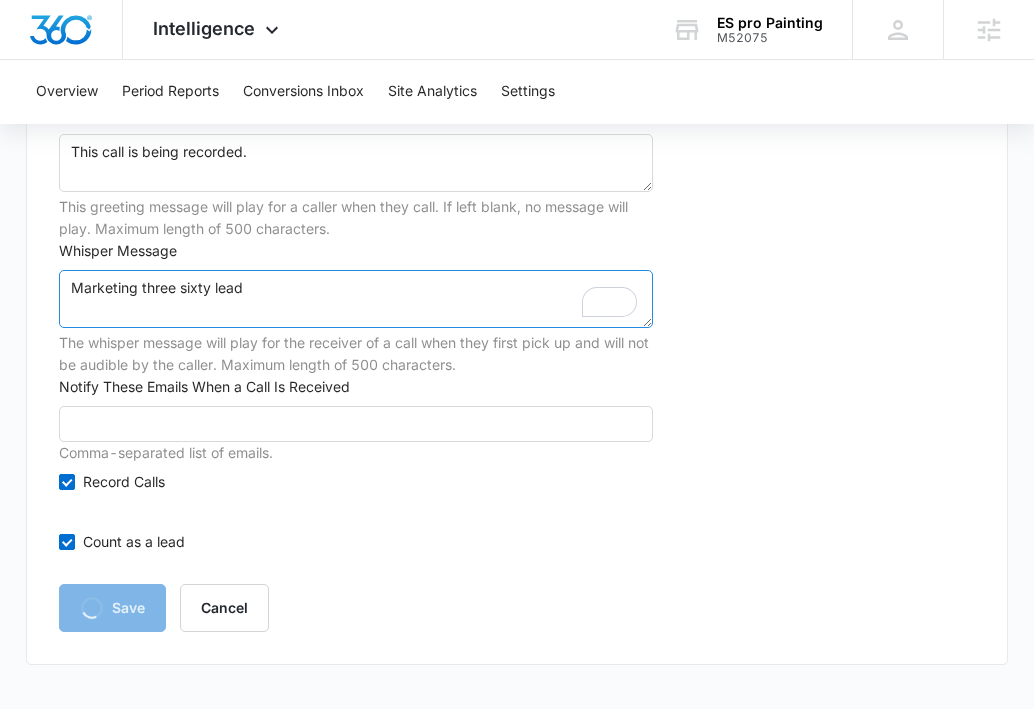 scroll, scrollTop: 0, scrollLeft: 0, axis: both 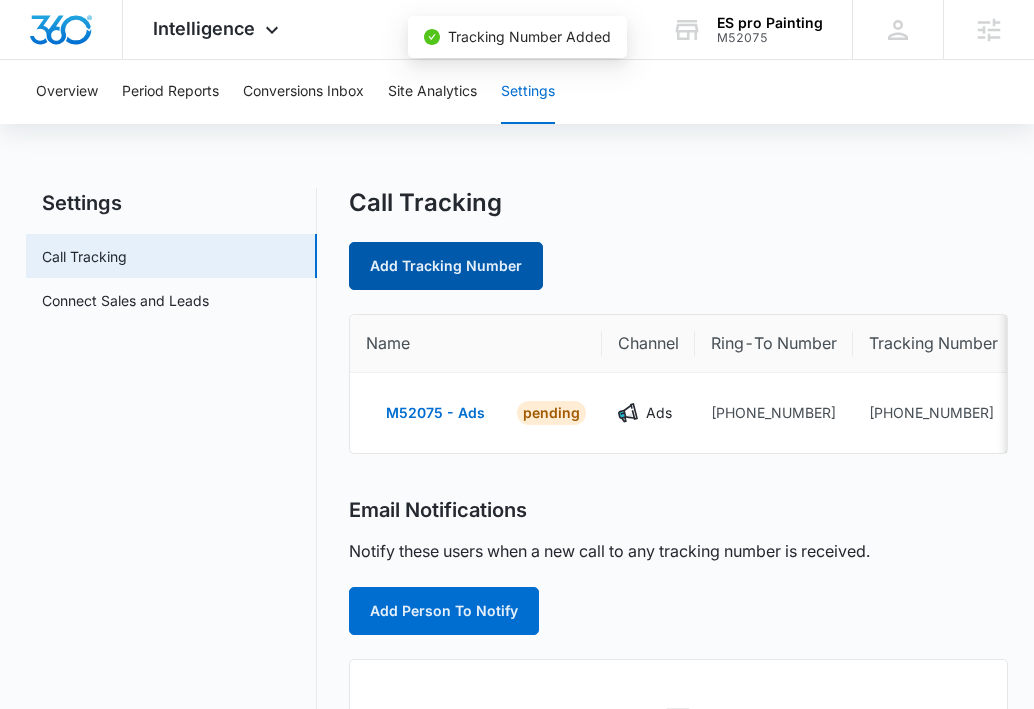 click on "Add Tracking Number" at bounding box center [446, 266] 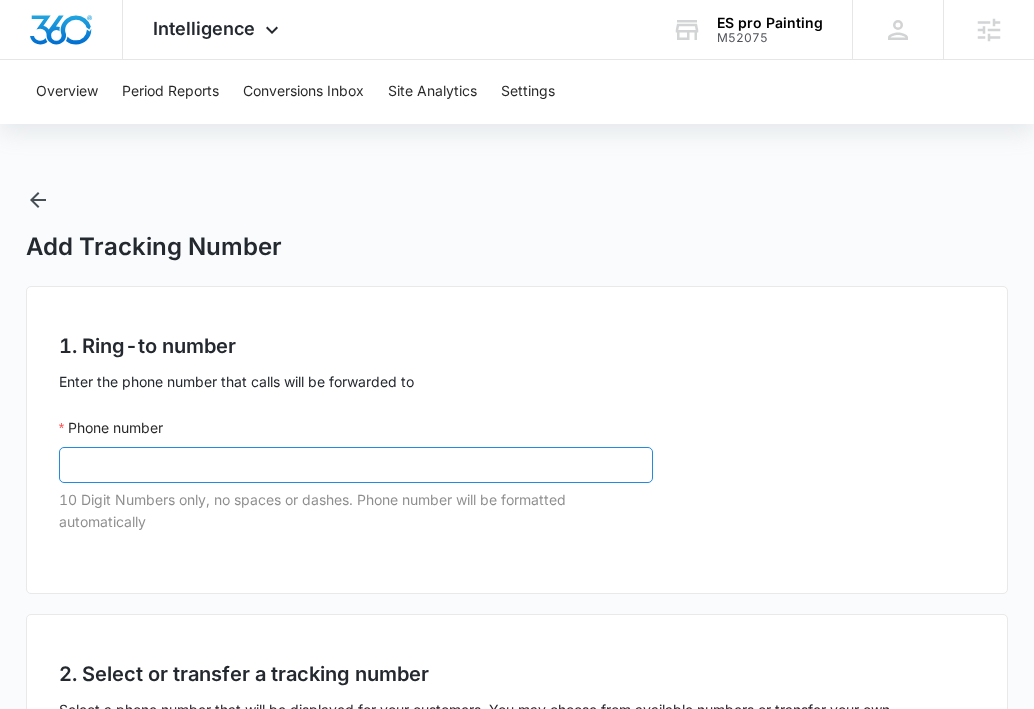 click on "Phone number" at bounding box center (356, 465) 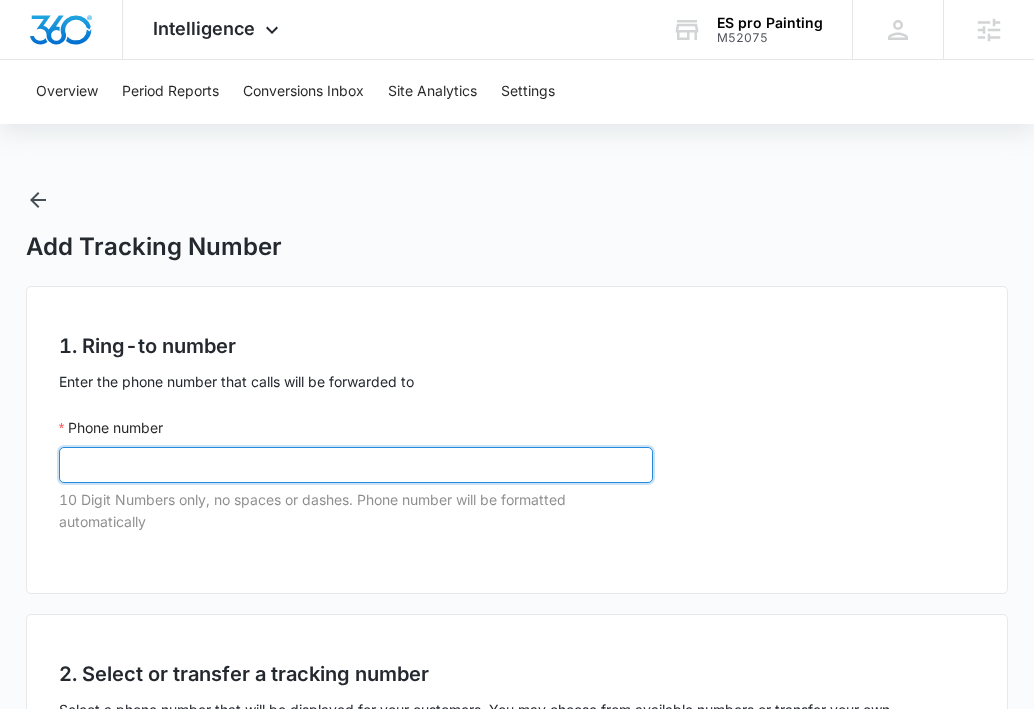 paste on "(702) 324-9388" 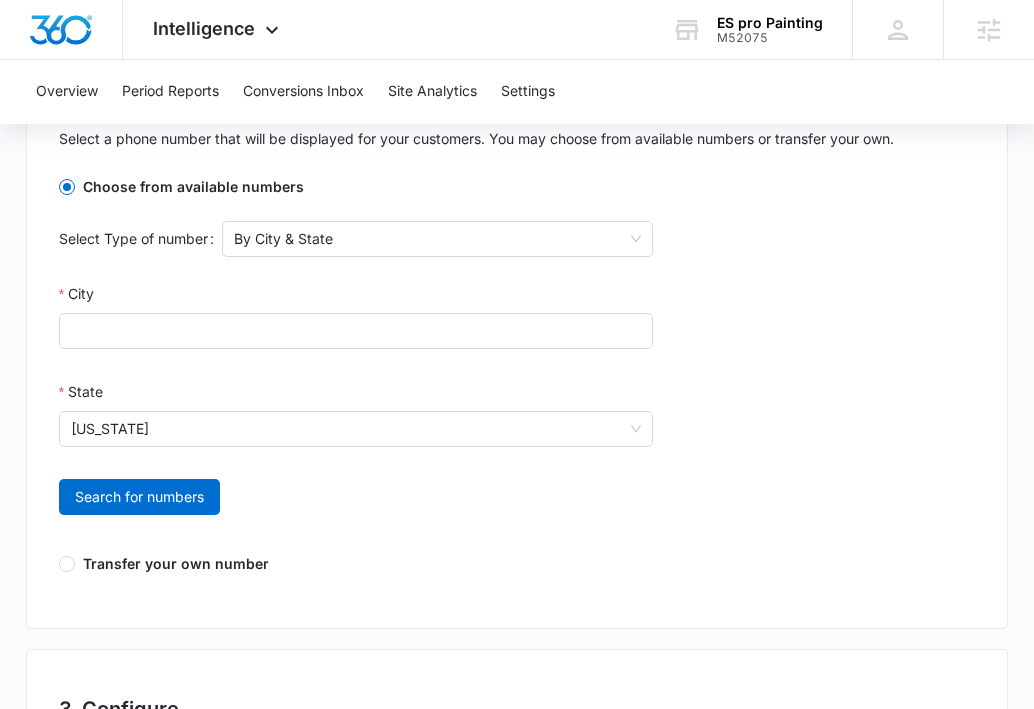 scroll, scrollTop: 613, scrollLeft: 0, axis: vertical 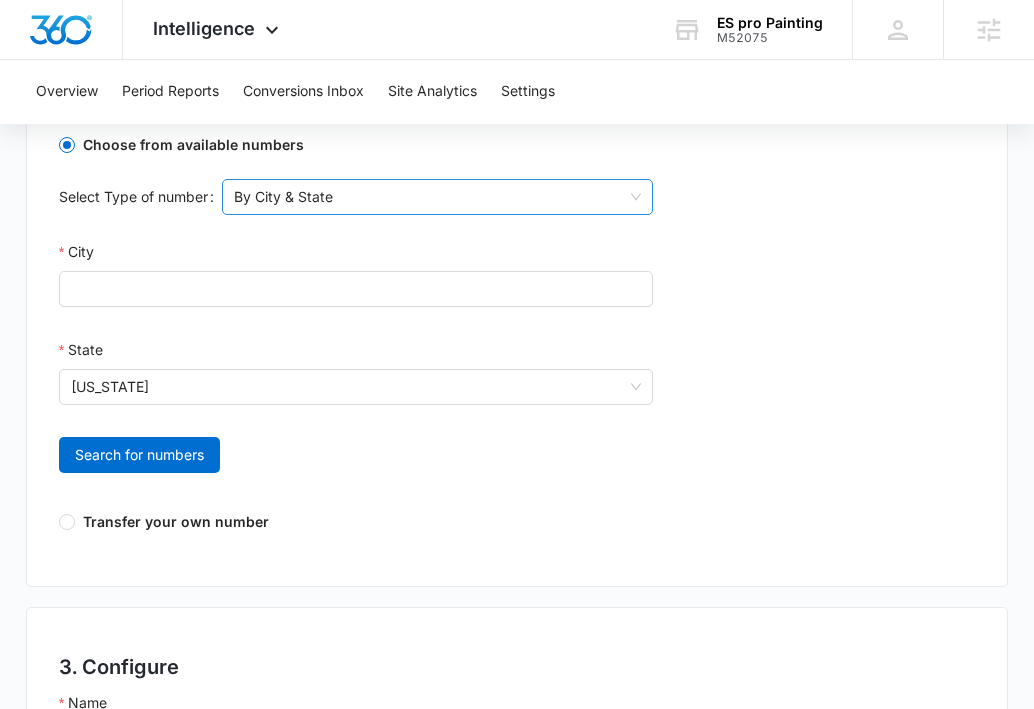 click on "By City & State" at bounding box center [437, 197] 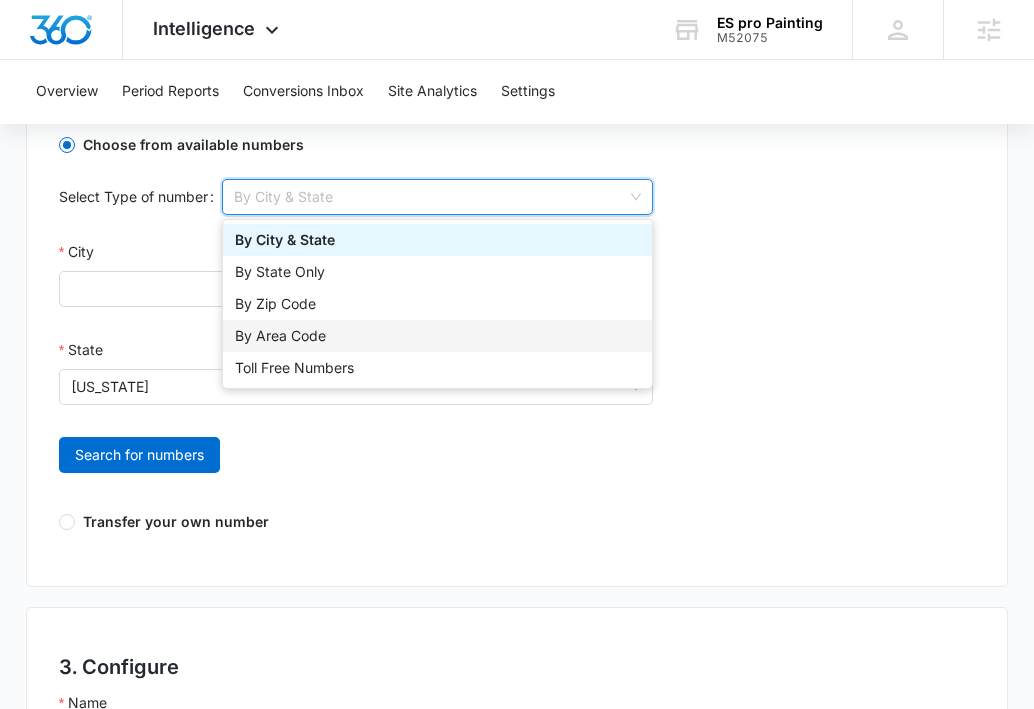 click on "By Area Code" at bounding box center (437, 336) 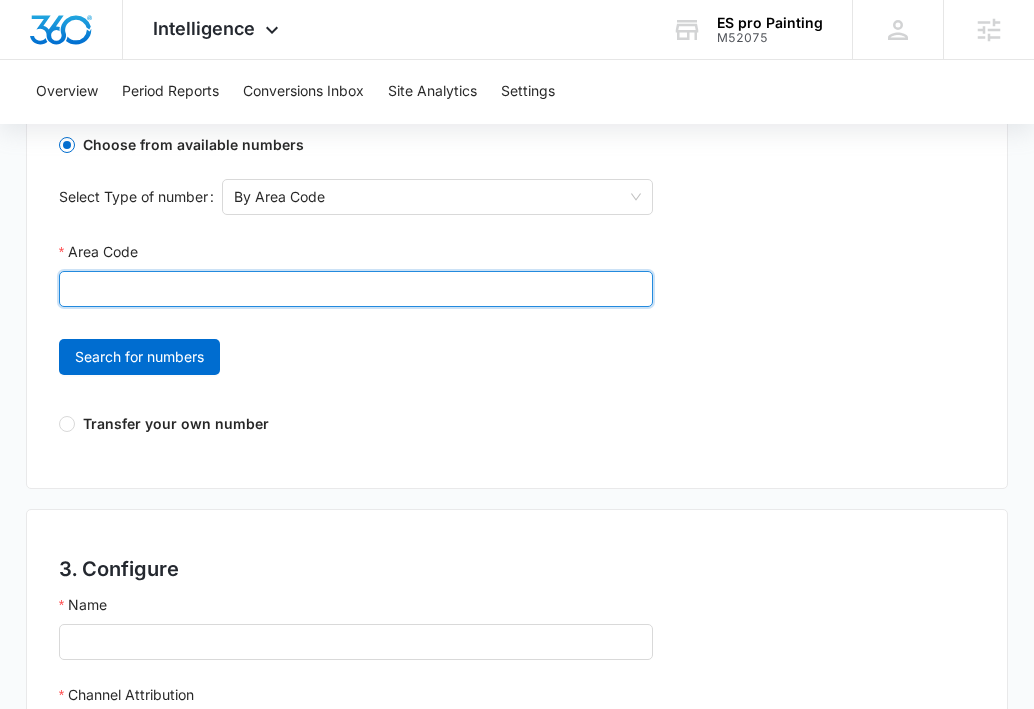click on "Area Code" at bounding box center (356, 289) 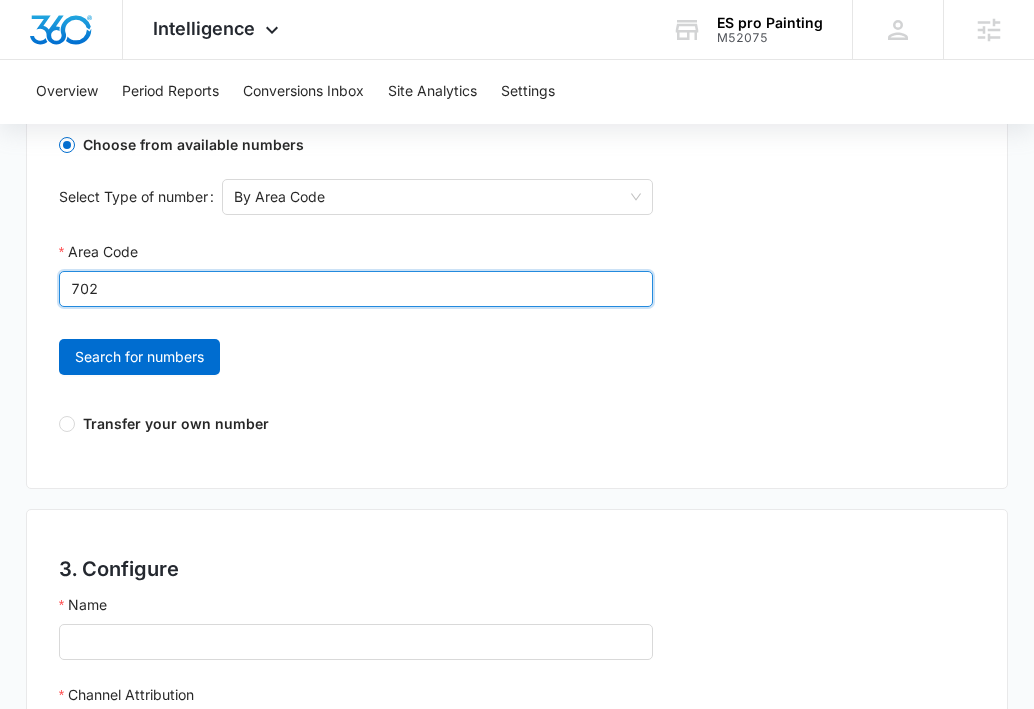 type on "702" 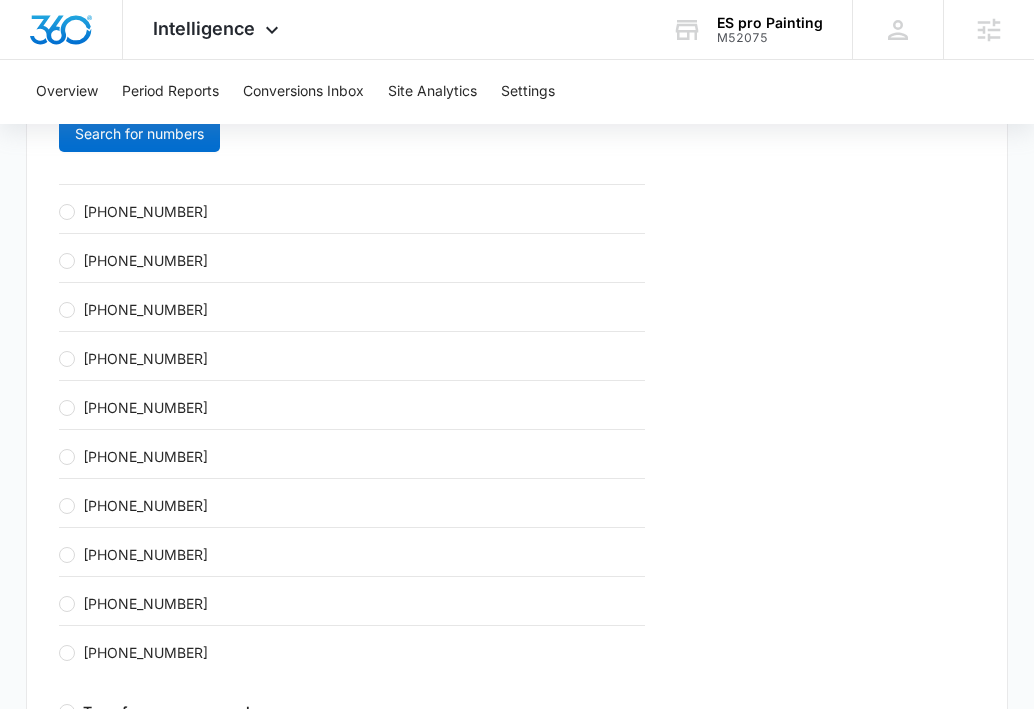 click on "+17022462118" at bounding box center (145, 211) 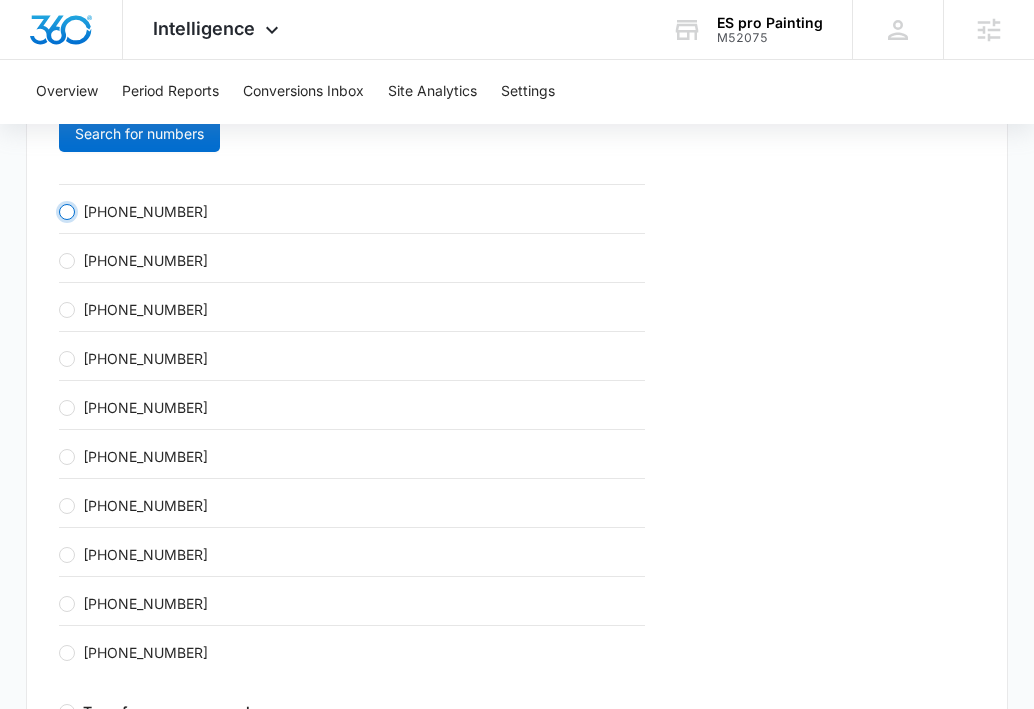 click on "+17022462118" at bounding box center [67, 212] 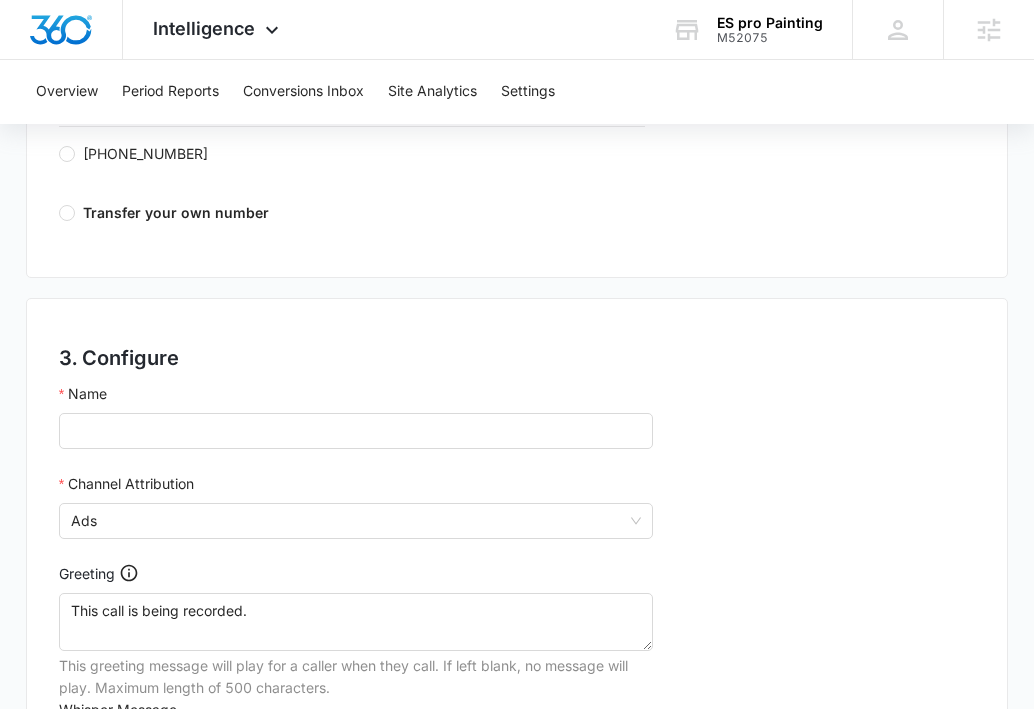 scroll, scrollTop: 1338, scrollLeft: 0, axis: vertical 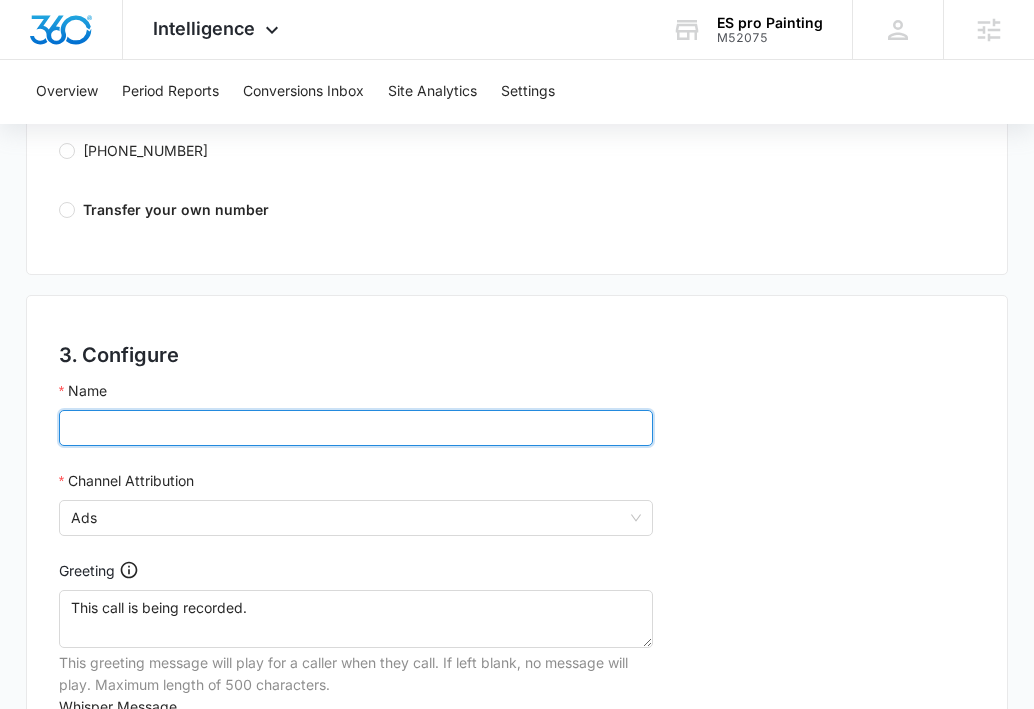 click on "Name" at bounding box center (356, 428) 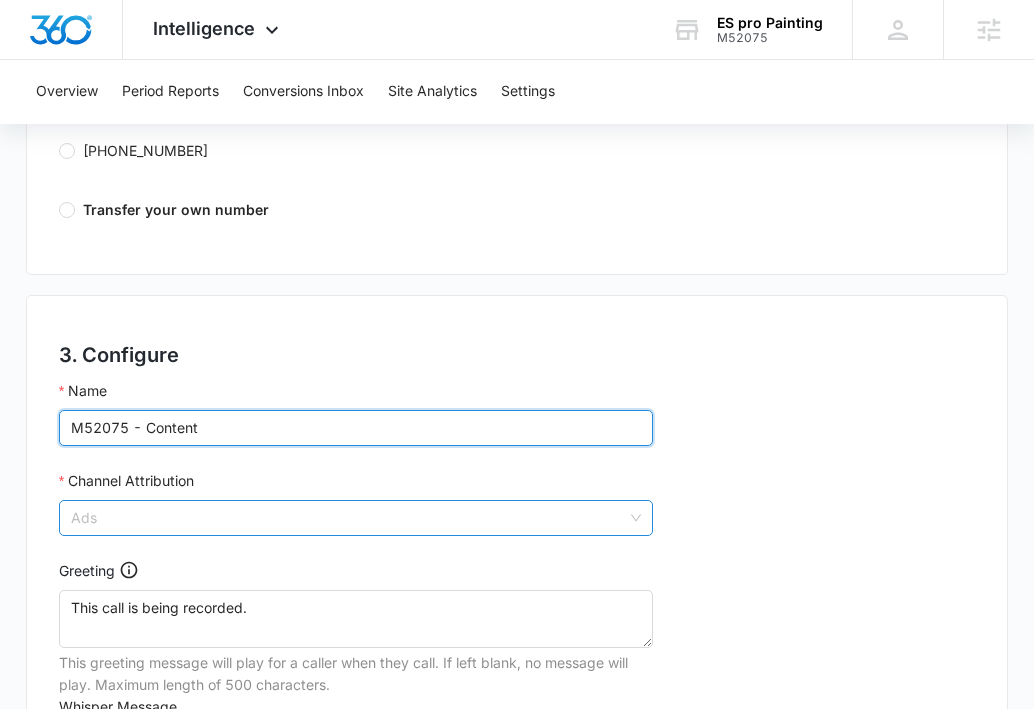 click on "Ads" at bounding box center [356, 518] 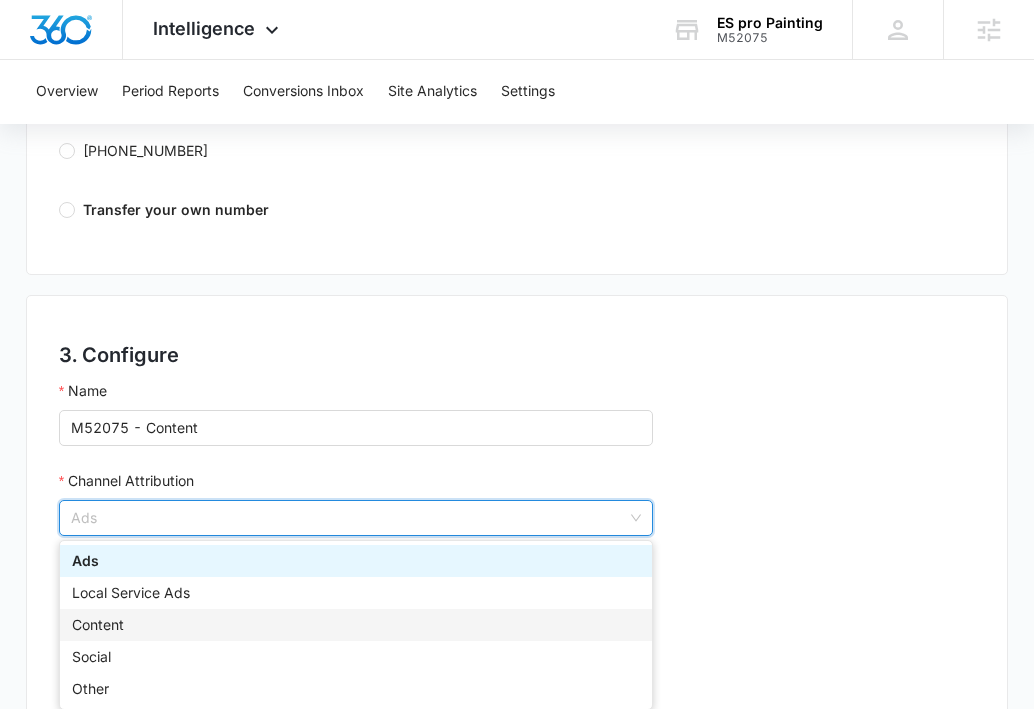 click on "Content" at bounding box center (356, 625) 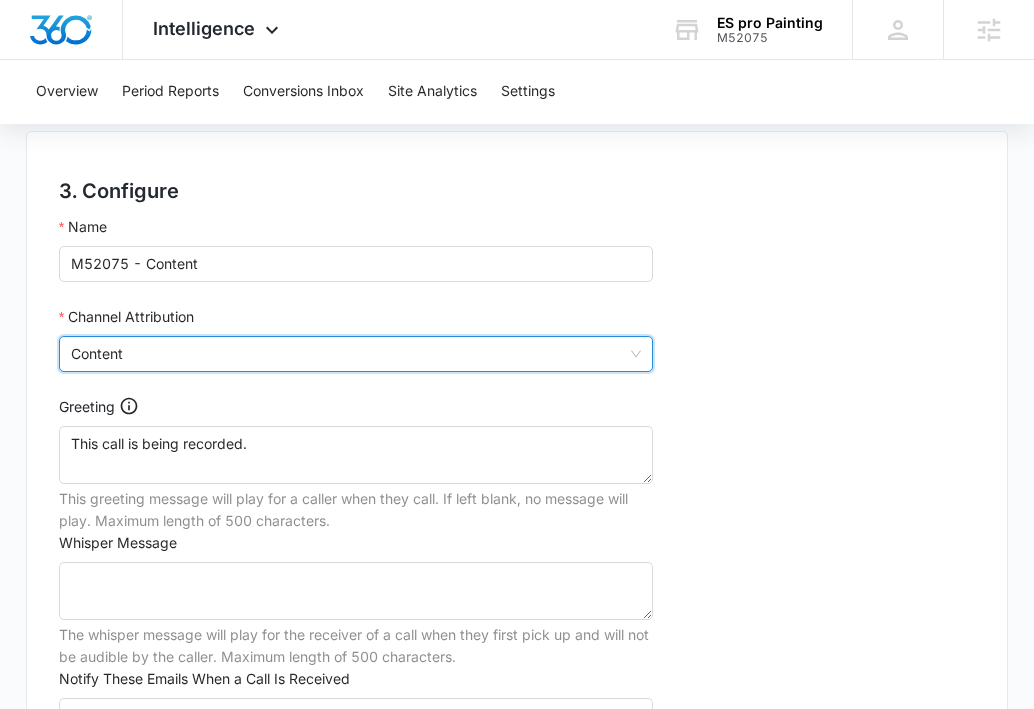 scroll, scrollTop: 1794, scrollLeft: 0, axis: vertical 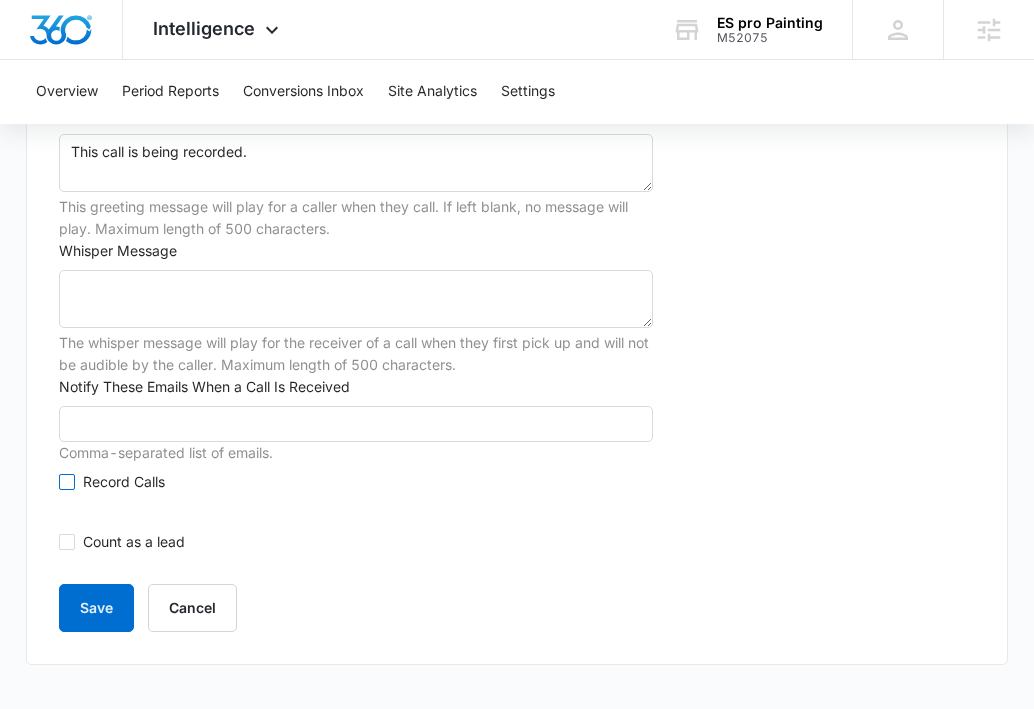 click on "Record Calls" at bounding box center (124, 482) 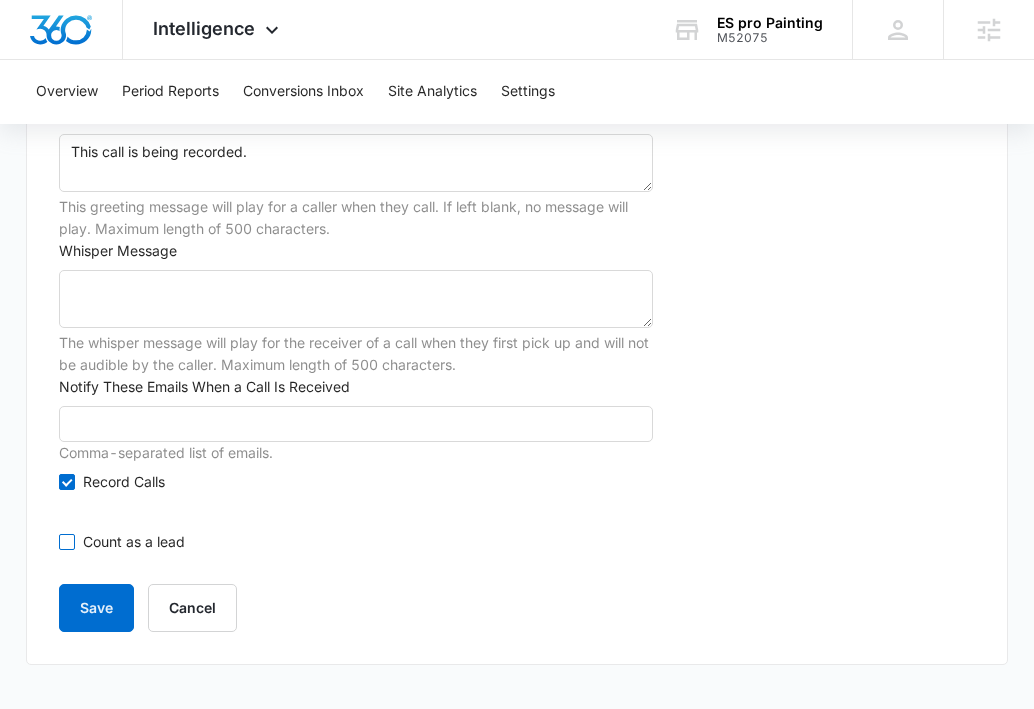 click on "Count as a lead" at bounding box center [134, 542] 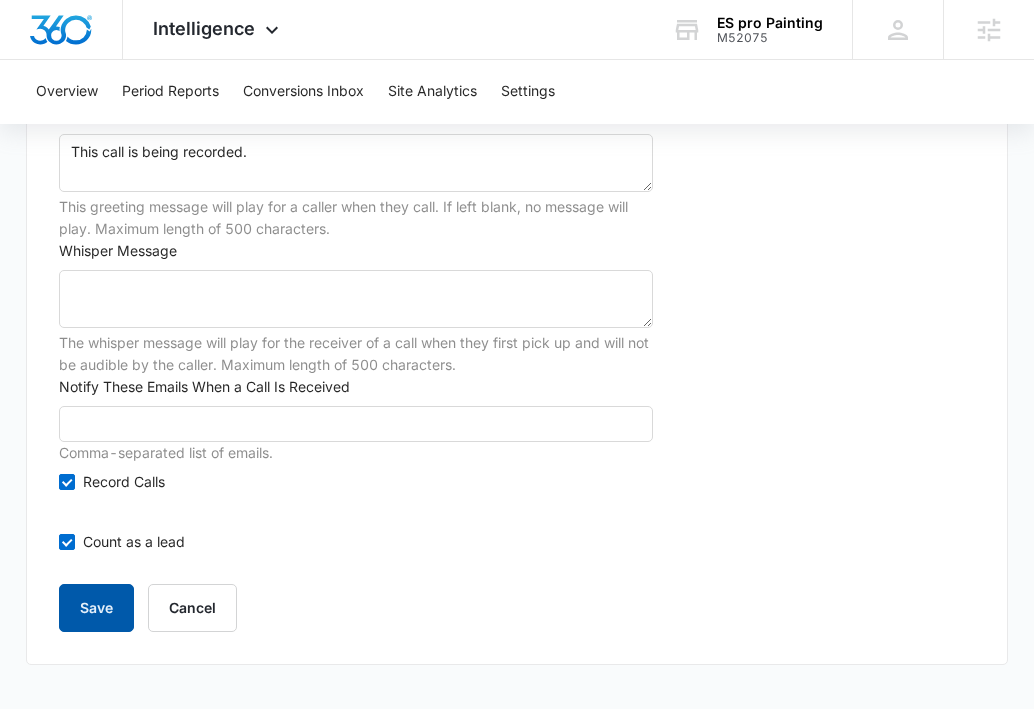 click on "Save" at bounding box center (96, 608) 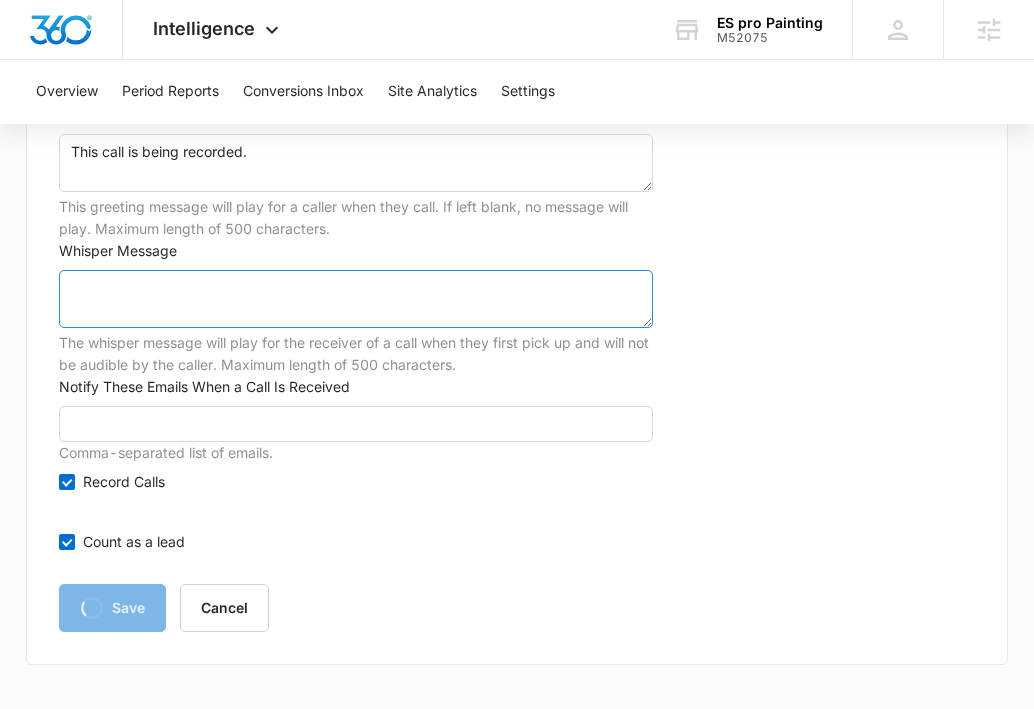 scroll, scrollTop: 0, scrollLeft: 0, axis: both 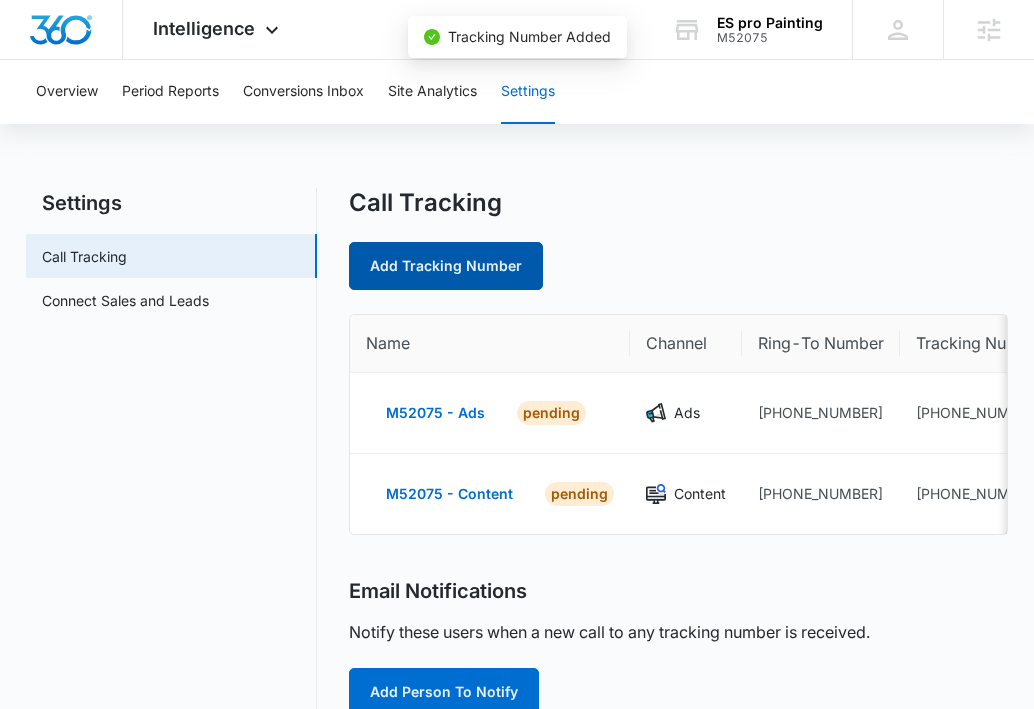 click on "Add Tracking Number" at bounding box center [446, 266] 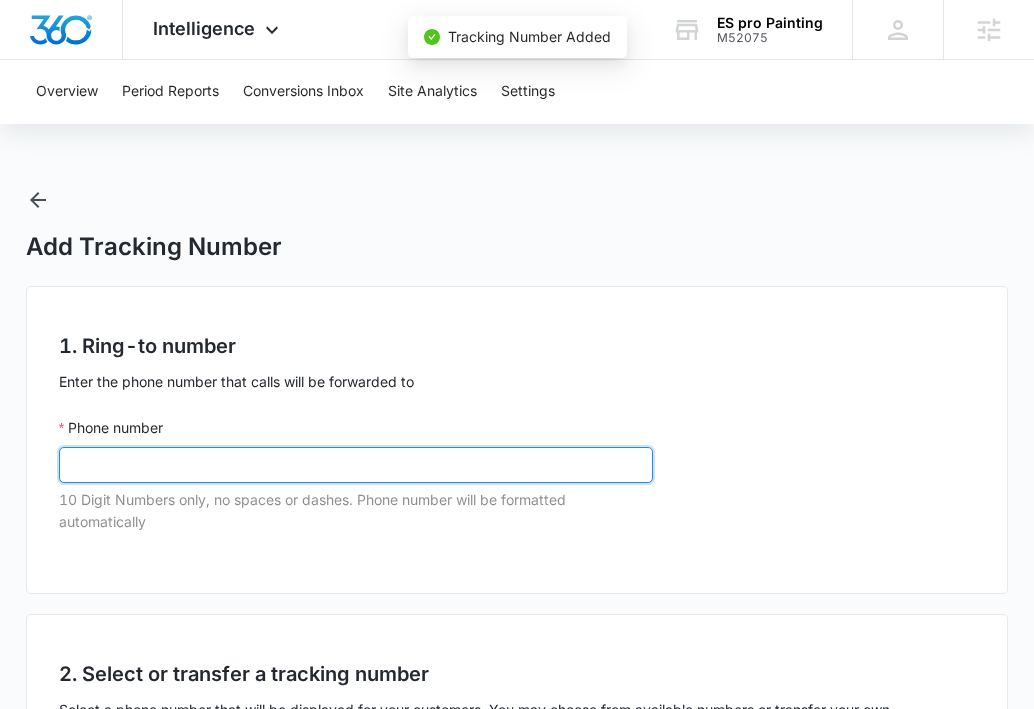 click on "Phone number" at bounding box center [356, 465] 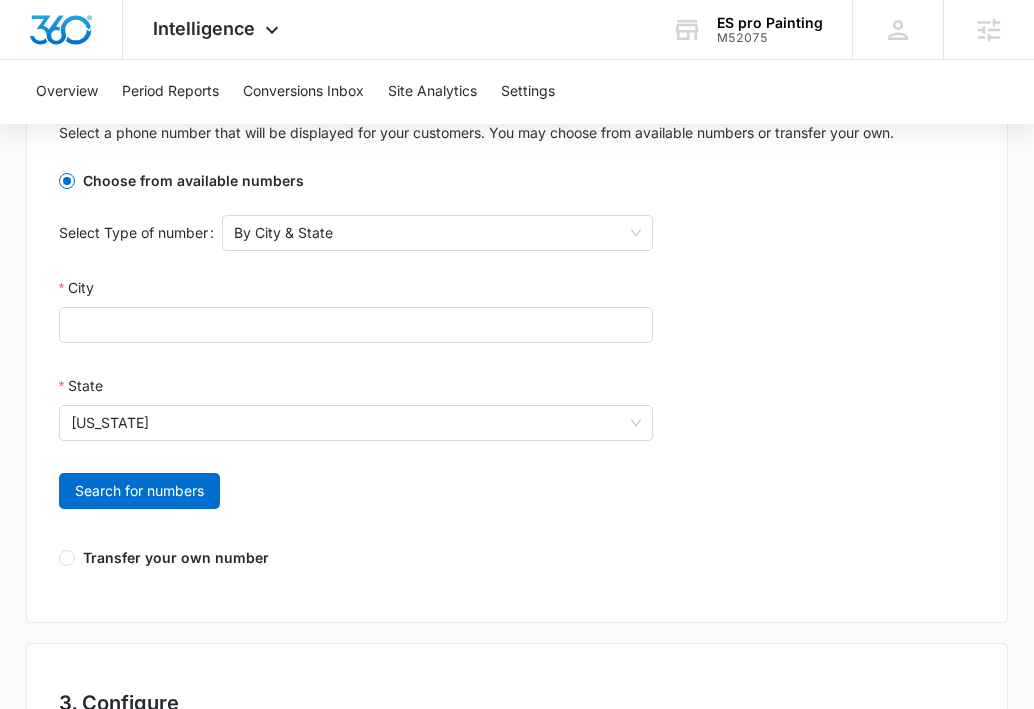 scroll, scrollTop: 597, scrollLeft: 0, axis: vertical 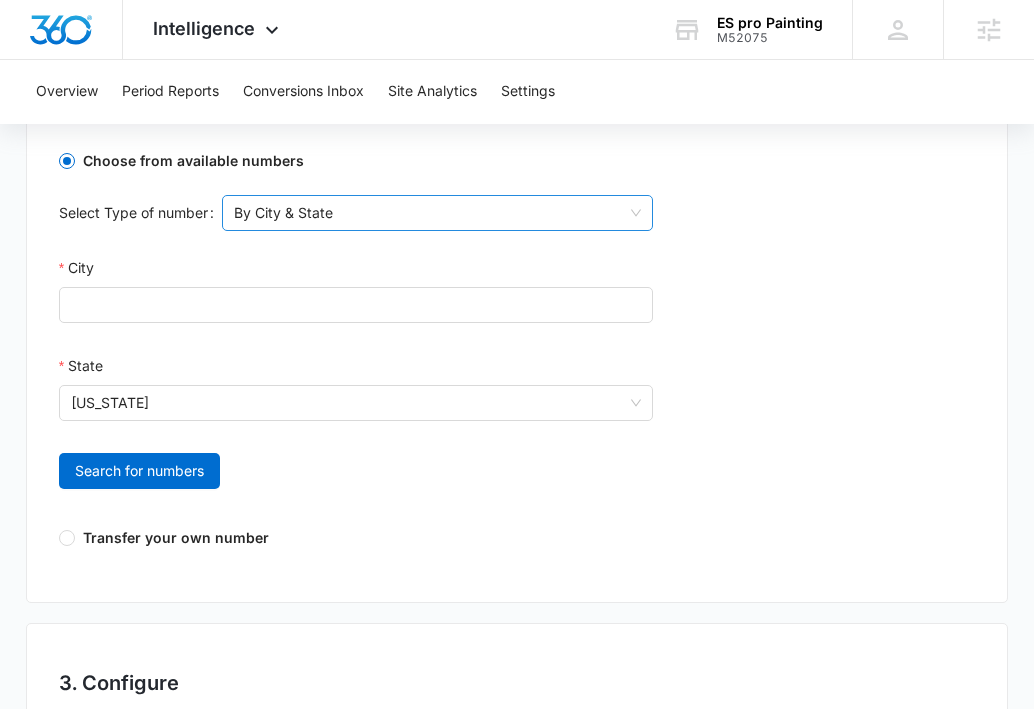 click on "By City & State" at bounding box center (437, 213) 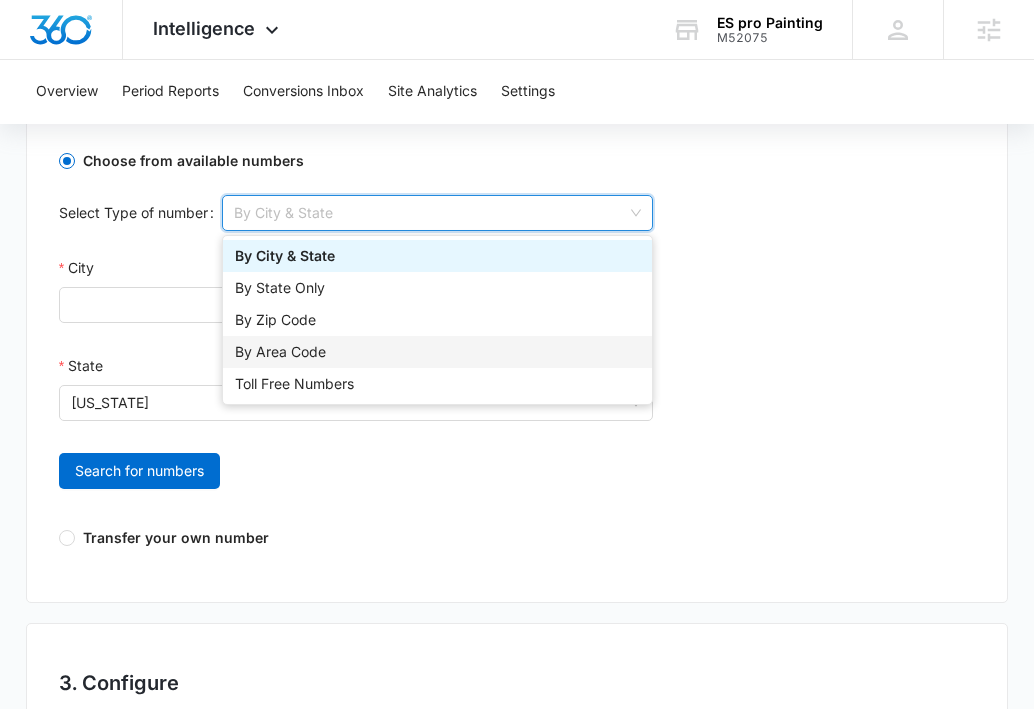 click on "By Area Code" at bounding box center [437, 352] 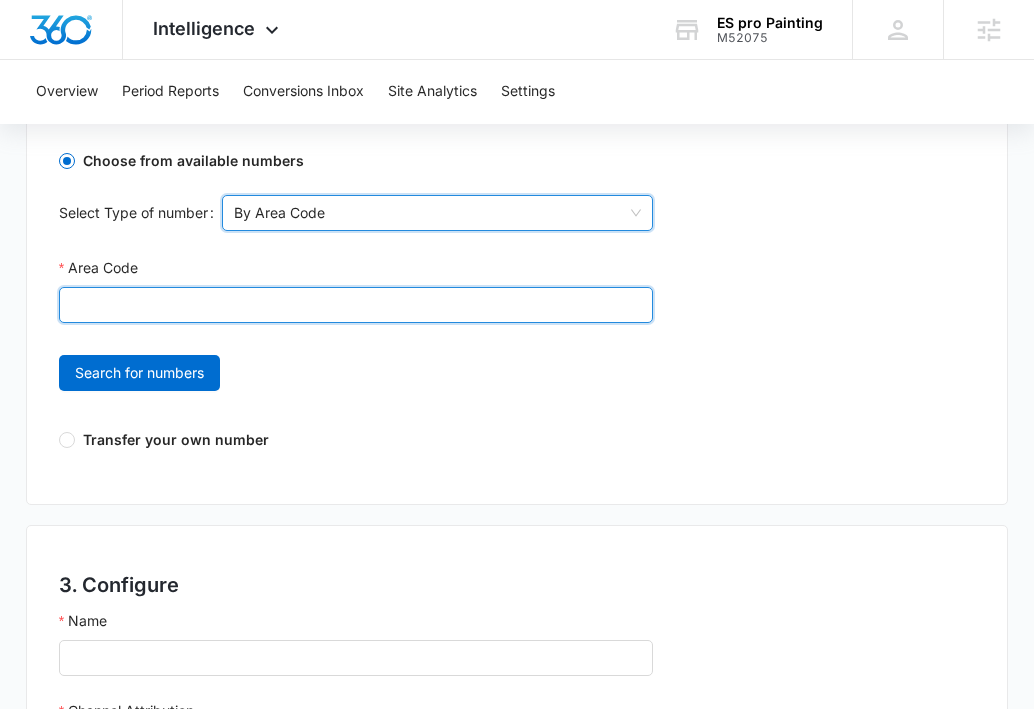 click on "Area Code" at bounding box center [356, 305] 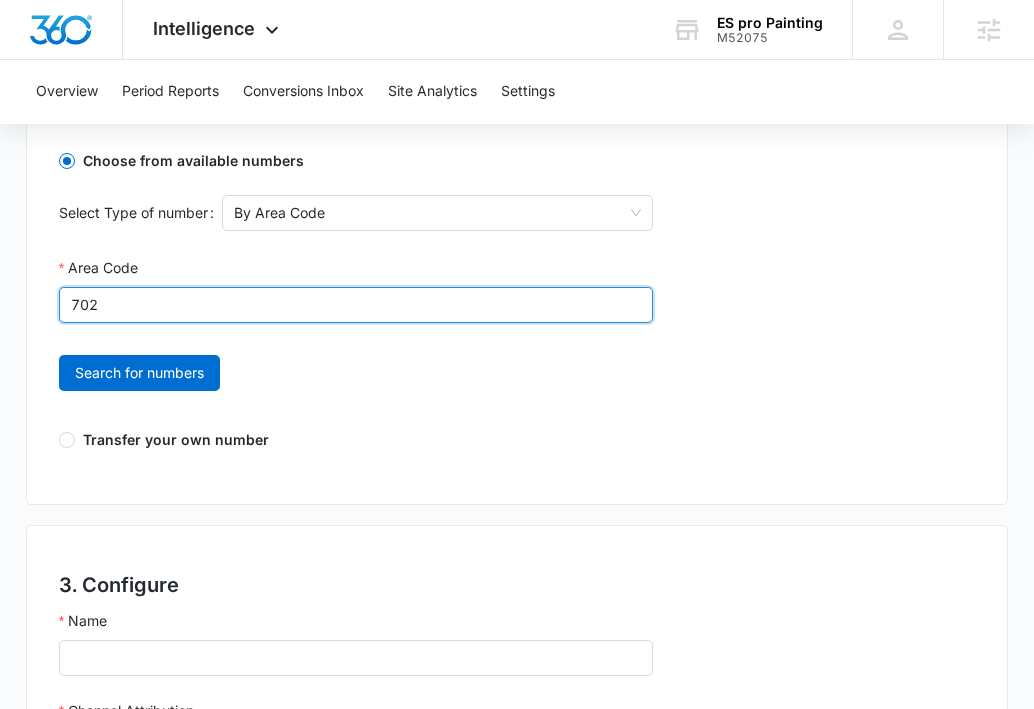 type on "702" 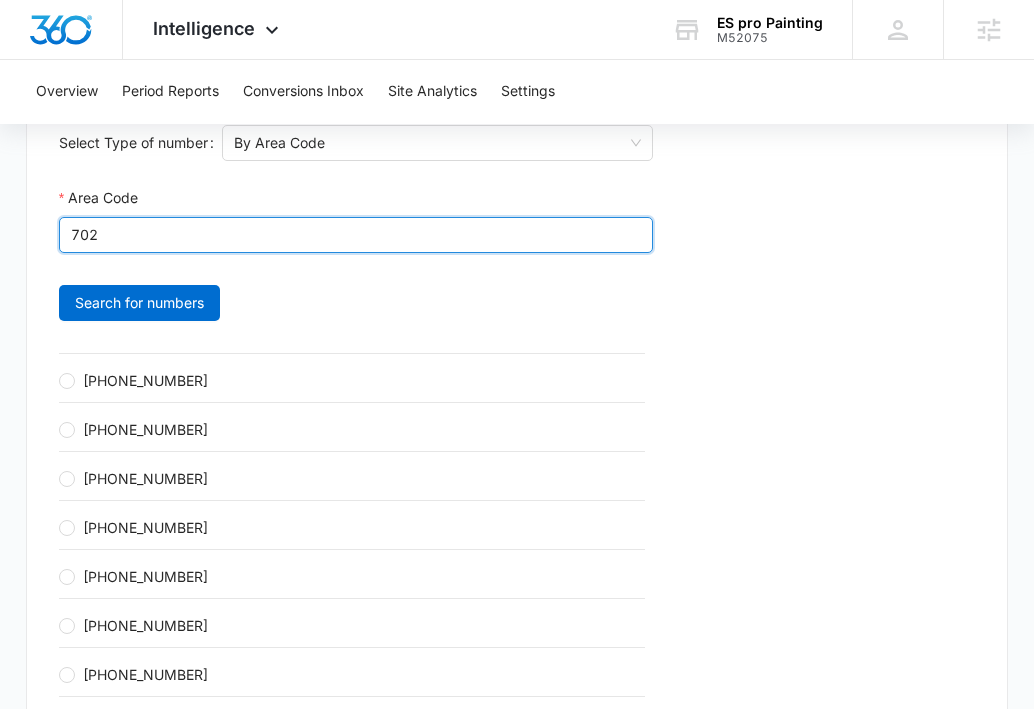 scroll, scrollTop: 666, scrollLeft: 0, axis: vertical 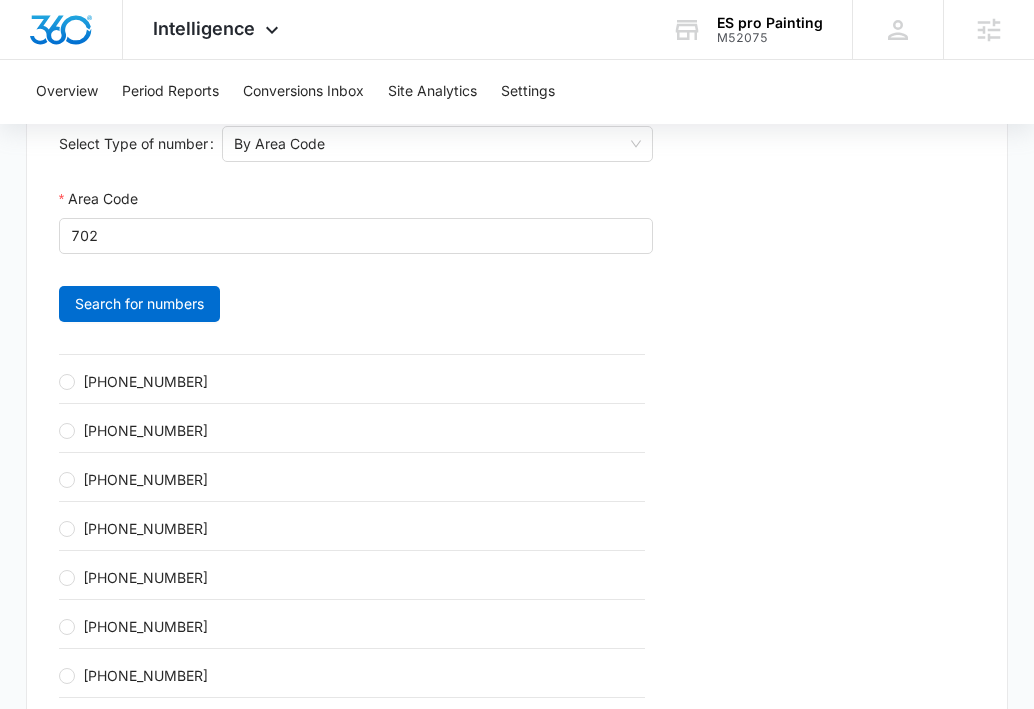click on "+17022462708" at bounding box center [145, 381] 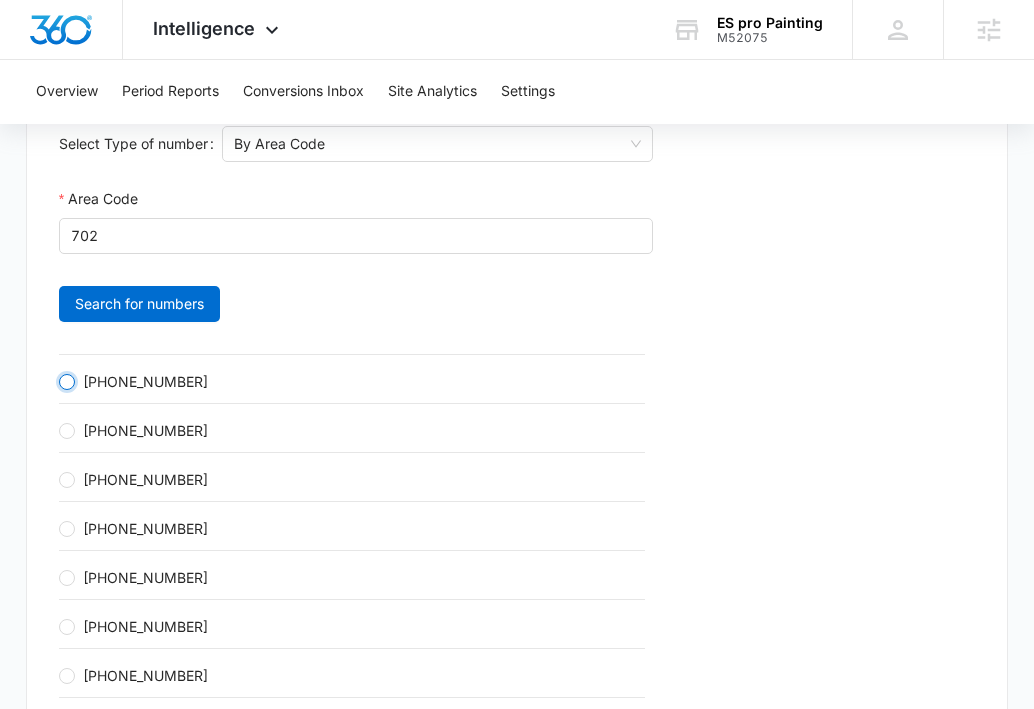 click on "+17022462708" at bounding box center (67, 382) 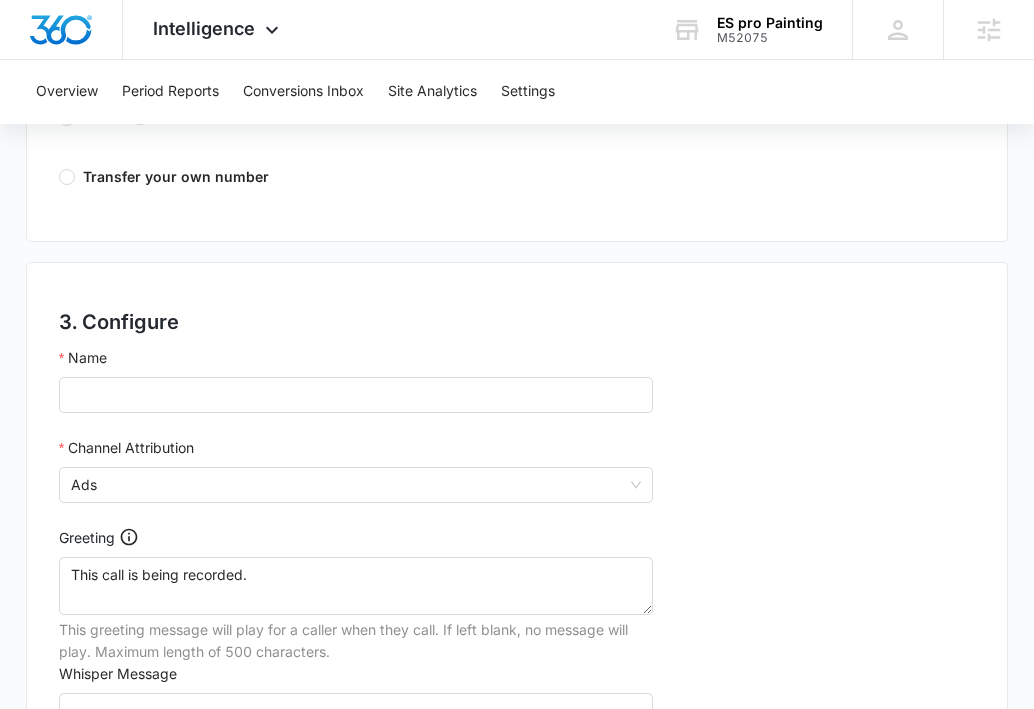 scroll, scrollTop: 1256, scrollLeft: 0, axis: vertical 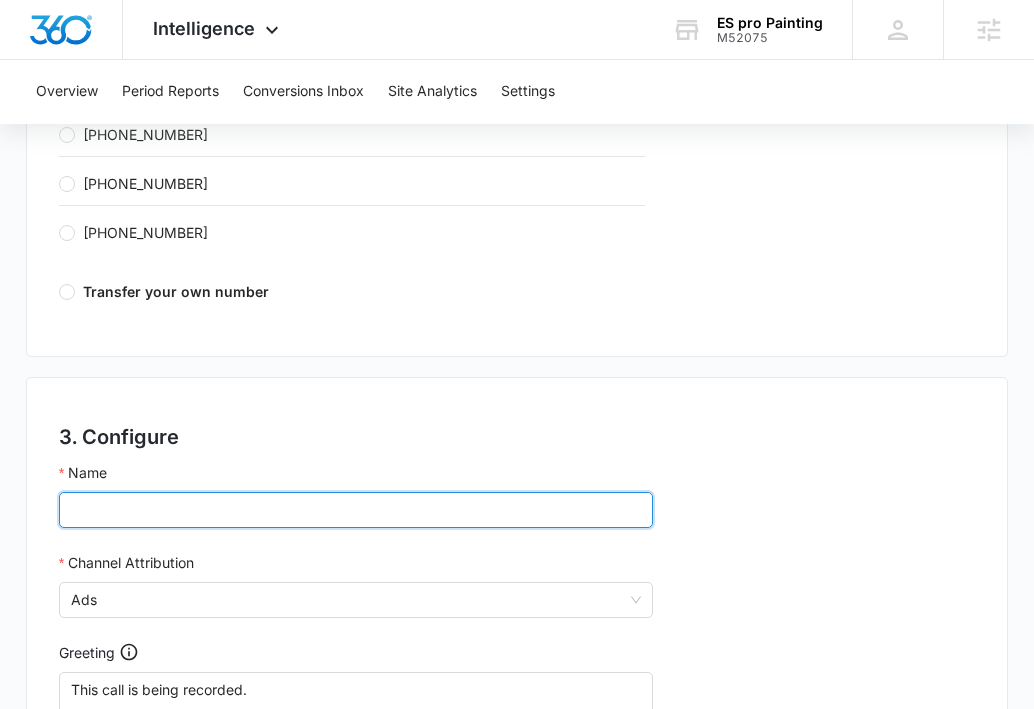 click on "Name" at bounding box center [356, 510] 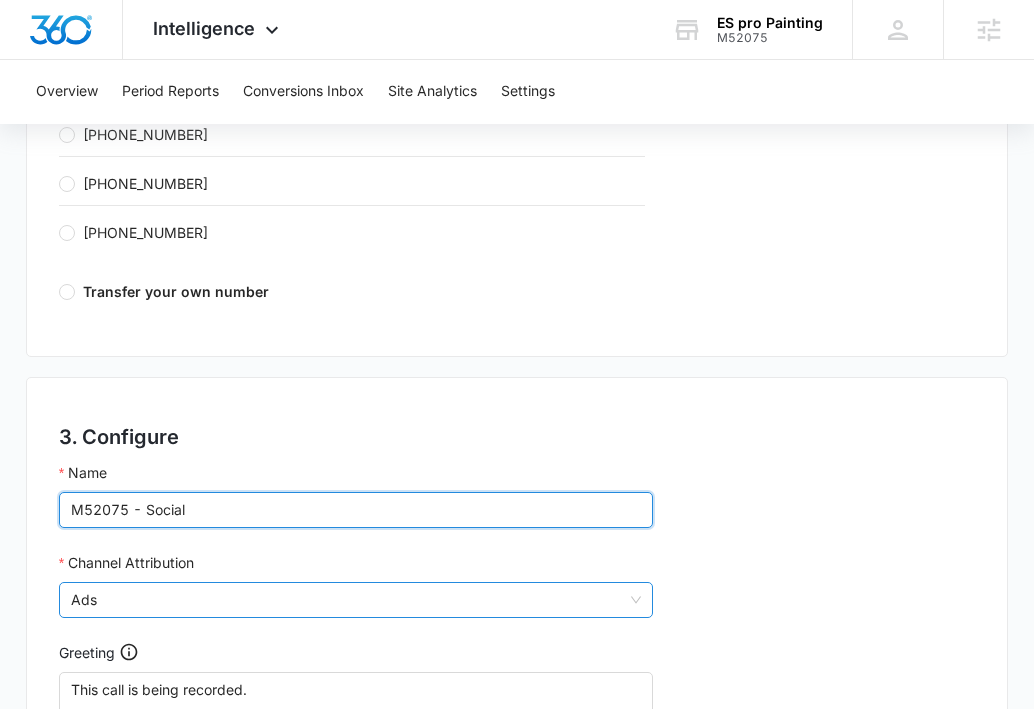 click on "Ads" at bounding box center (356, 600) 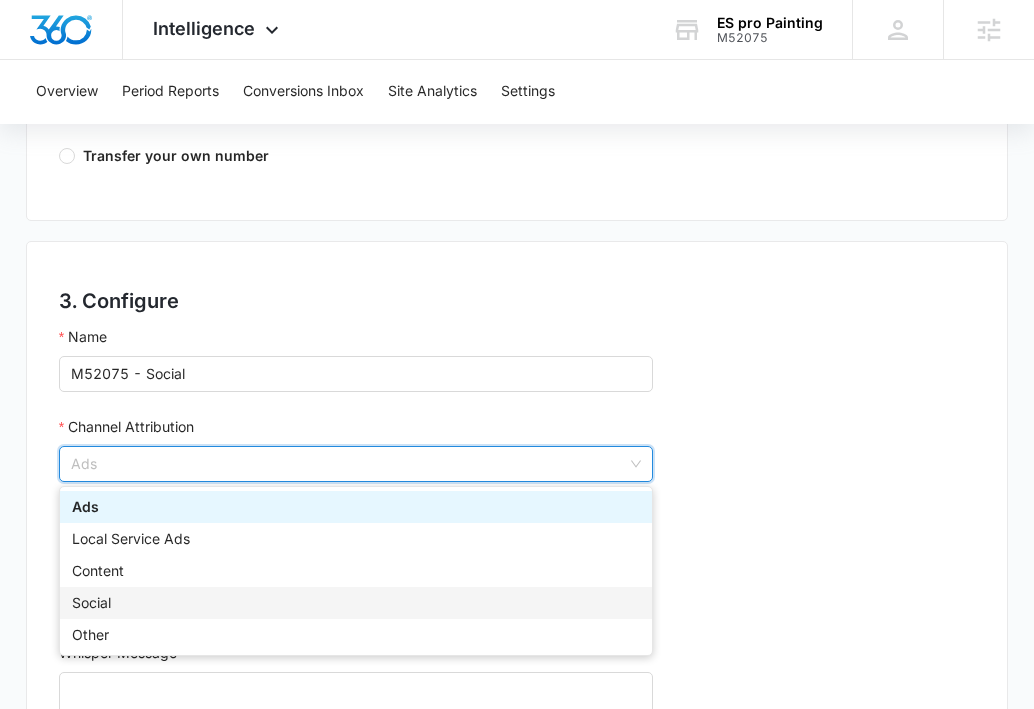 click on "Social" at bounding box center (356, 603) 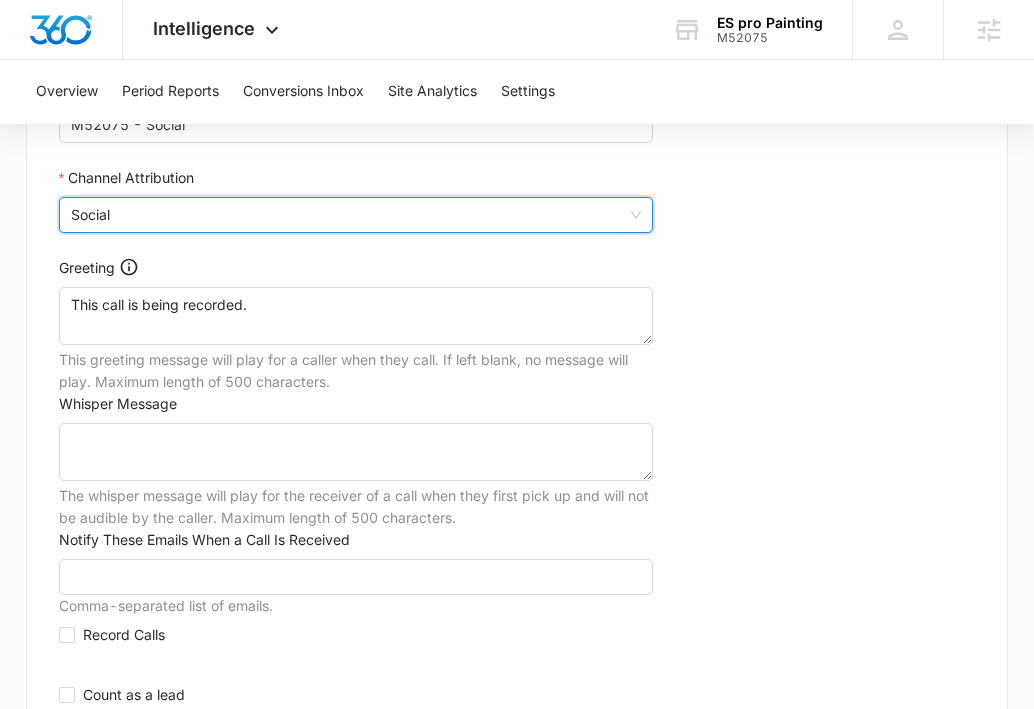 scroll, scrollTop: 1794, scrollLeft: 0, axis: vertical 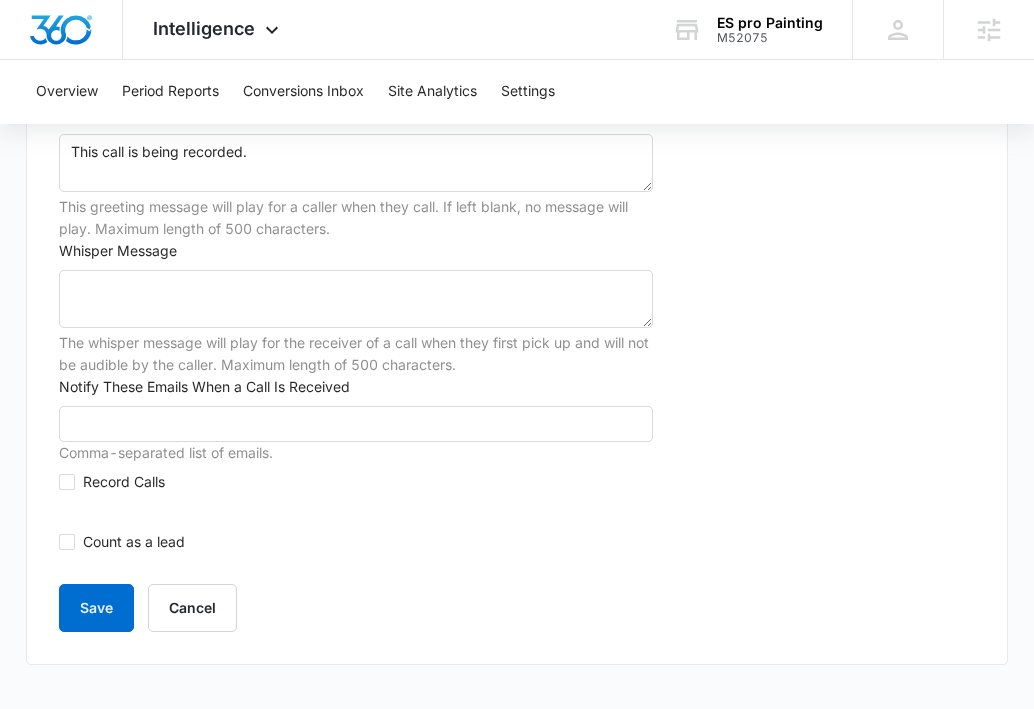 click on "Name M52075 - Social Channel Attribution Social Social CONTENT SOCIAL OTHER Ads Local Service Ads Content Social Other Greeting This call is being recorded. This greeting message will play for a caller when they call. If left blank, no message will play. Maximum length of 500 characters. Whisper Message The whisper message will play for the receiver of a call when they first pick up and will not be audible by the caller. Maximum length of 500 characters. Notify These Emails When a Call Is Received Comma-separated list of emails. Record Calls Count as a lead Save Cancel" at bounding box center (356, 278) 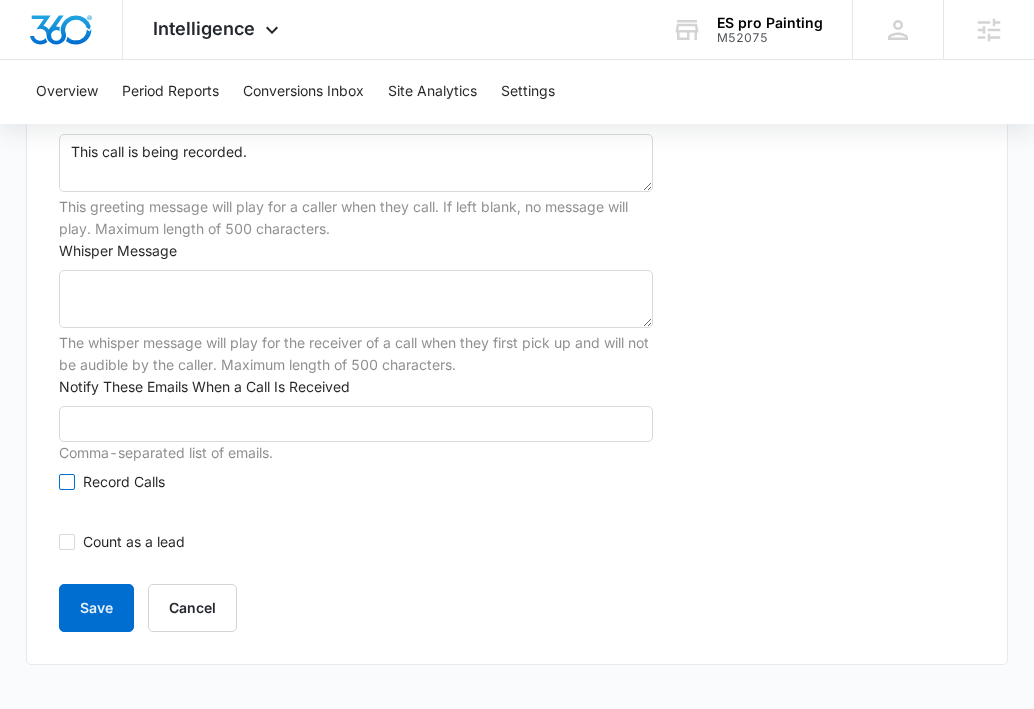 click on "Record Calls" at bounding box center (116, 482) 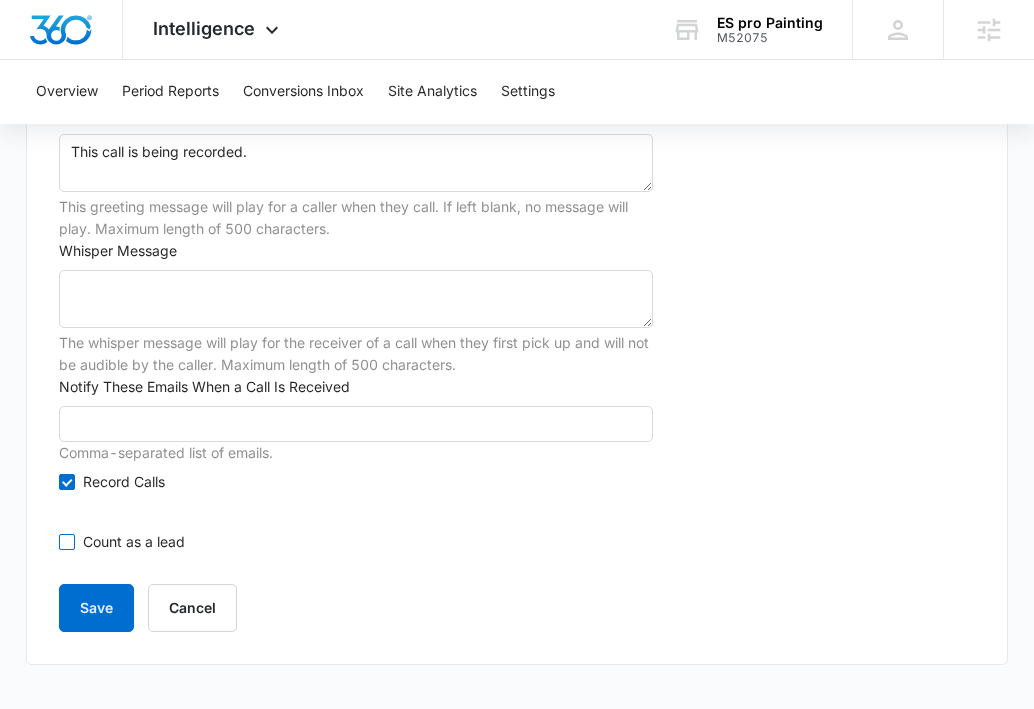 click on "Count as a lead" at bounding box center (66, 541) 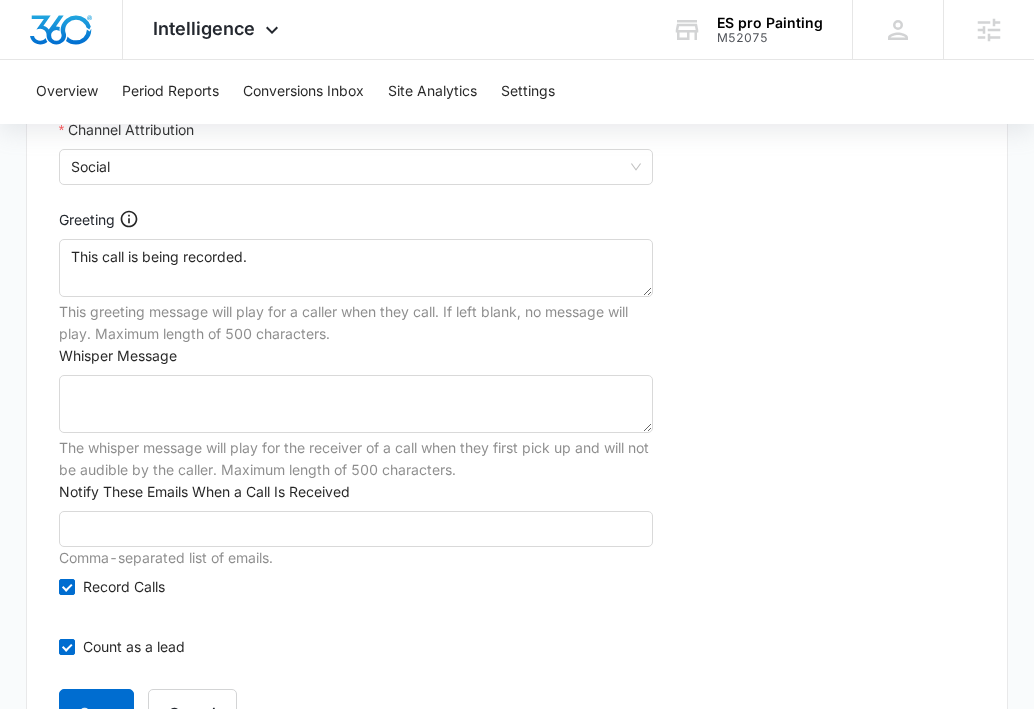 scroll, scrollTop: 1794, scrollLeft: 0, axis: vertical 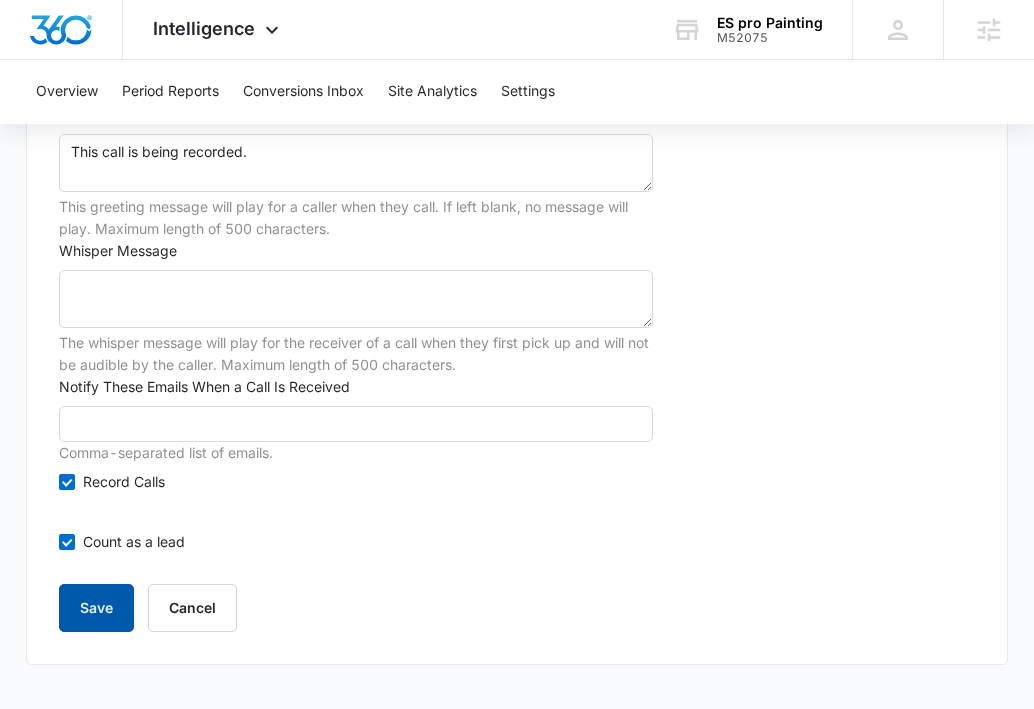 click on "Save" at bounding box center [96, 608] 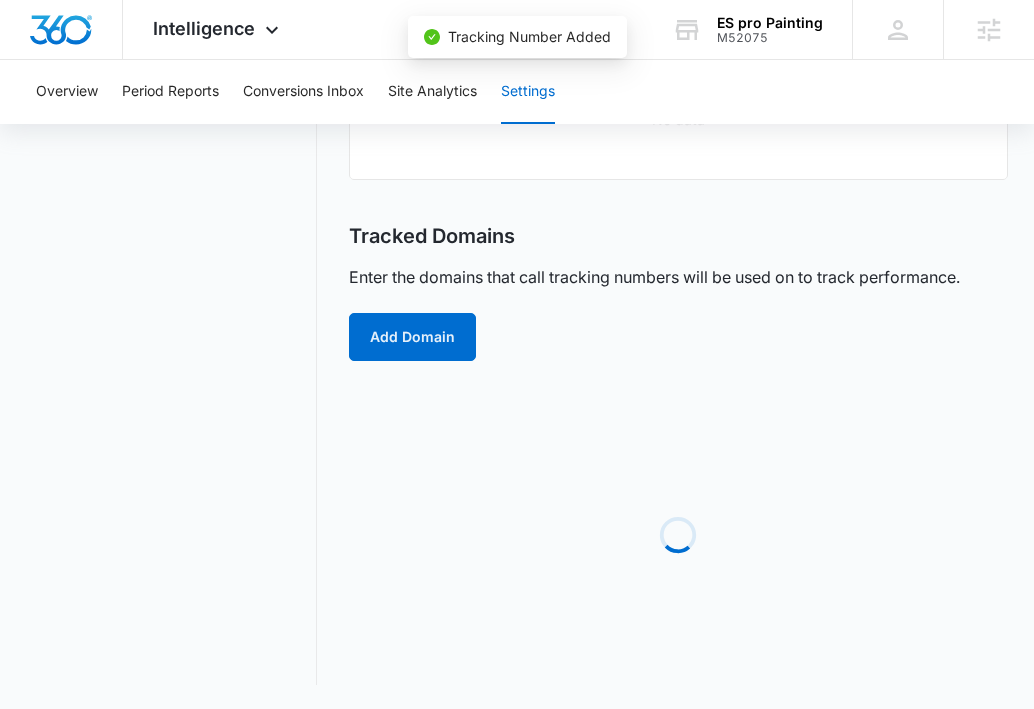 scroll, scrollTop: 0, scrollLeft: 0, axis: both 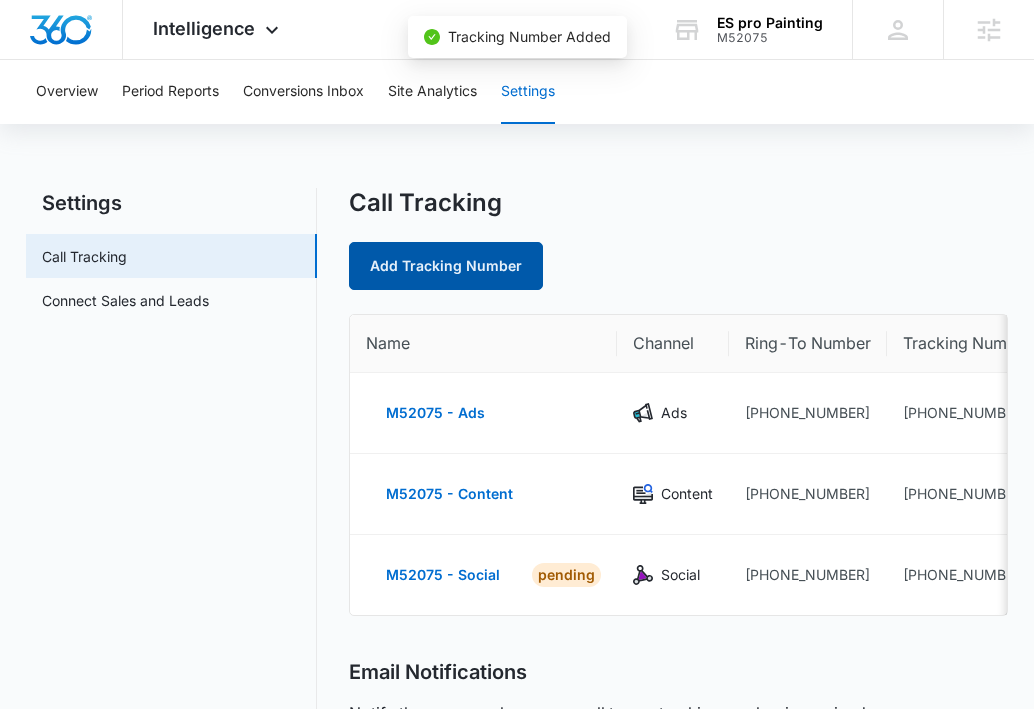 click on "Add Tracking Number" at bounding box center (446, 266) 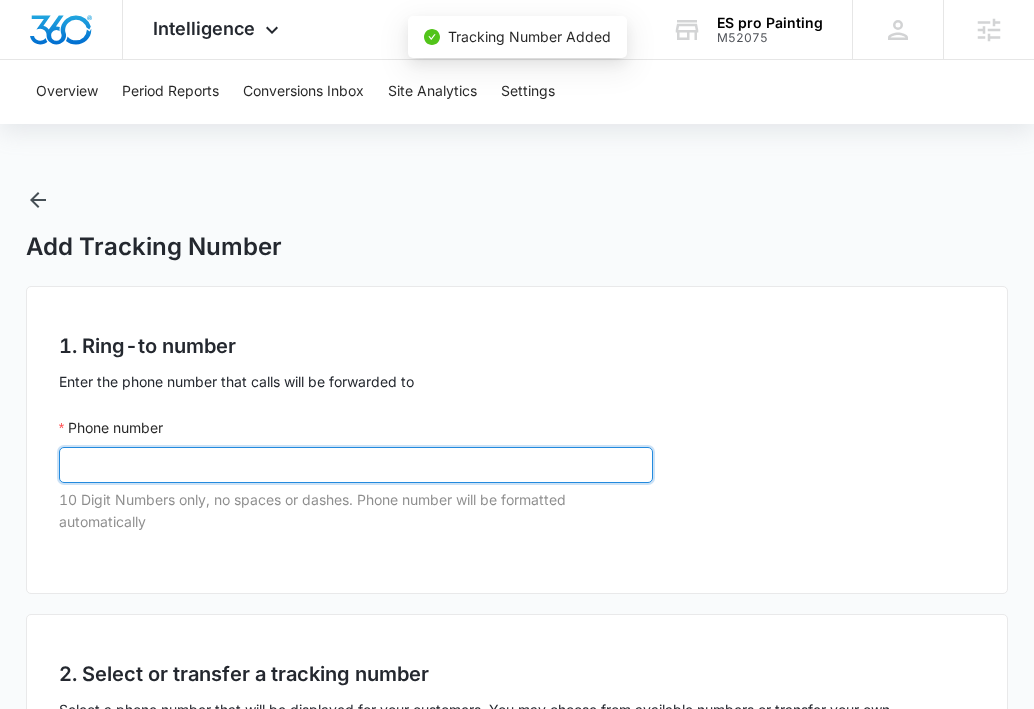 click on "Phone number" at bounding box center [356, 465] 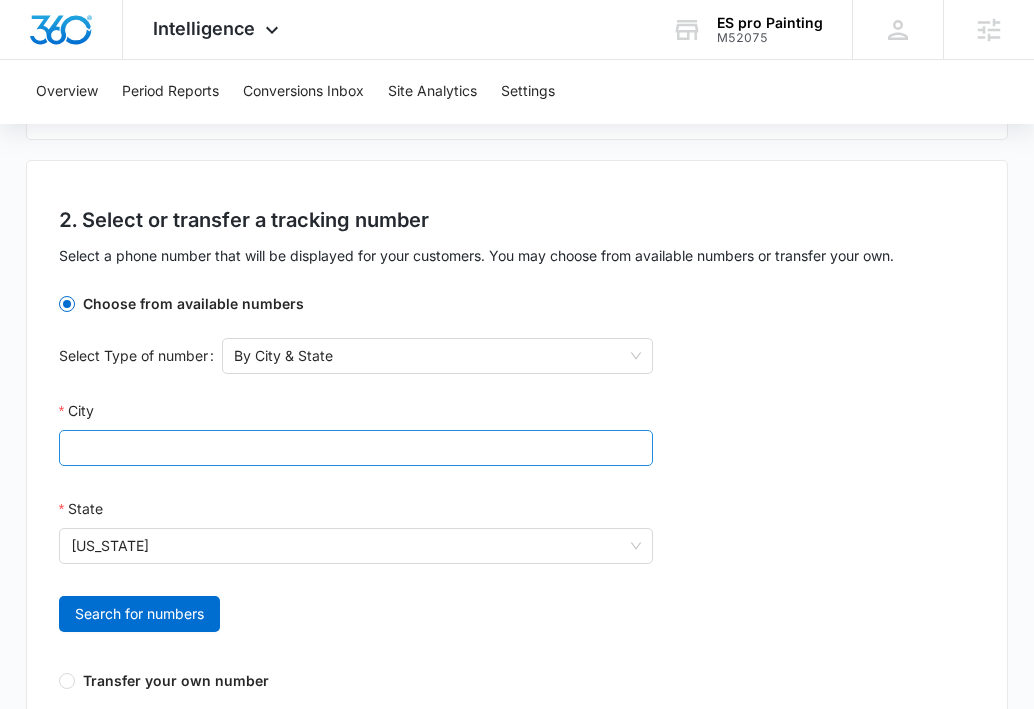 scroll, scrollTop: 534, scrollLeft: 0, axis: vertical 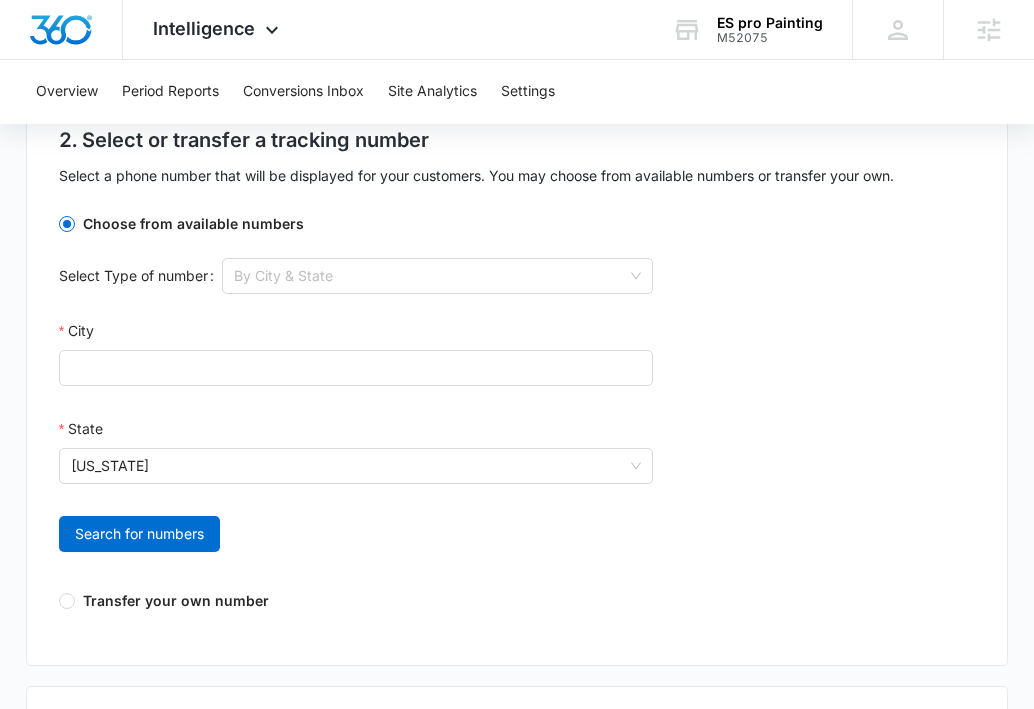 drag, startPoint x: 344, startPoint y: 271, endPoint x: 344, endPoint y: 304, distance: 33 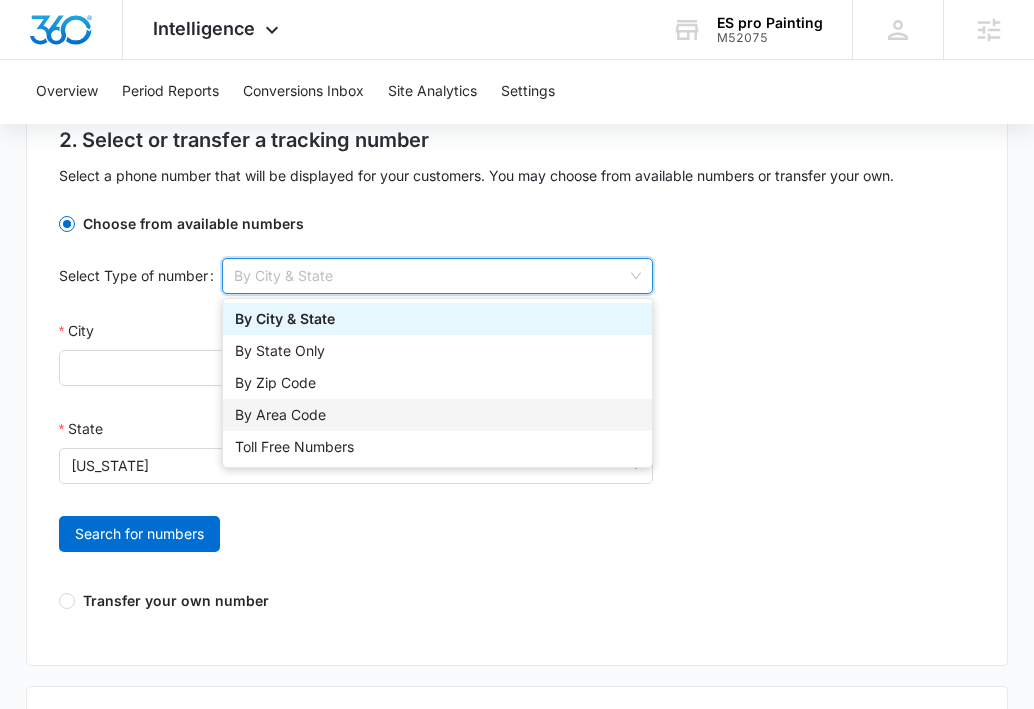 click on "By Area Code" at bounding box center (437, 415) 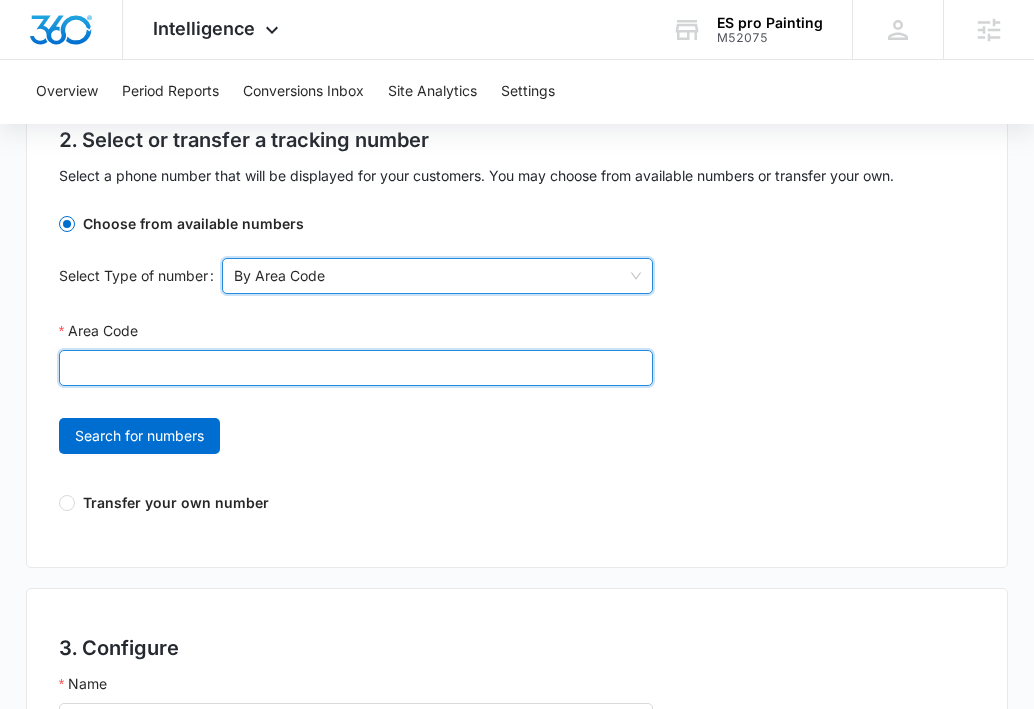 click on "Area Code" at bounding box center [356, 368] 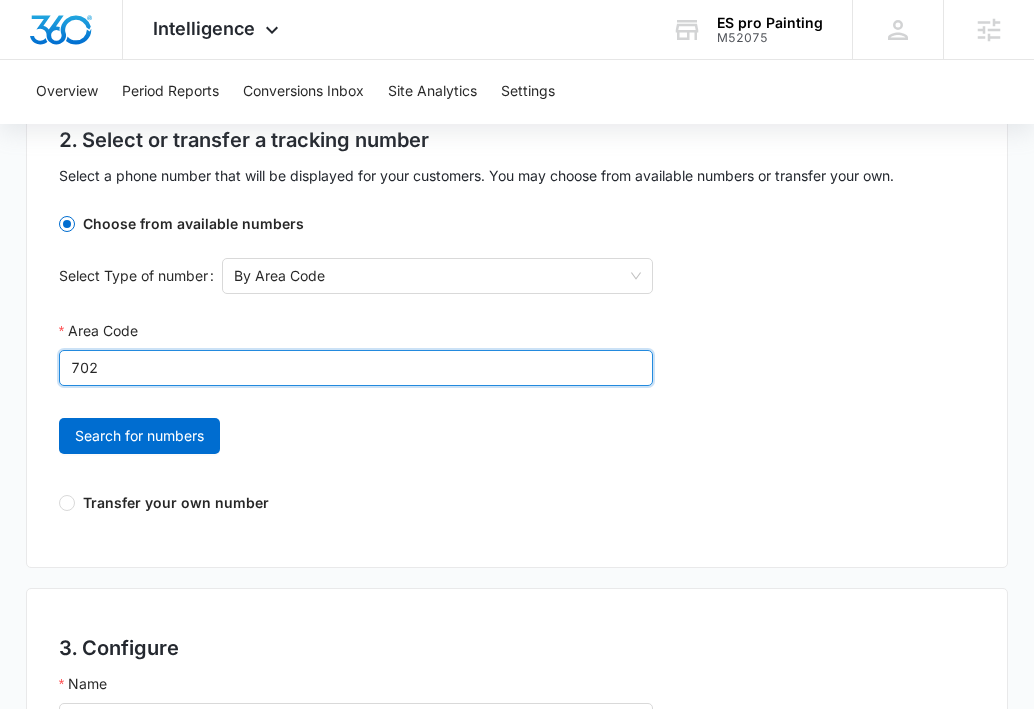 type on "702" 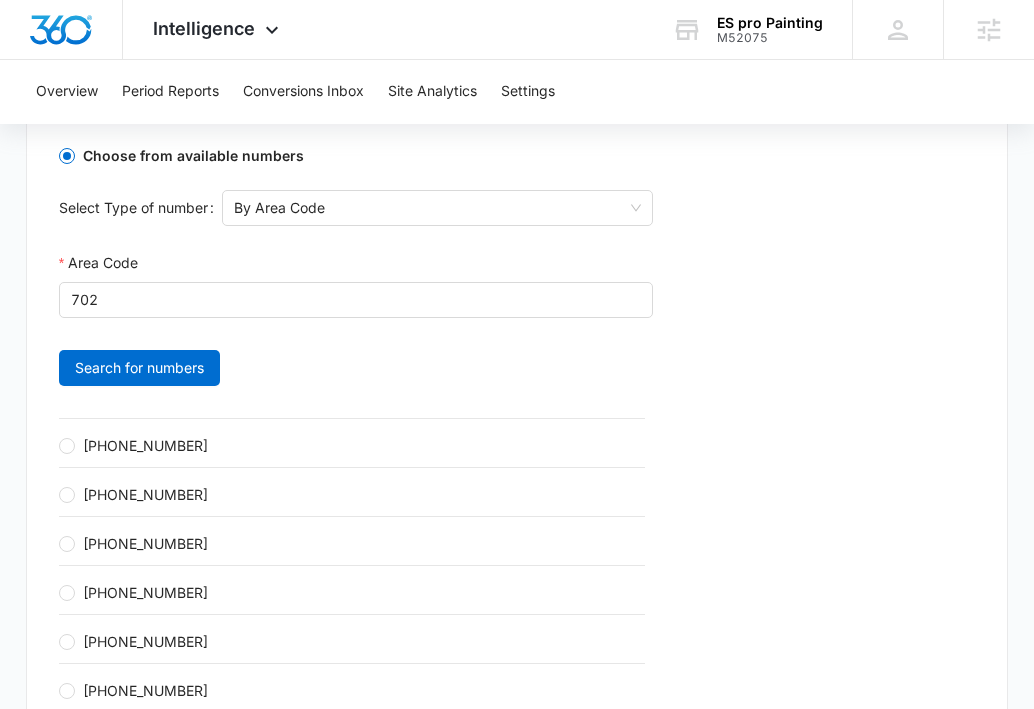 click on "+17022911946" at bounding box center (145, 445) 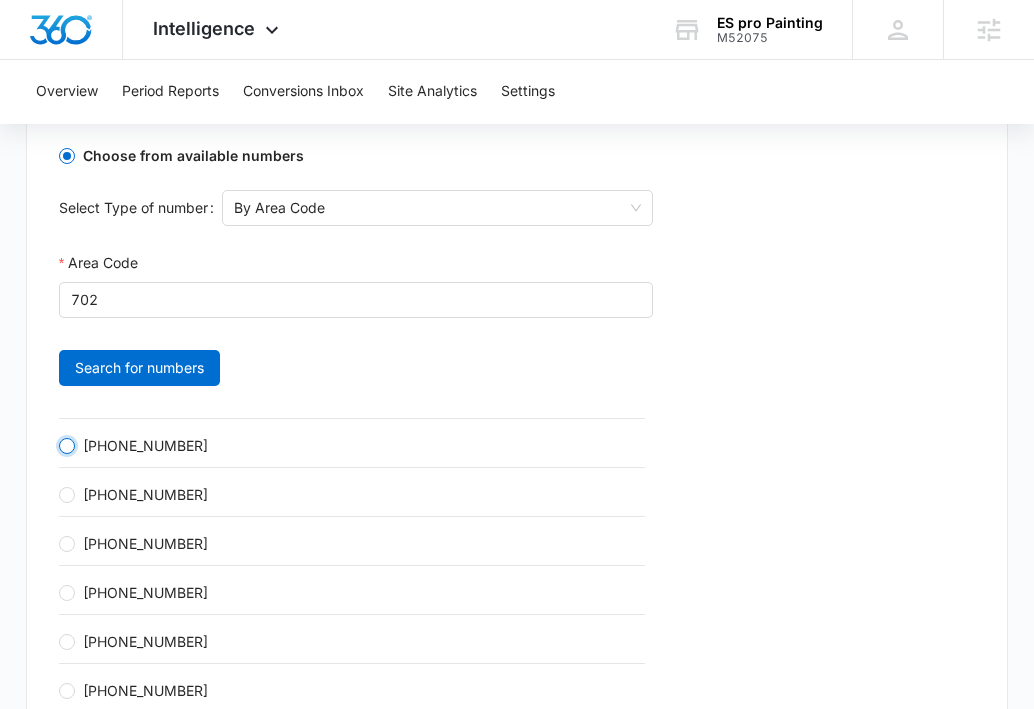 click on "+17022911946" at bounding box center (67, 446) 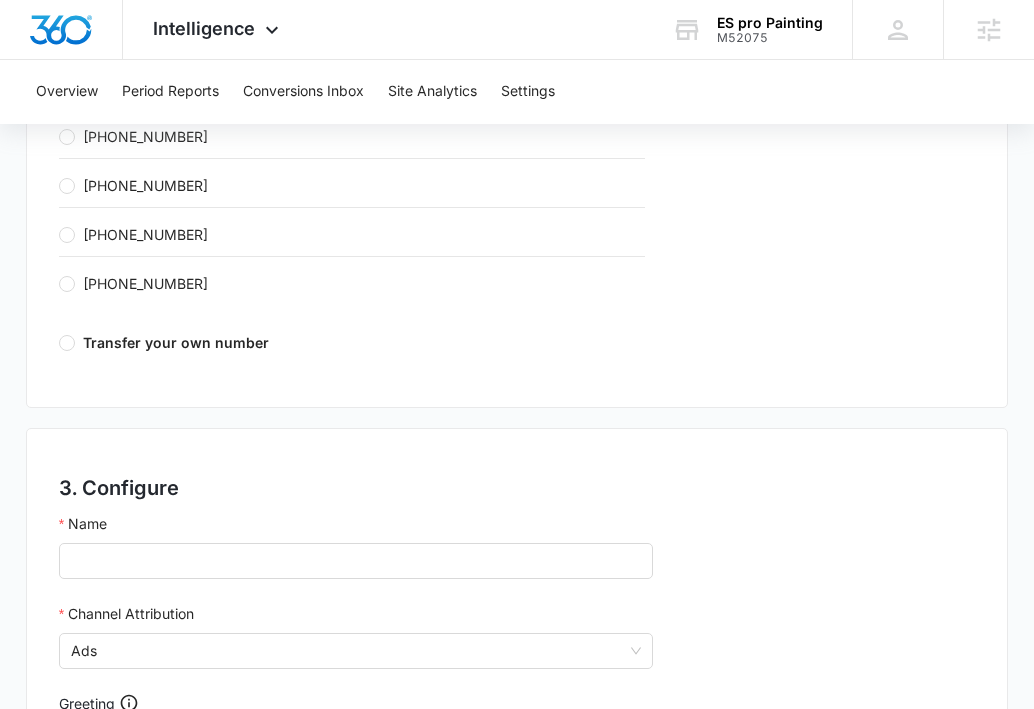 scroll, scrollTop: 1282, scrollLeft: 0, axis: vertical 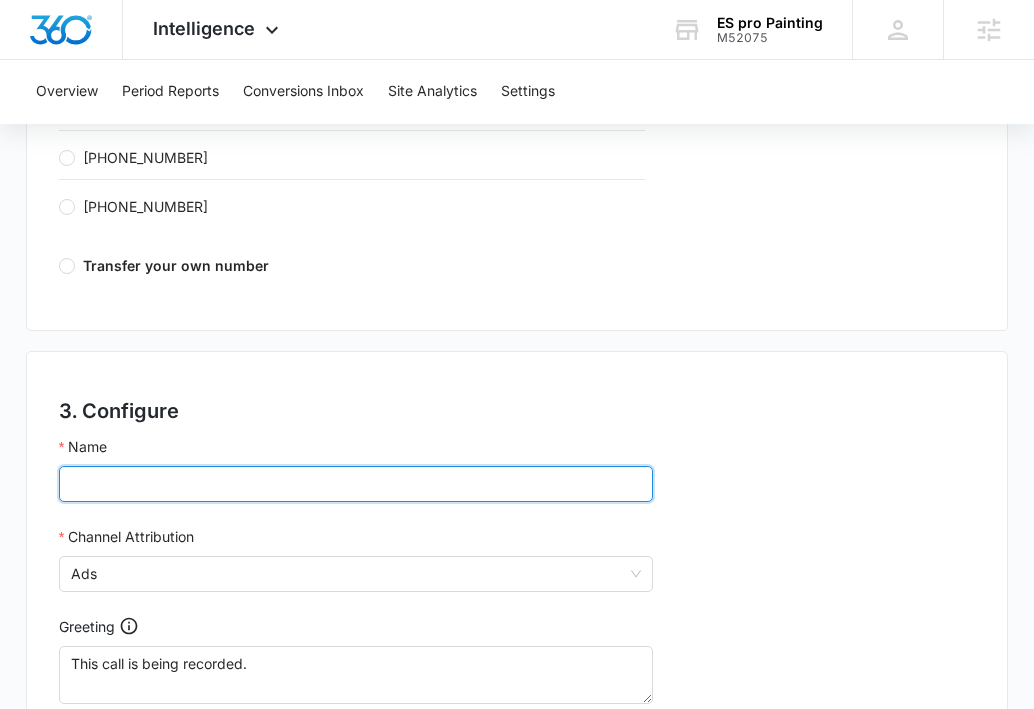 click on "Name" at bounding box center (356, 484) 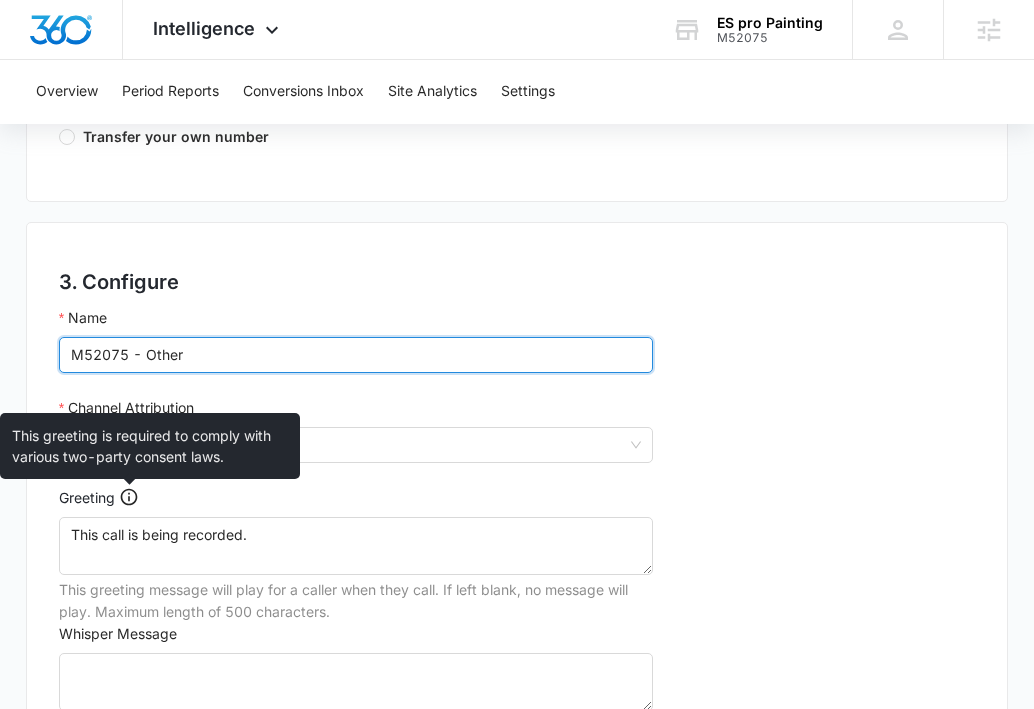 type on "M52075 - Other" 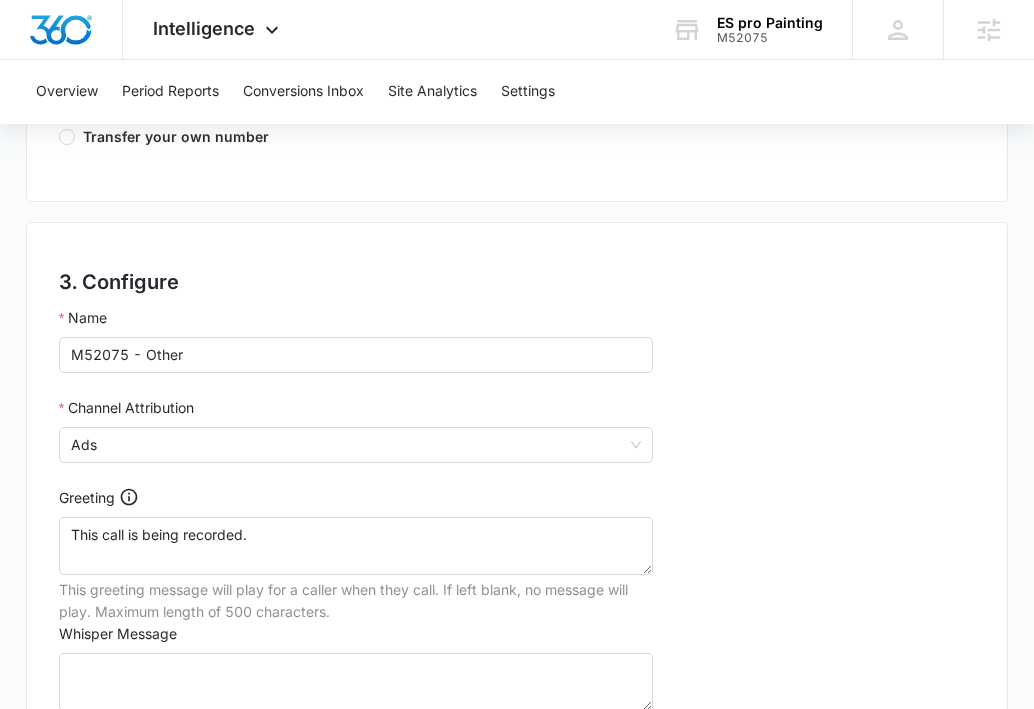 scroll, scrollTop: 1414, scrollLeft: 0, axis: vertical 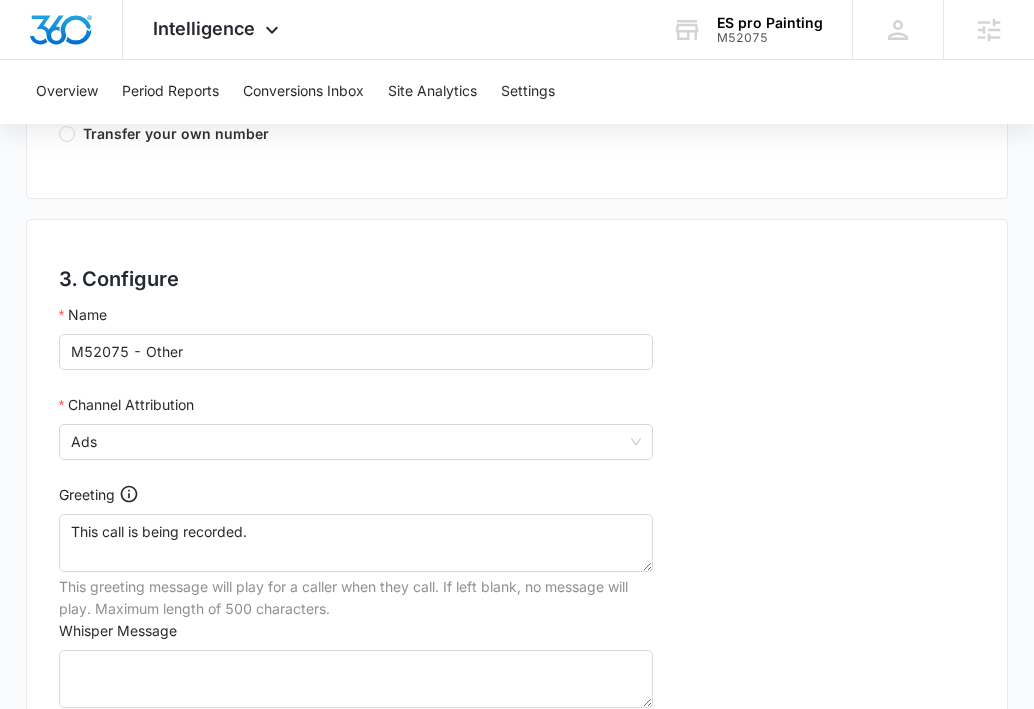 click on "Name M52075 - Other Channel Attribution Ads Greeting This call is being recorded. This greeting message will play for a caller when they call. If left blank, no message will play. Maximum length of 500 characters. Whisper Message The whisper message will play for the receiver of a call when they first pick up and will not be audible by the caller. Maximum length of 500 characters. Notify These Emails When a Call Is Received Comma-separated list of emails. Record Calls Count as a lead Save Cancel" at bounding box center (356, 658) 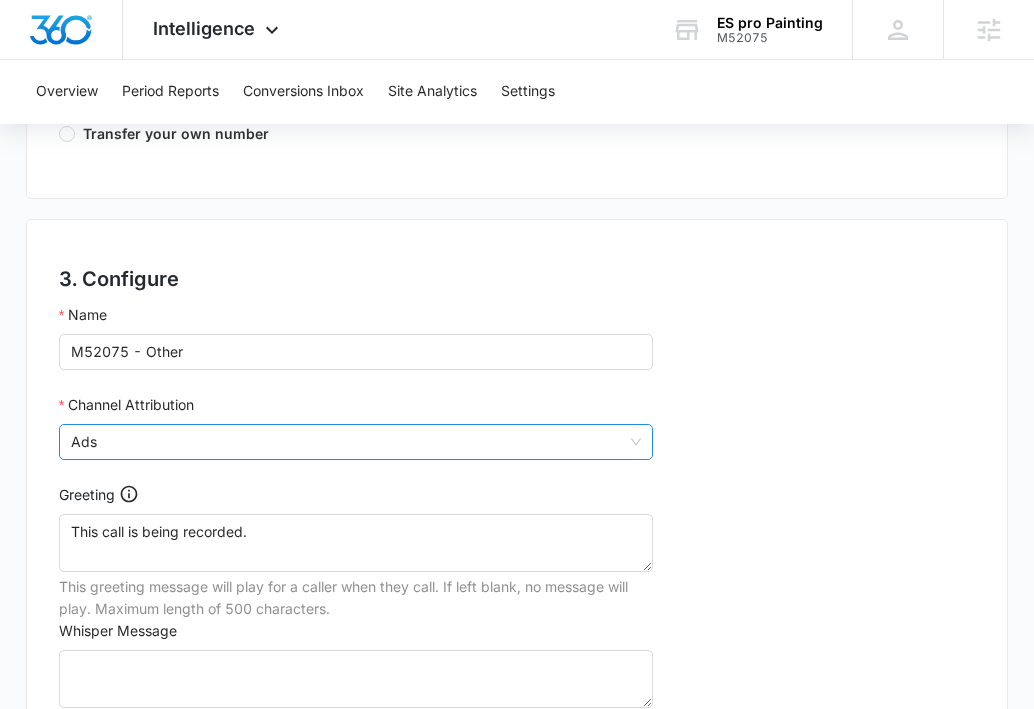 click on "Ads" at bounding box center [356, 442] 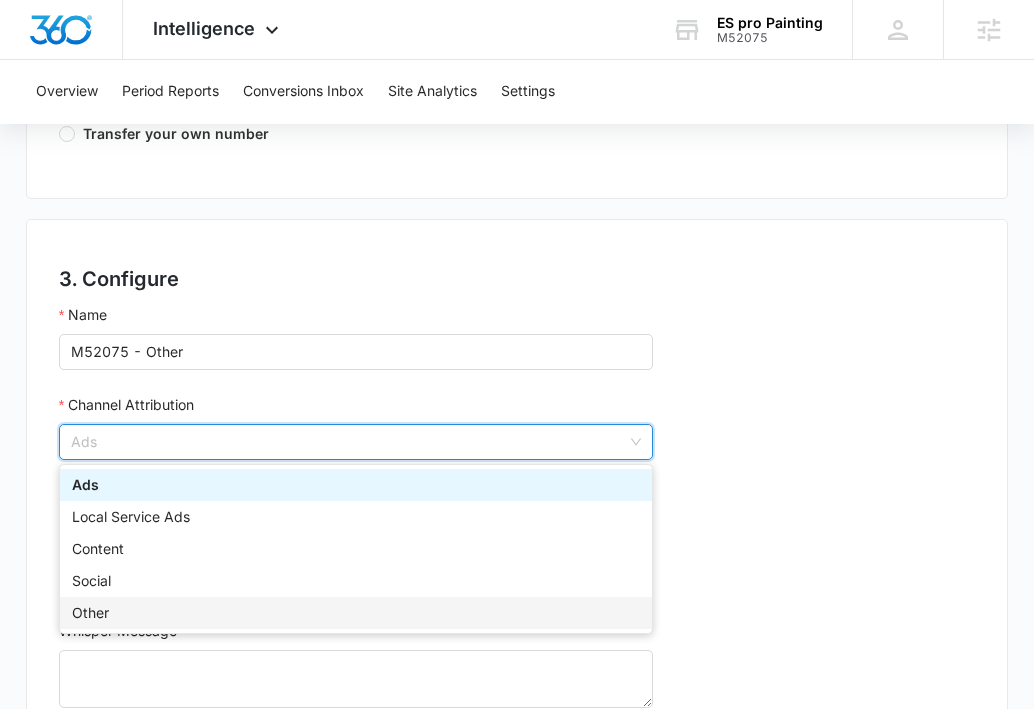 click on "Other" at bounding box center (356, 613) 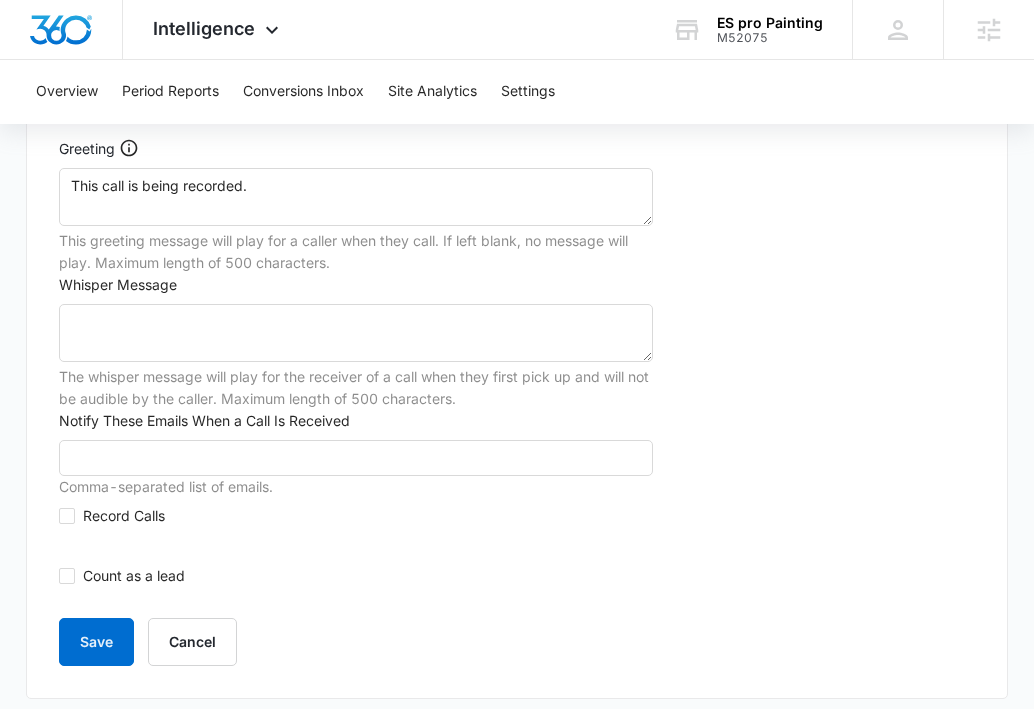 scroll, scrollTop: 1794, scrollLeft: 0, axis: vertical 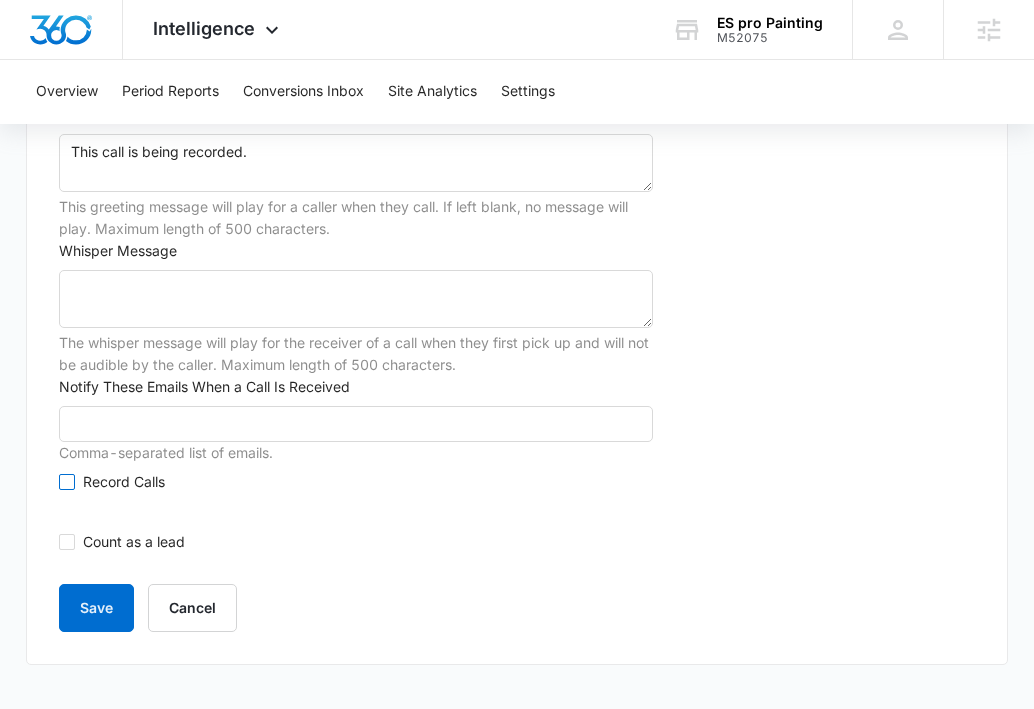 click on "Record Calls" at bounding box center [124, 482] 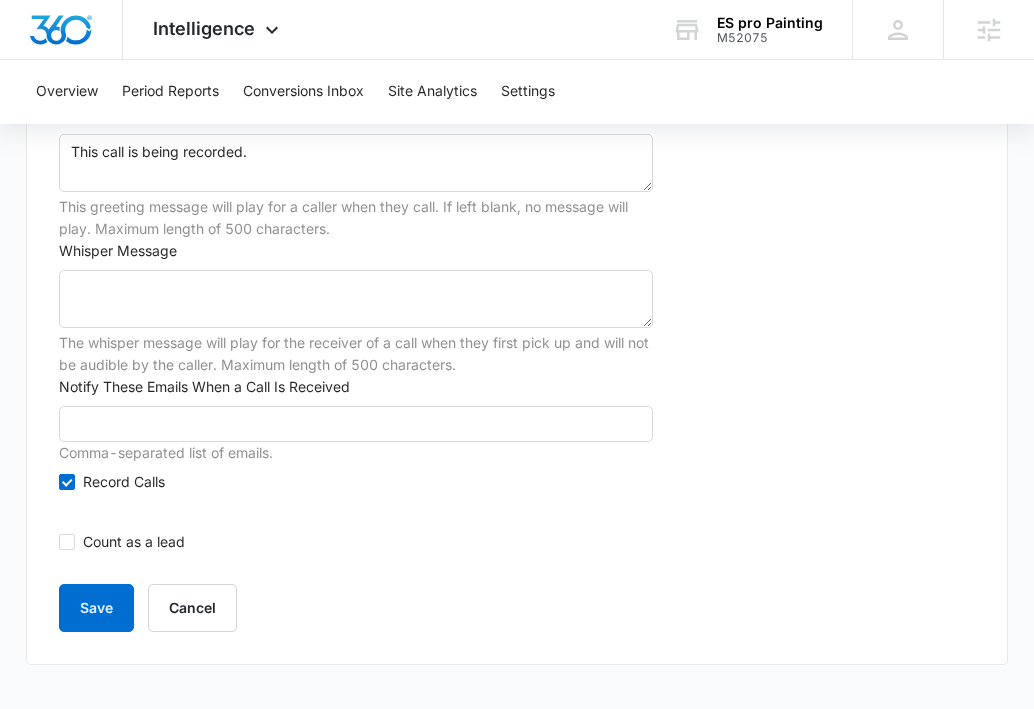 click on "Count as a lead" at bounding box center (356, 542) 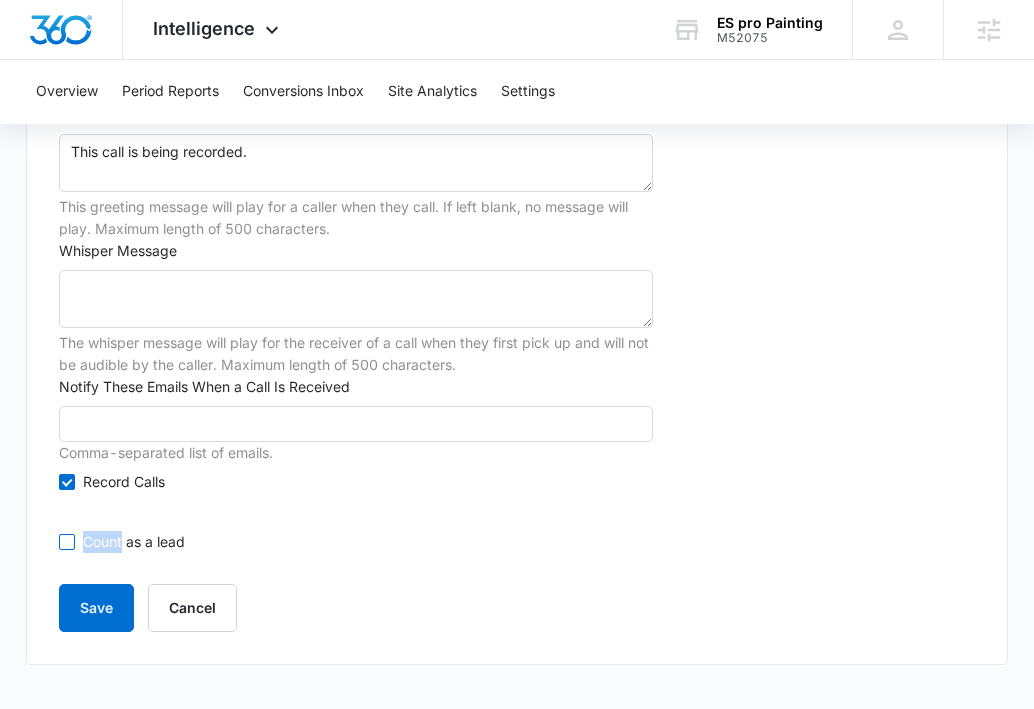 click on "Count as a lead" at bounding box center (134, 542) 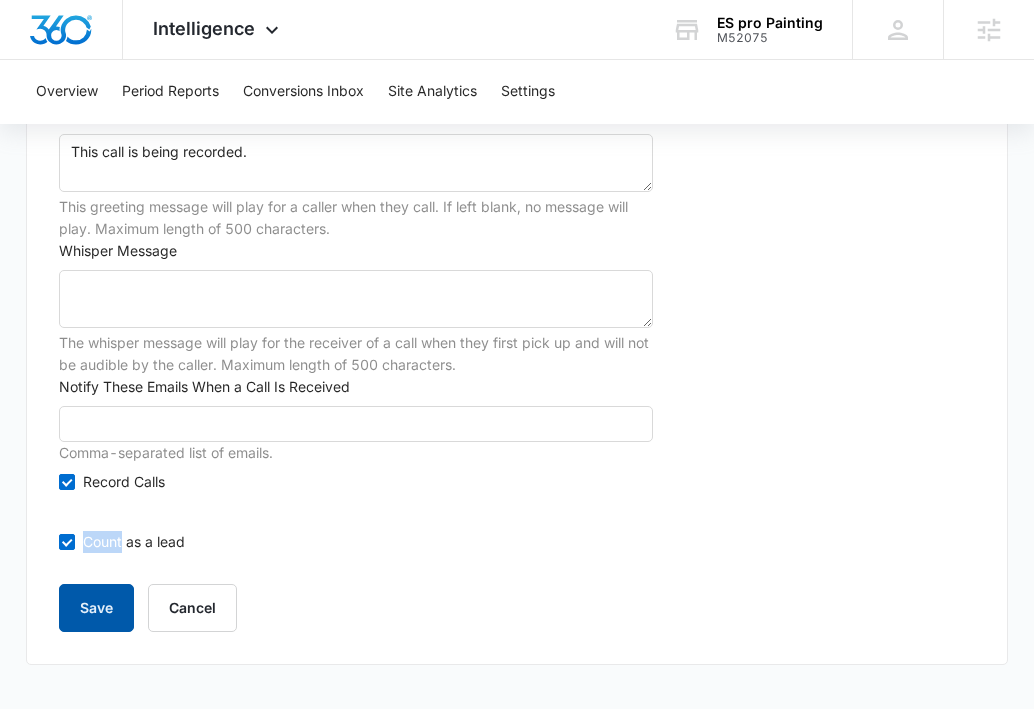 click on "Save" at bounding box center (96, 608) 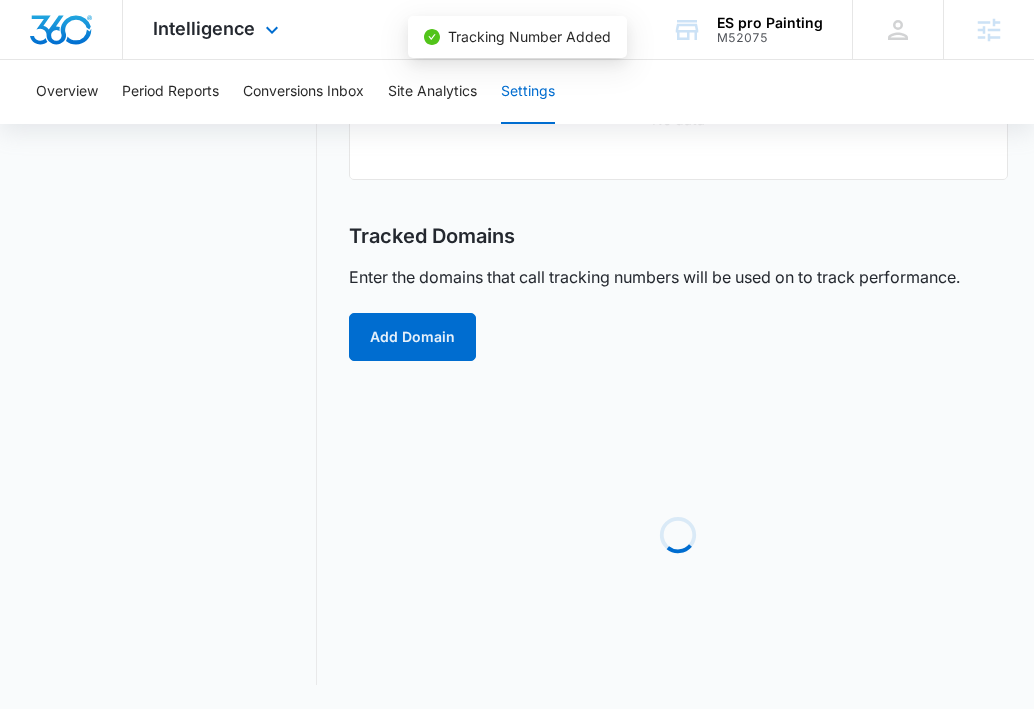 scroll, scrollTop: 0, scrollLeft: 0, axis: both 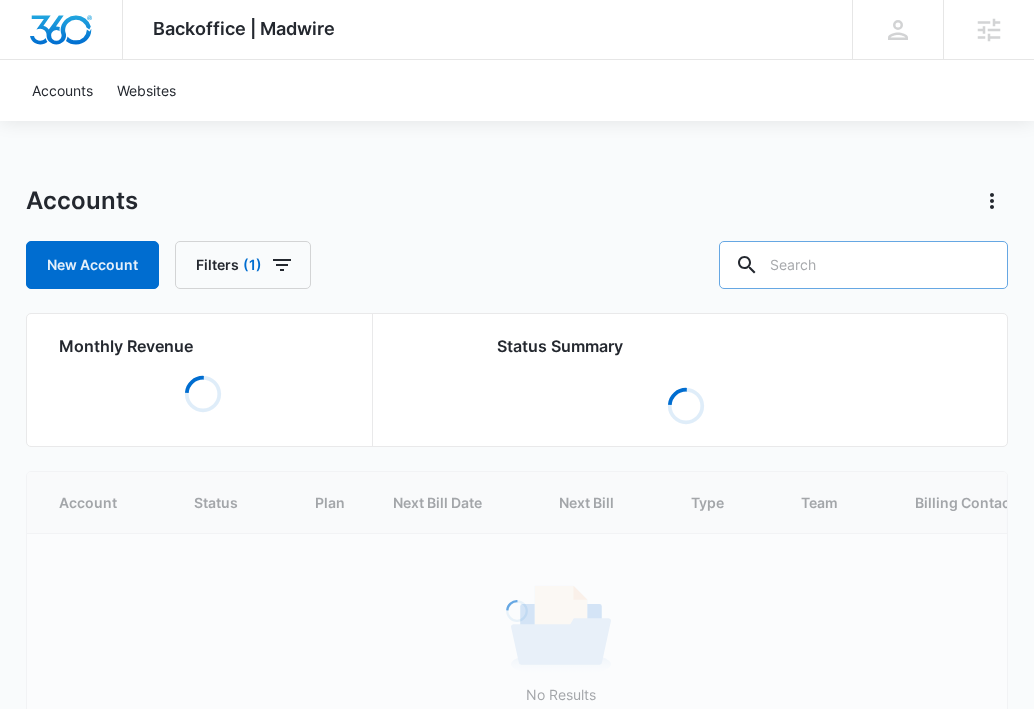 click at bounding box center [863, 265] 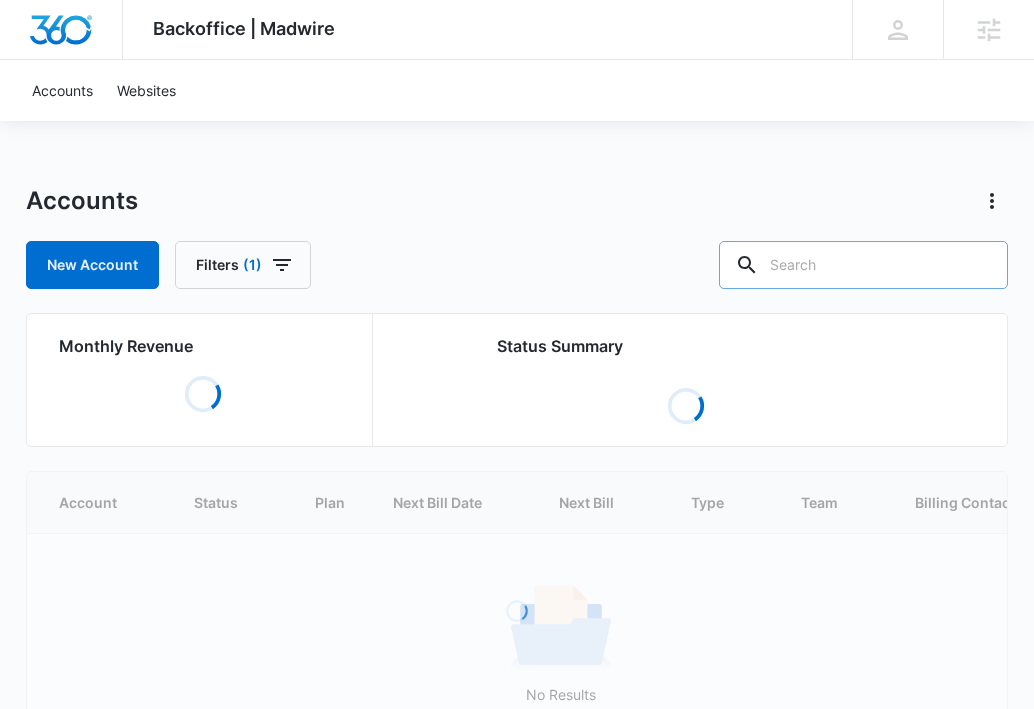 paste on "M52075" 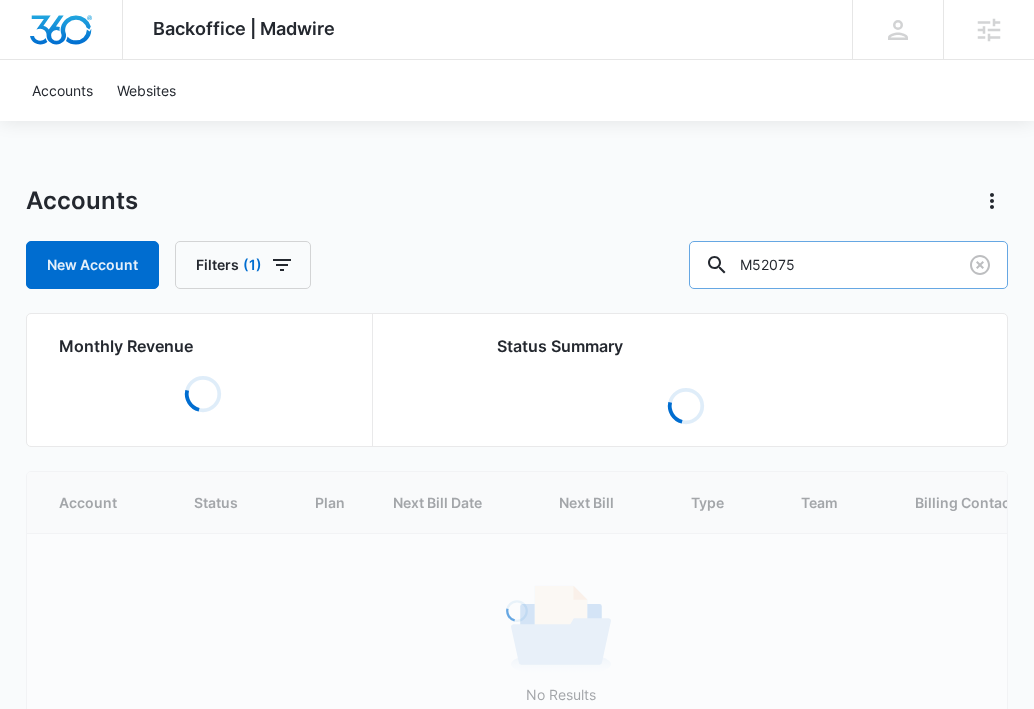 type on "M52075" 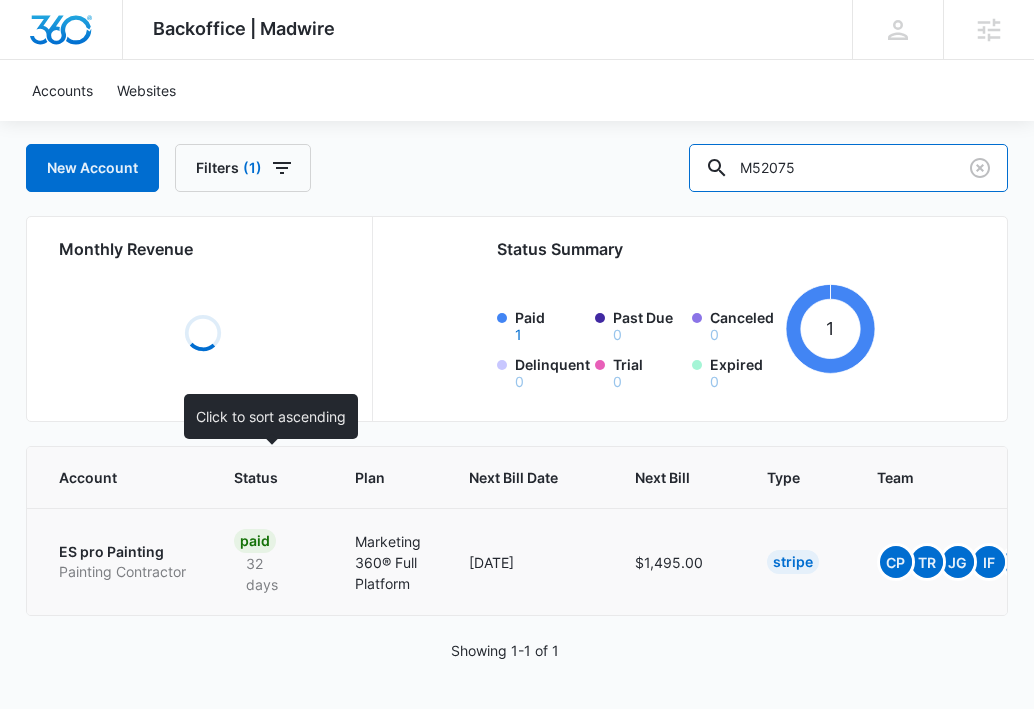 scroll, scrollTop: 115, scrollLeft: 0, axis: vertical 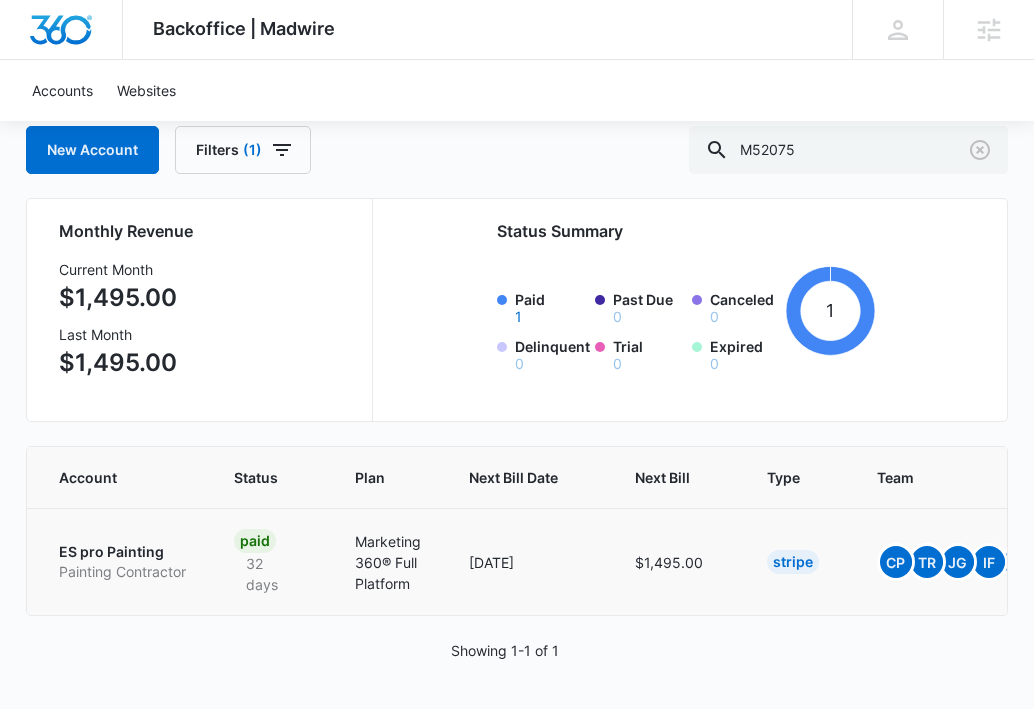 click on "ES pro Painting" at bounding box center (122, 552) 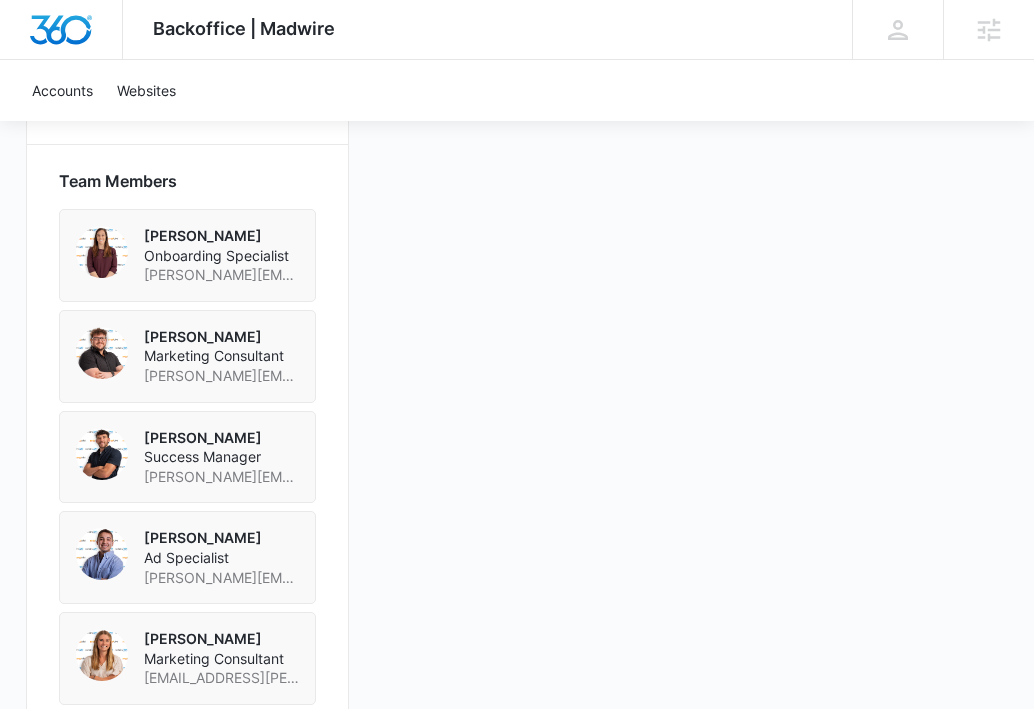 scroll, scrollTop: 1502, scrollLeft: 0, axis: vertical 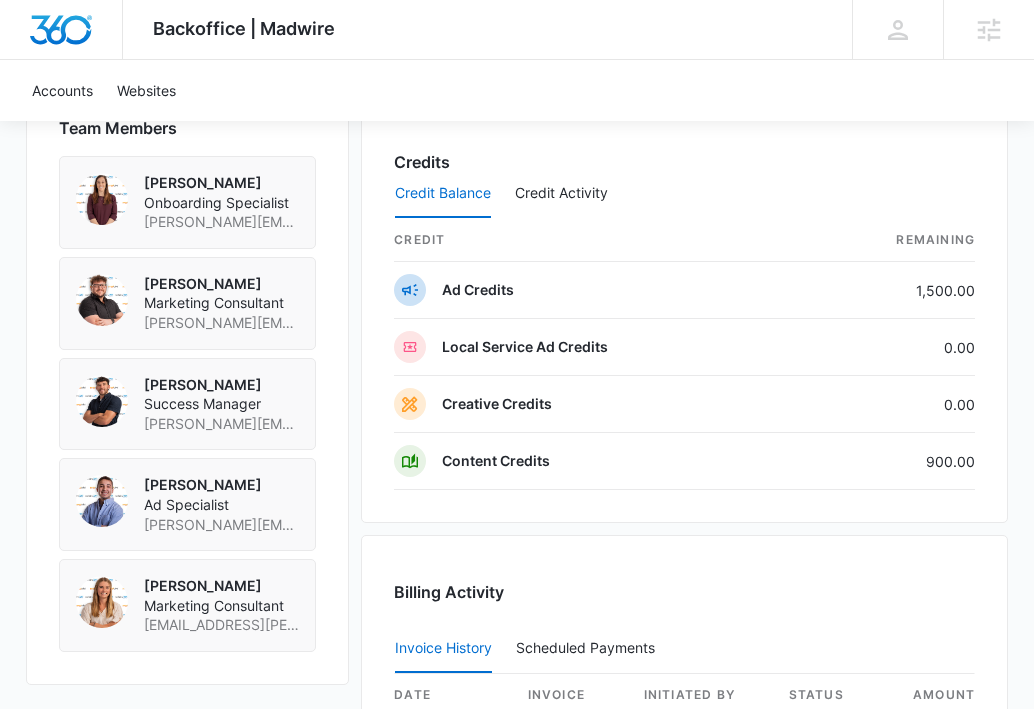 click on "[PERSON_NAME][EMAIL_ADDRESS][PERSON_NAME][DOMAIN_NAME]" at bounding box center (221, 525) 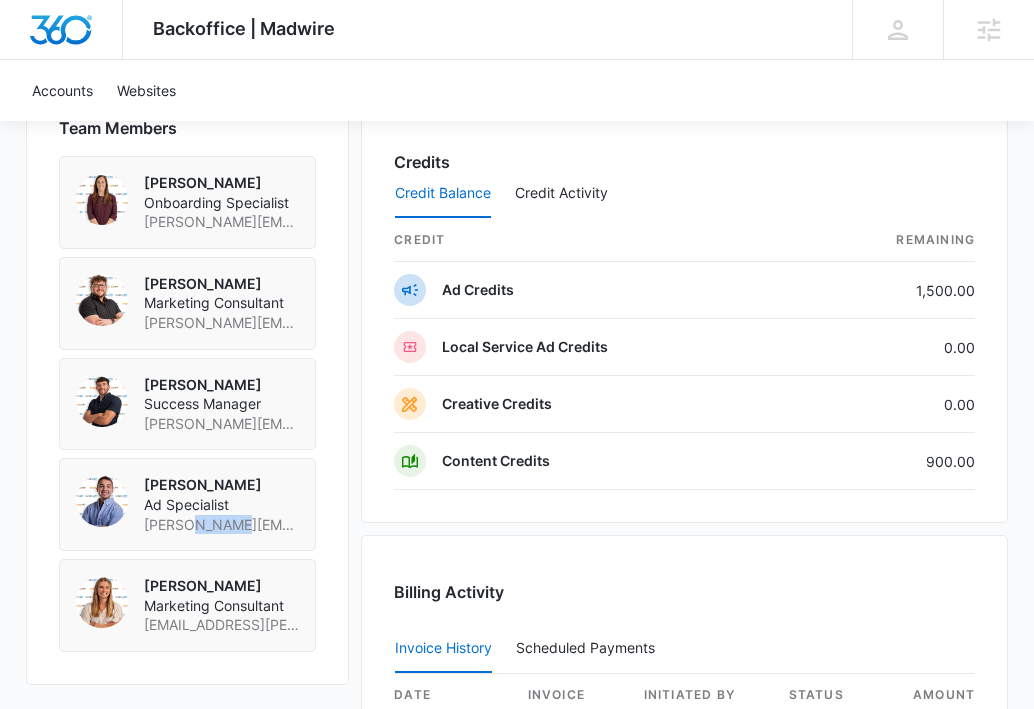 click on "[PERSON_NAME][EMAIL_ADDRESS][PERSON_NAME][DOMAIN_NAME]" at bounding box center (221, 525) 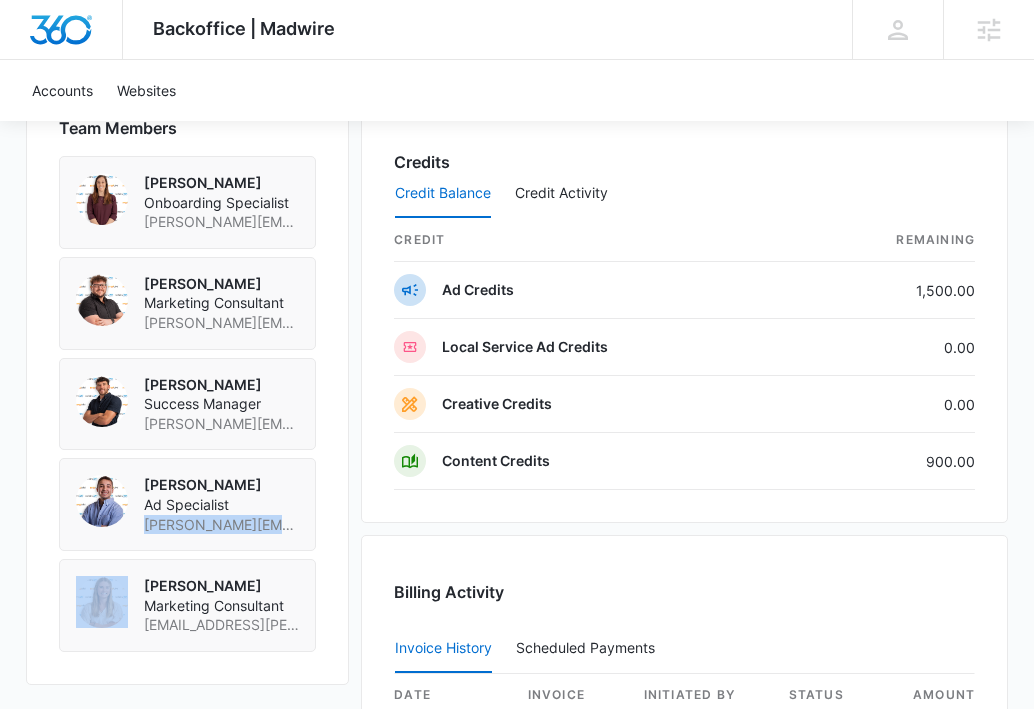 click on "[PERSON_NAME][EMAIL_ADDRESS][PERSON_NAME][DOMAIN_NAME]" at bounding box center [221, 525] 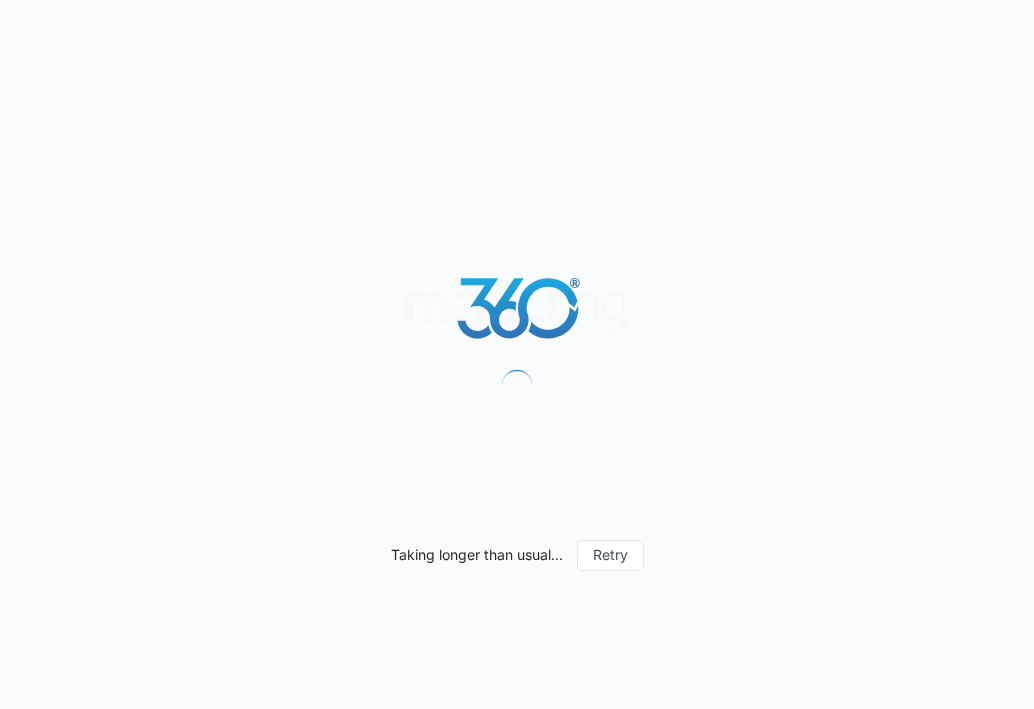 scroll, scrollTop: 0, scrollLeft: 0, axis: both 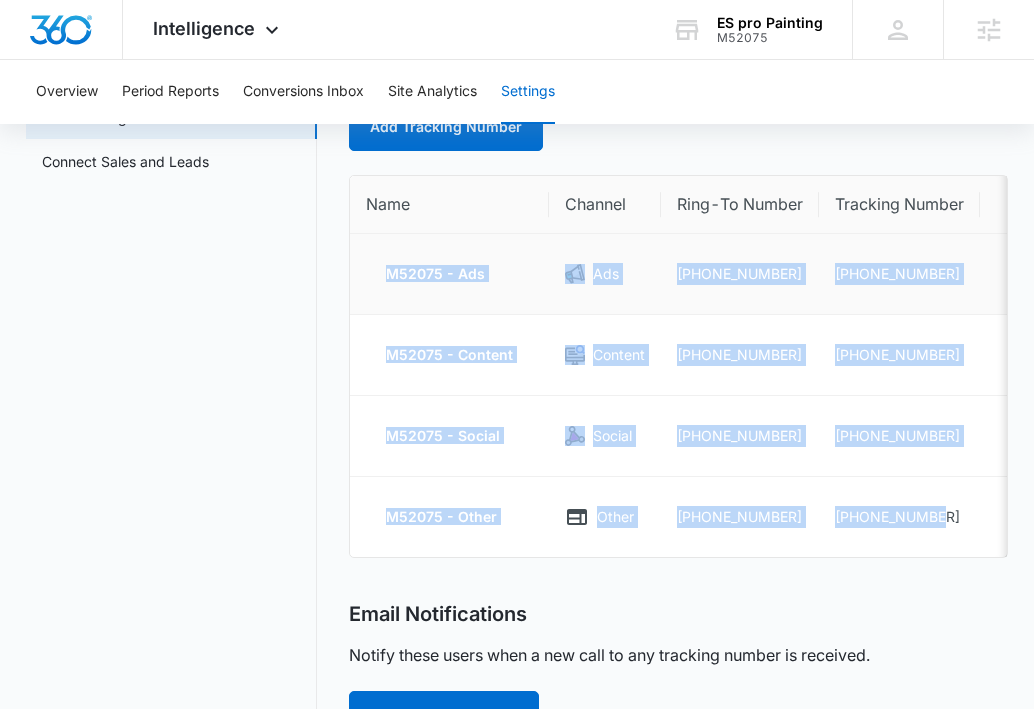 drag, startPoint x: 956, startPoint y: 521, endPoint x: 382, endPoint y: 274, distance: 624.888 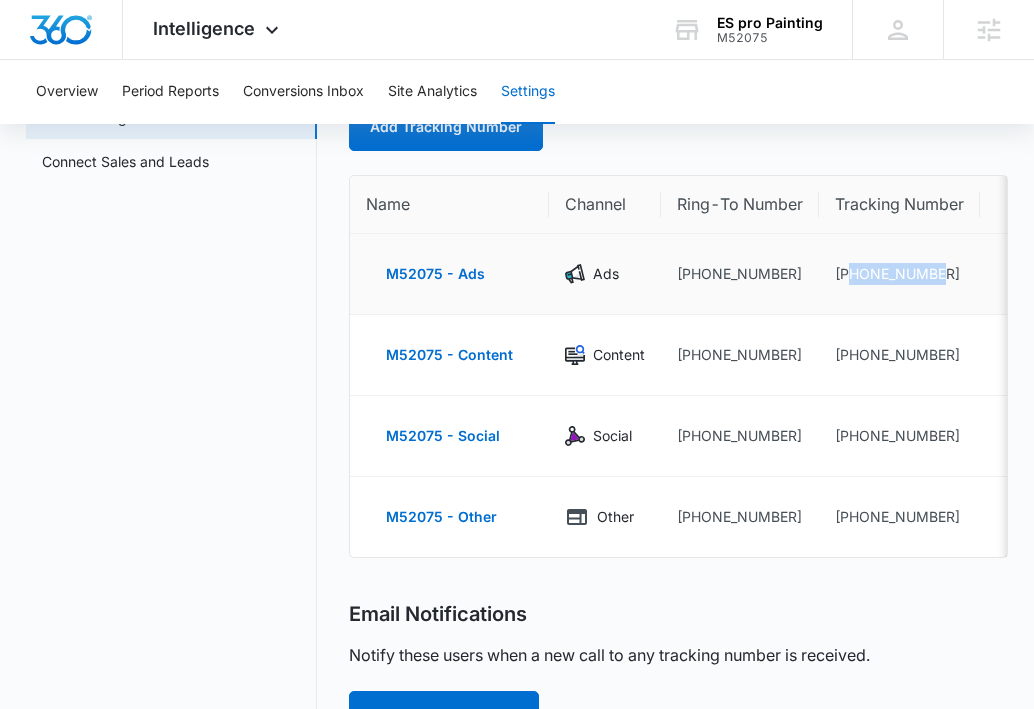 drag, startPoint x: 952, startPoint y: 272, endPoint x: 844, endPoint y: 273, distance: 108.00463 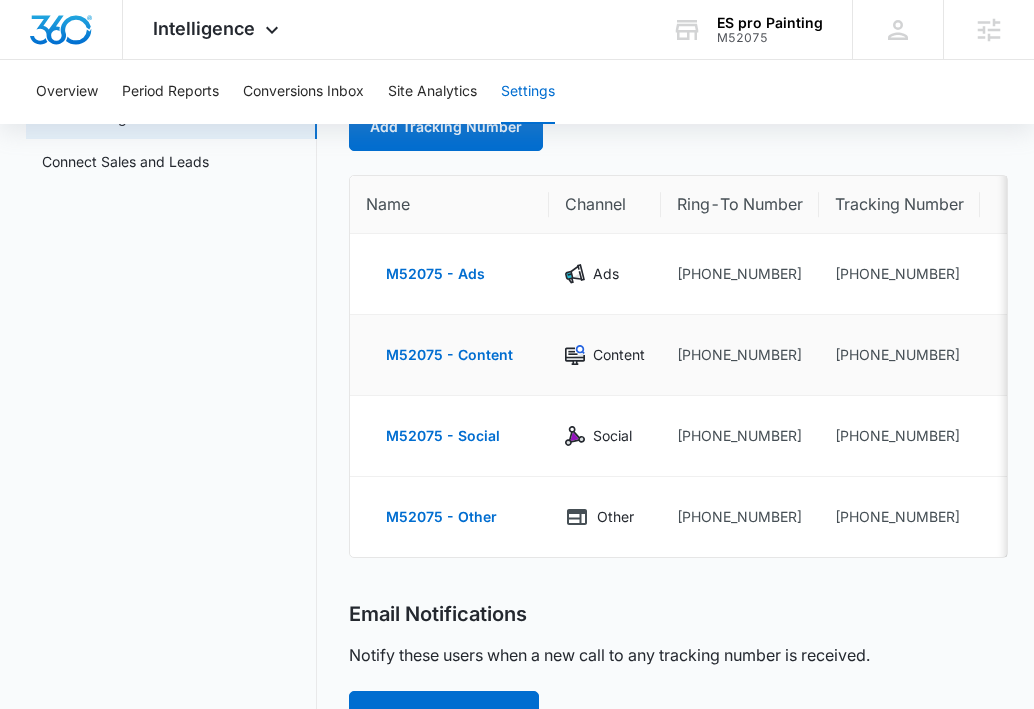 click on "+17022462118" at bounding box center [899, 355] 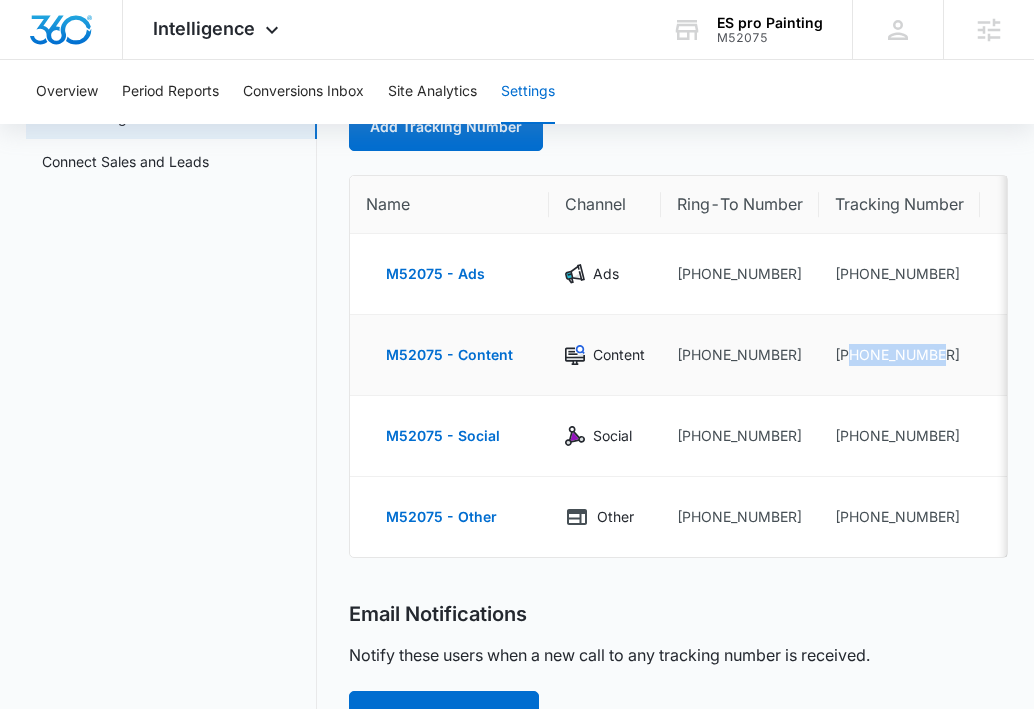 drag, startPoint x: 962, startPoint y: 349, endPoint x: 849, endPoint y: 347, distance: 113.0177 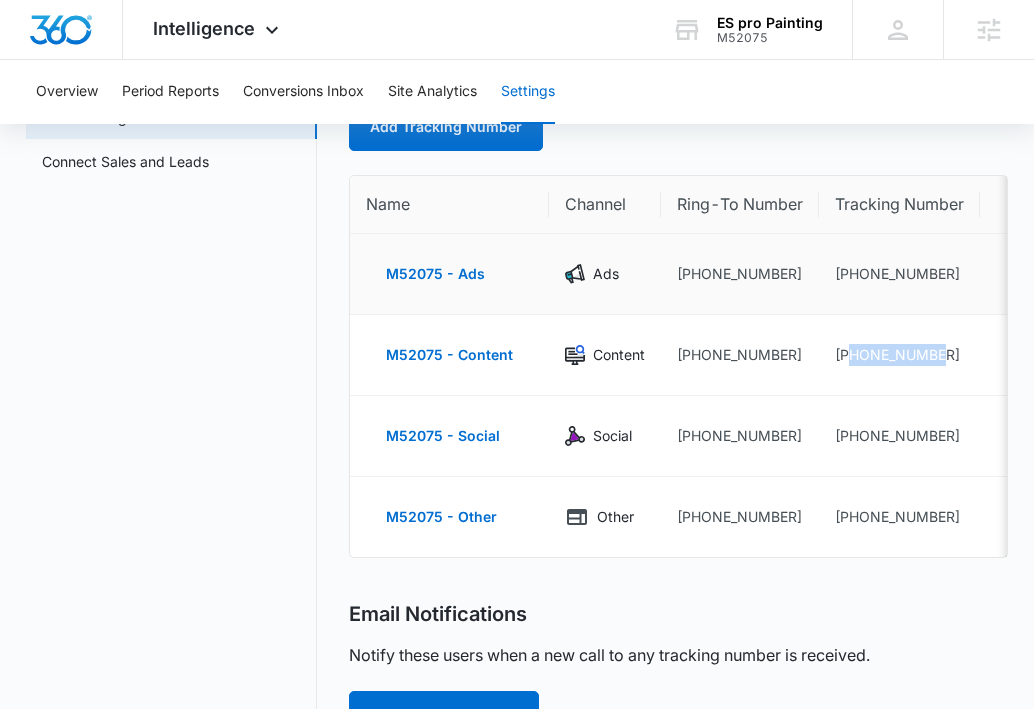 copy on "7022462118" 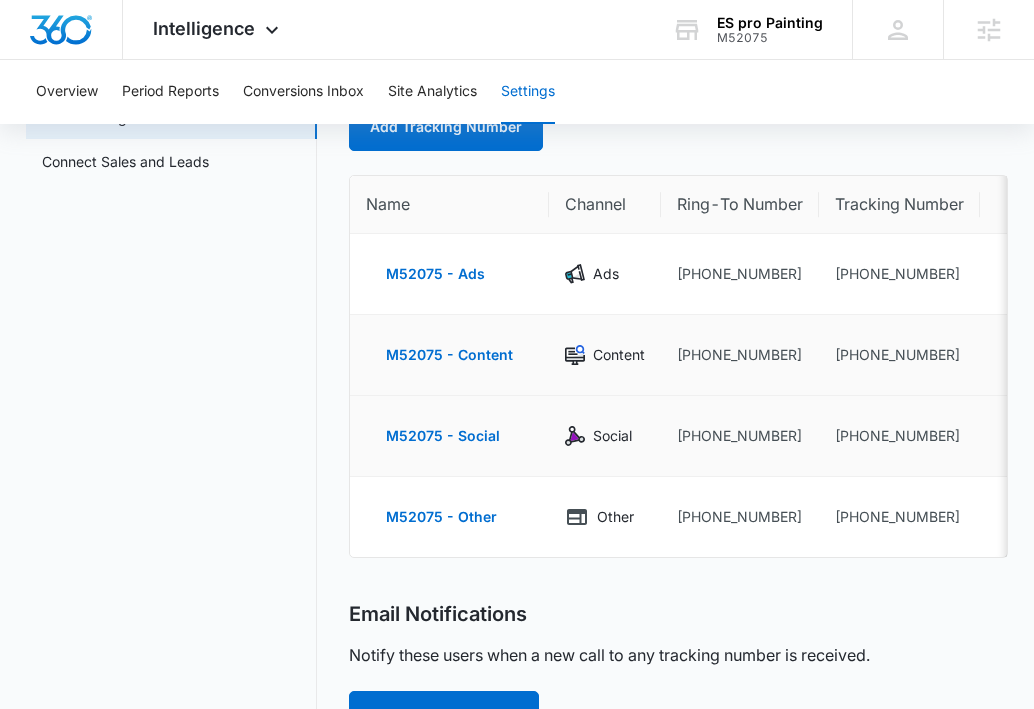 click on "+17022462708" at bounding box center (899, 436) 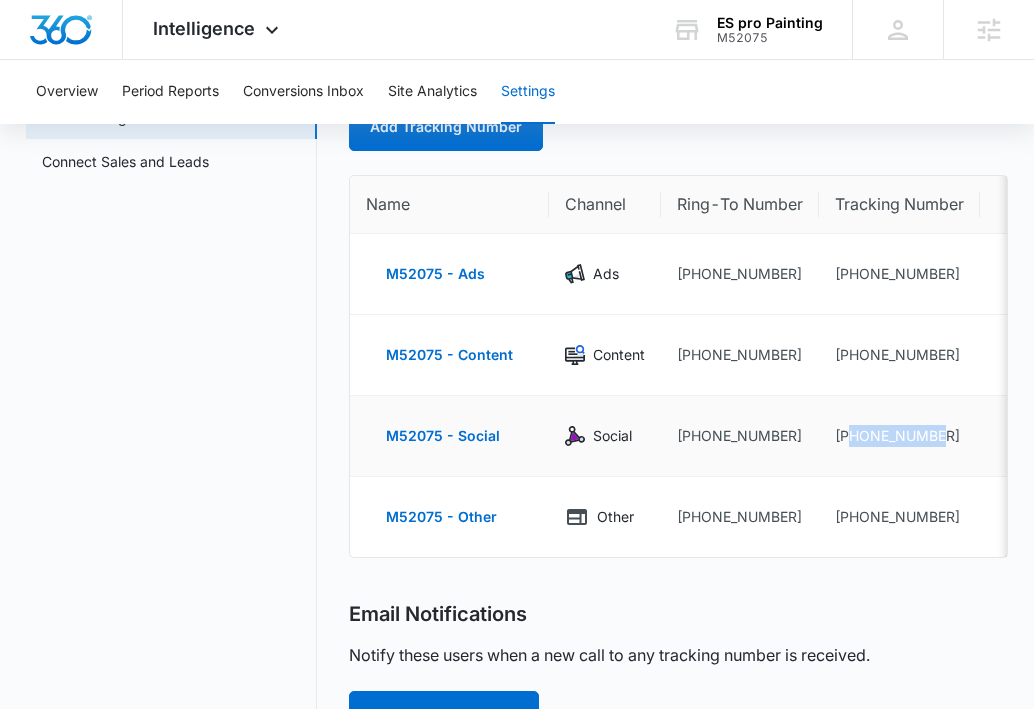 drag, startPoint x: 953, startPoint y: 433, endPoint x: 845, endPoint y: 434, distance: 108.00463 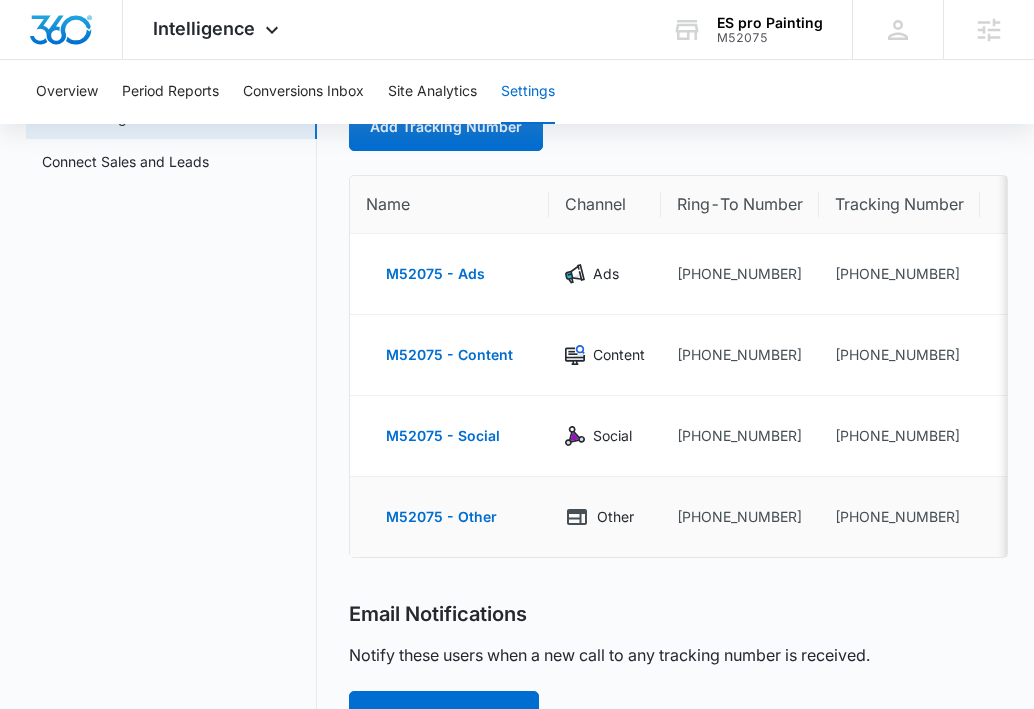 click on "+17022911946" at bounding box center (899, 517) 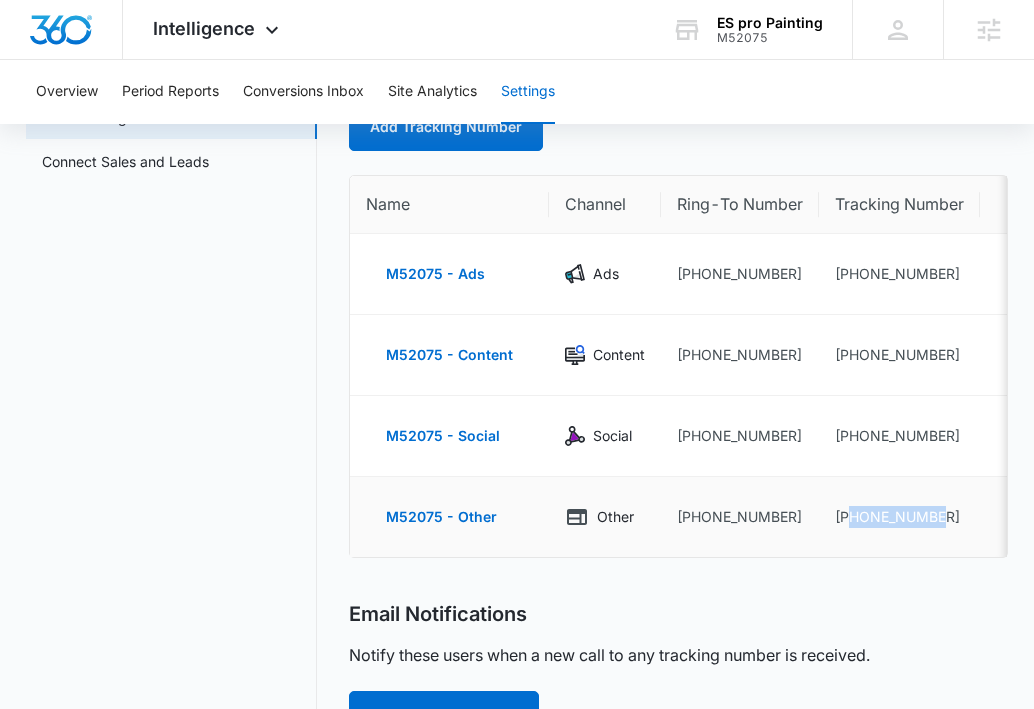 drag, startPoint x: 948, startPoint y: 514, endPoint x: 848, endPoint y: 517, distance: 100.04499 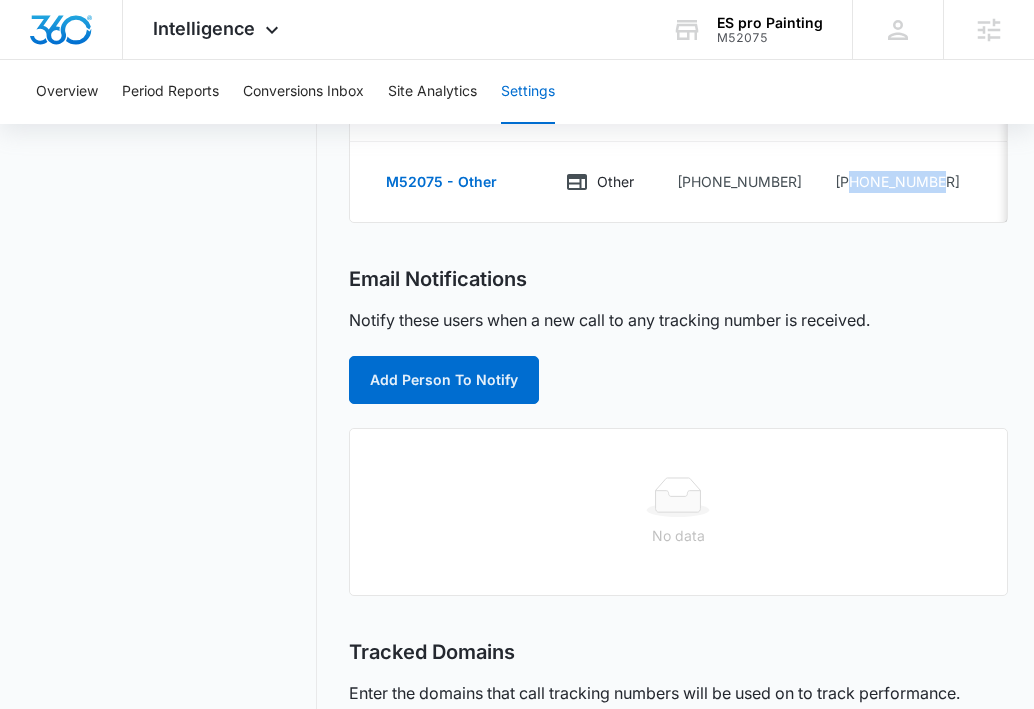 scroll, scrollTop: 758, scrollLeft: 0, axis: vertical 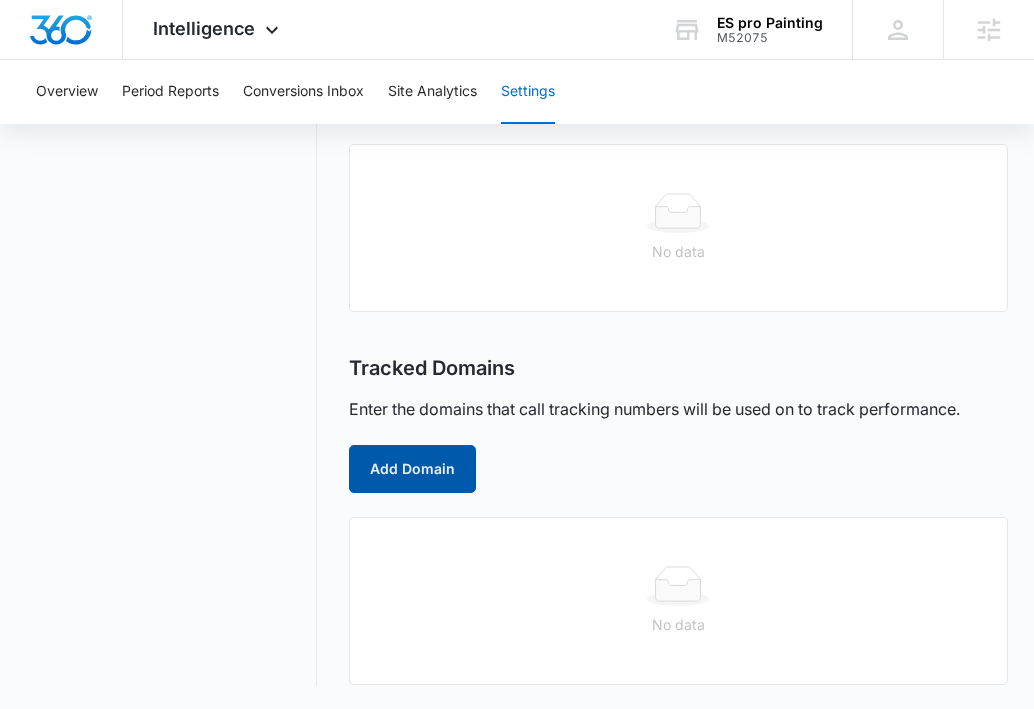 click on "Add Domain" at bounding box center [412, 469] 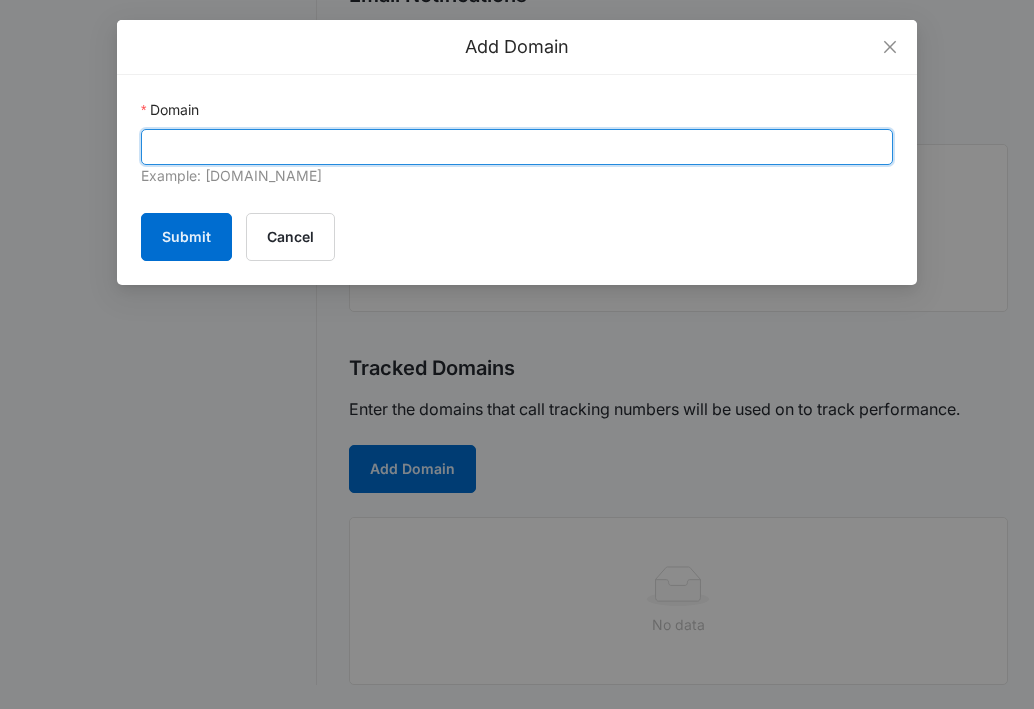 click on "Domain" at bounding box center [517, 147] 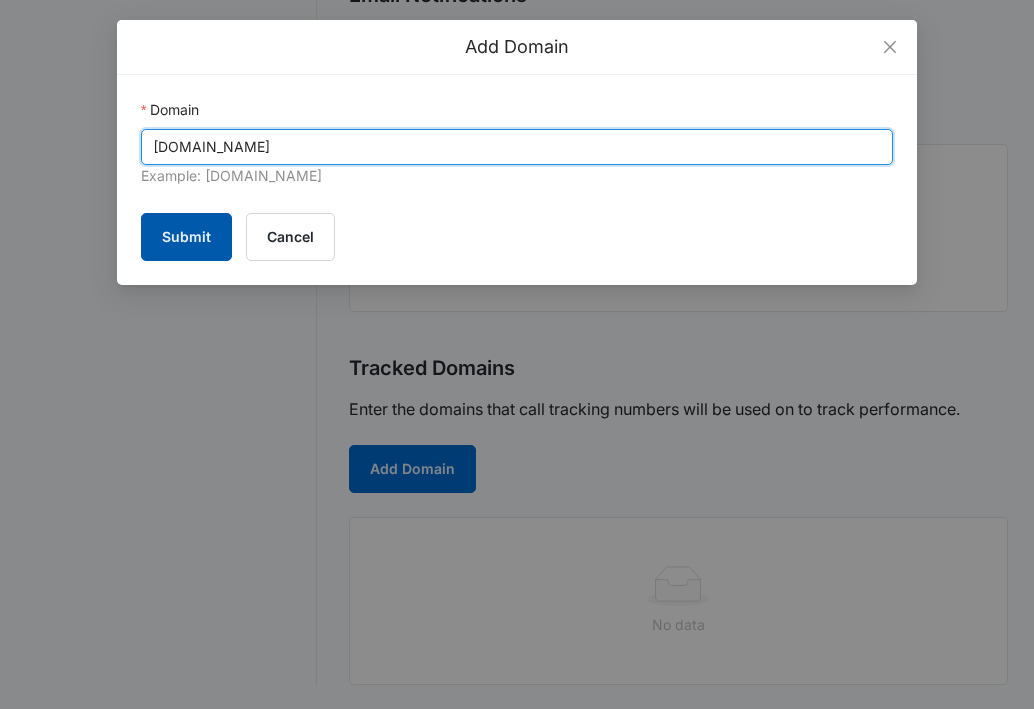 type on "espropainting.com" 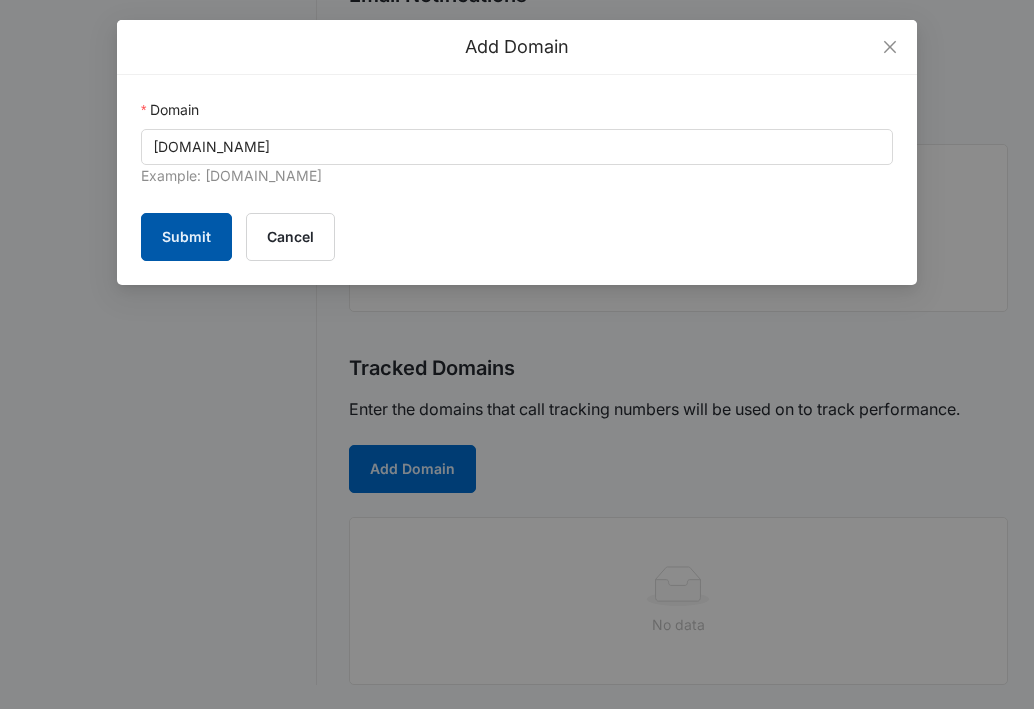 click on "Submit" at bounding box center (186, 237) 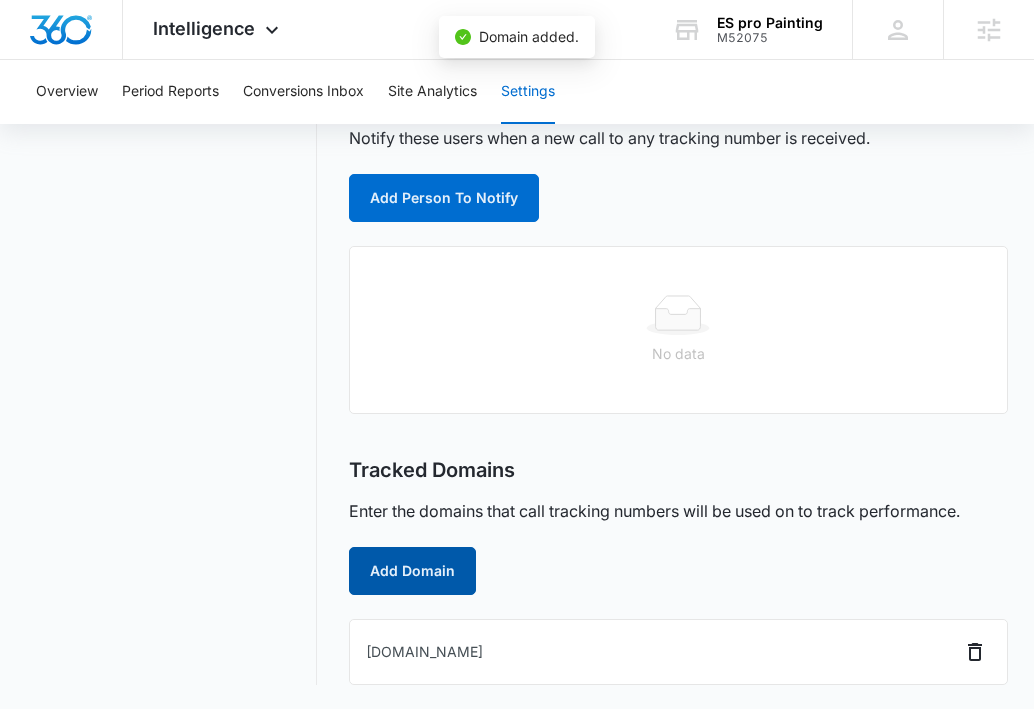 scroll, scrollTop: 636, scrollLeft: 0, axis: vertical 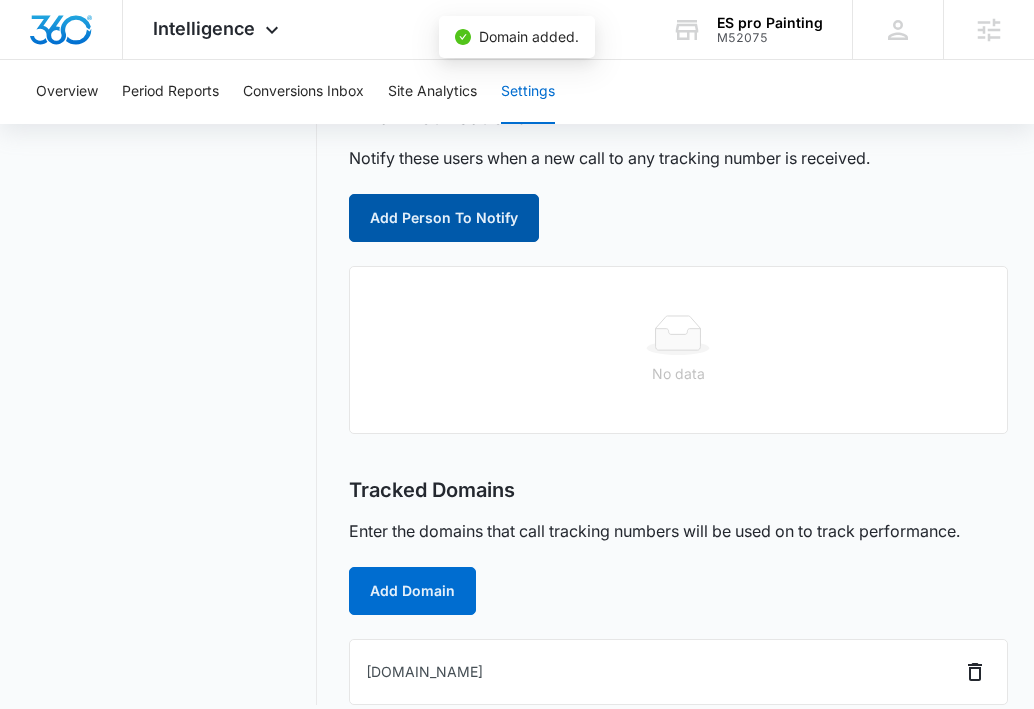 click on "Add Person To Notify" at bounding box center (444, 218) 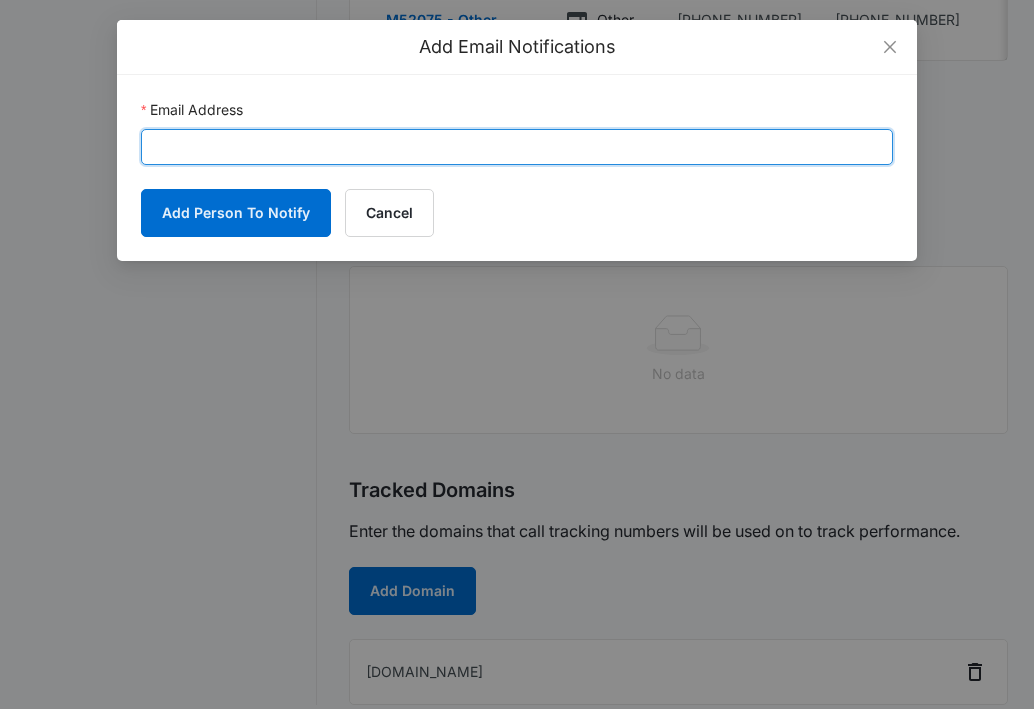 click on "Email Address" at bounding box center [517, 147] 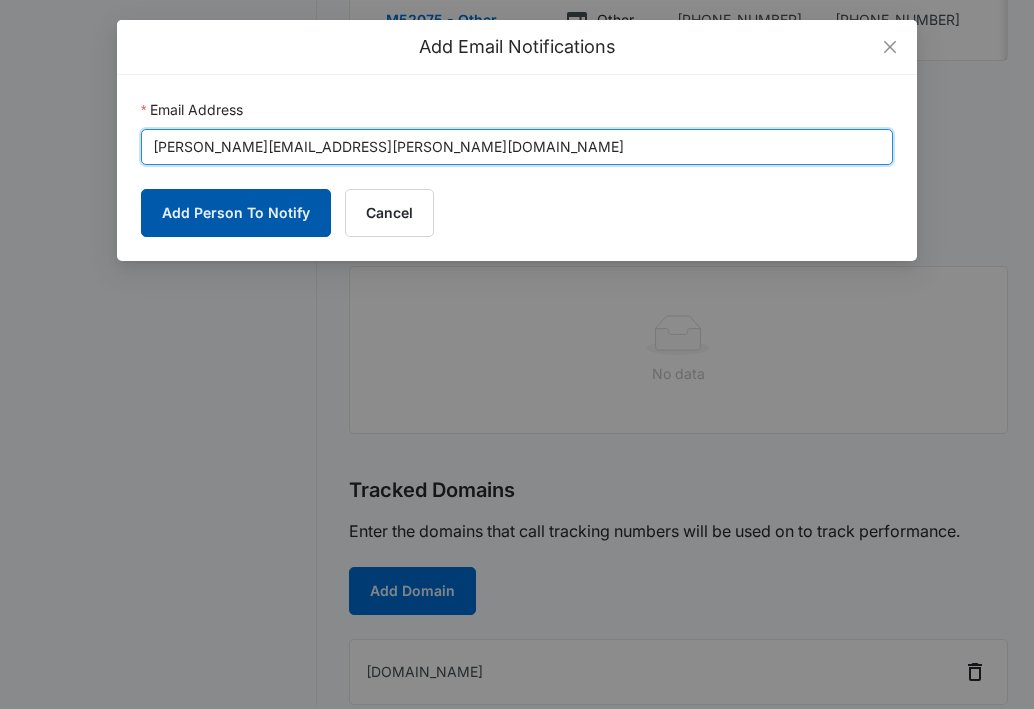 type on "jacob.gallahan@madwire.com" 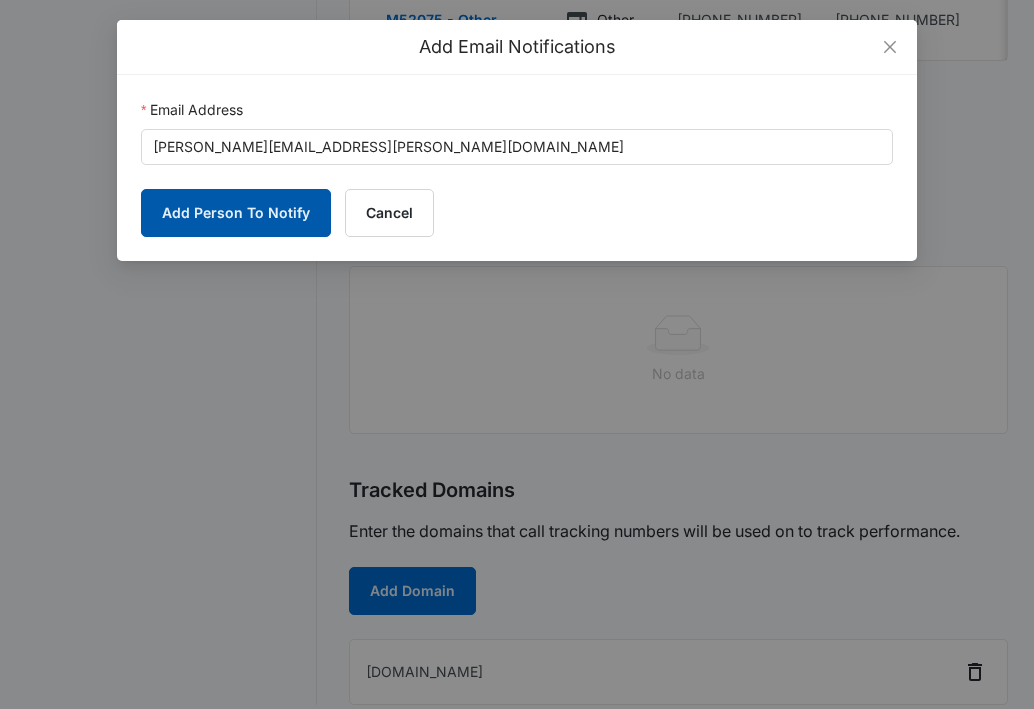click on "Add Person To Notify" at bounding box center (236, 213) 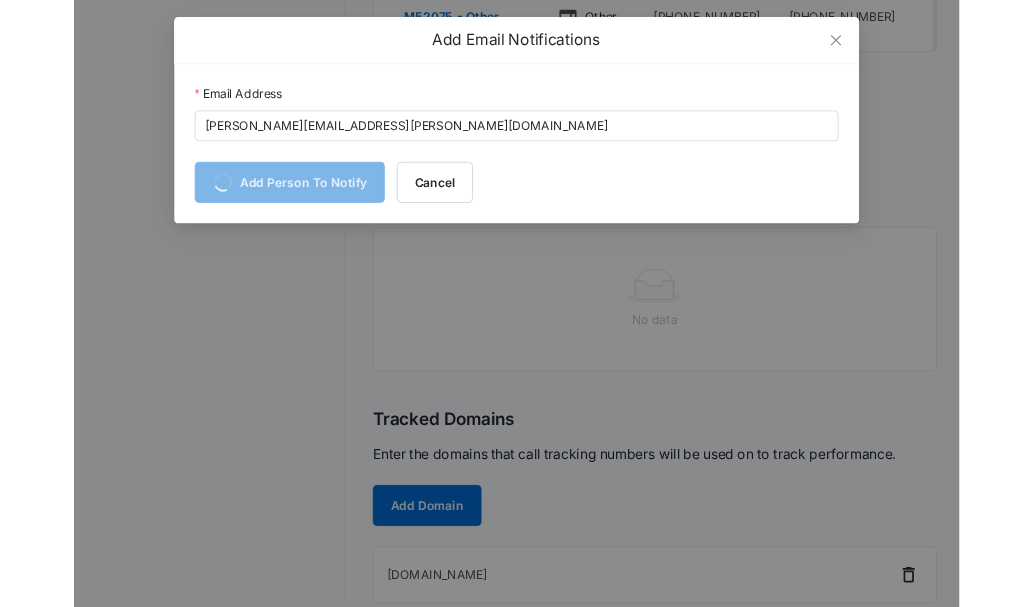 scroll, scrollTop: 574, scrollLeft: 0, axis: vertical 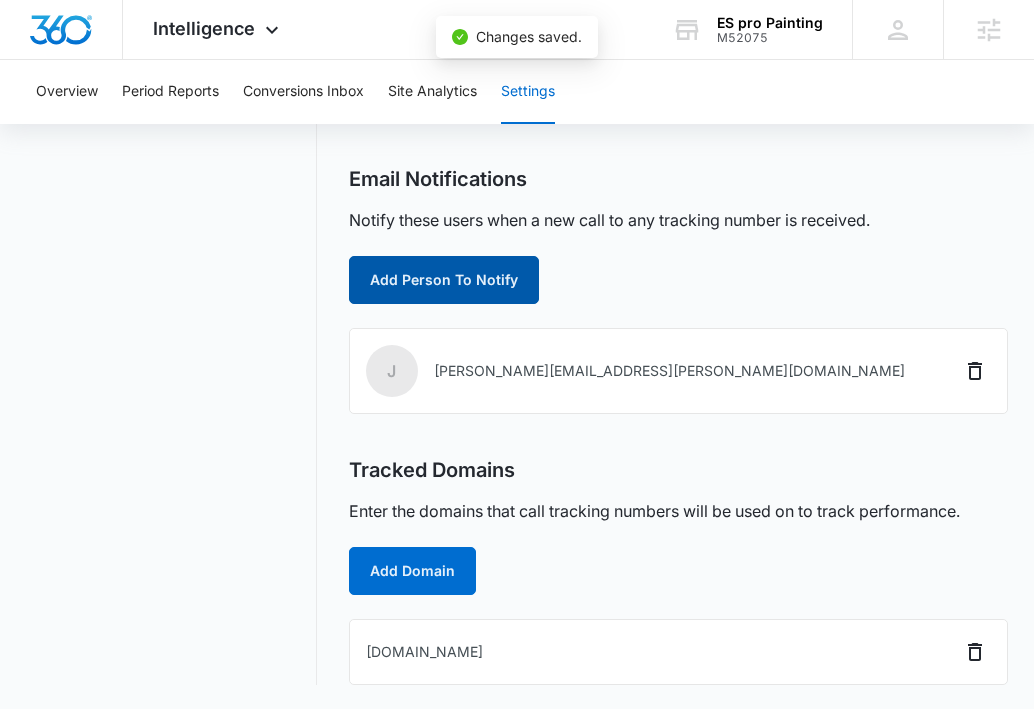 click on "Add Person To Notify" at bounding box center [444, 280] 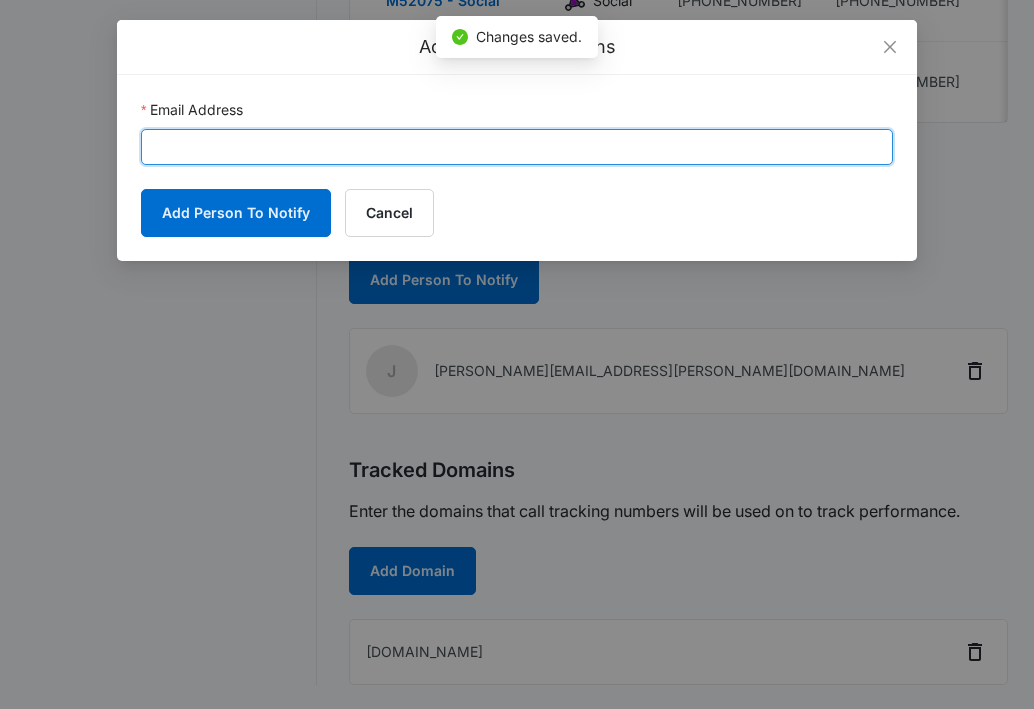 click on "Email Address" at bounding box center (517, 147) 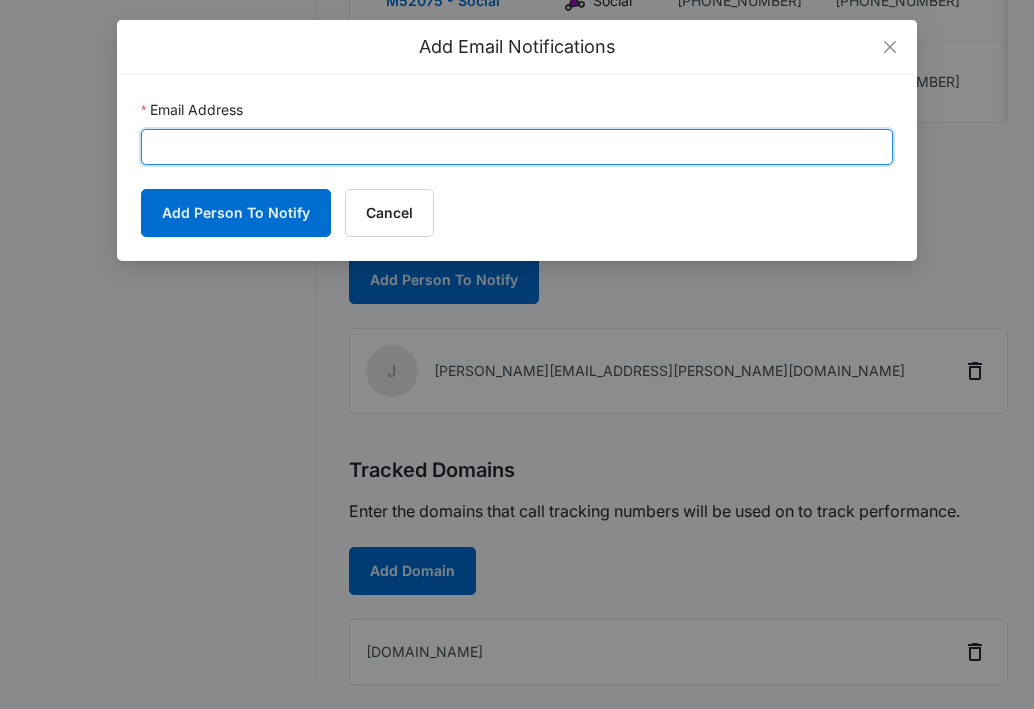 paste on "estuardosalguero20@gmail.com" 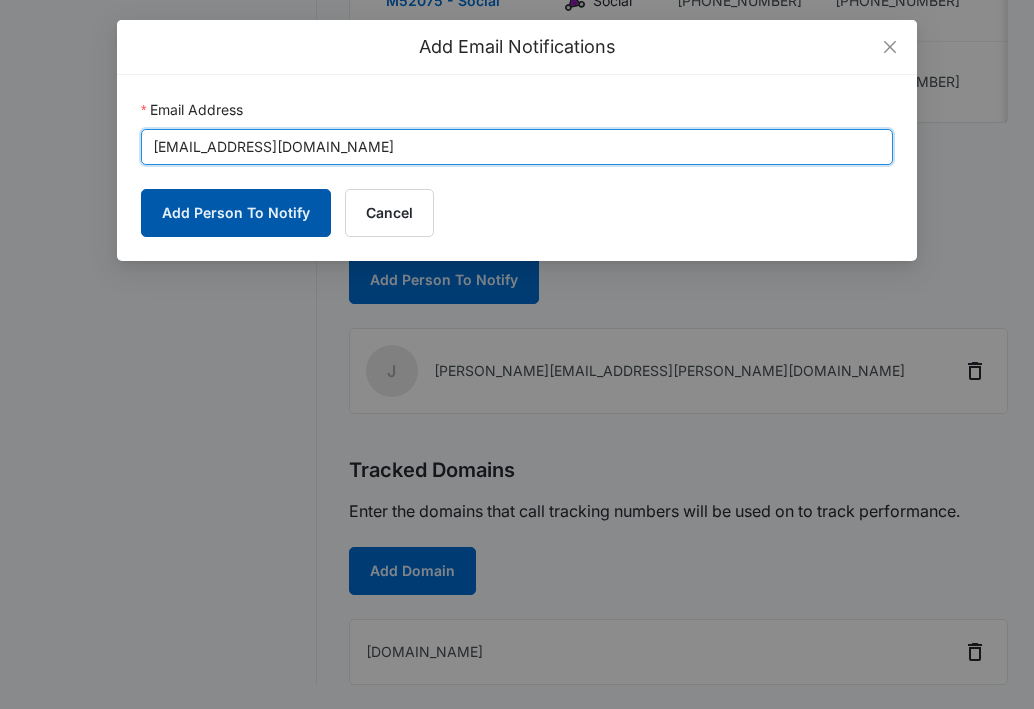 type on "estuardosalguero20@gmail.com" 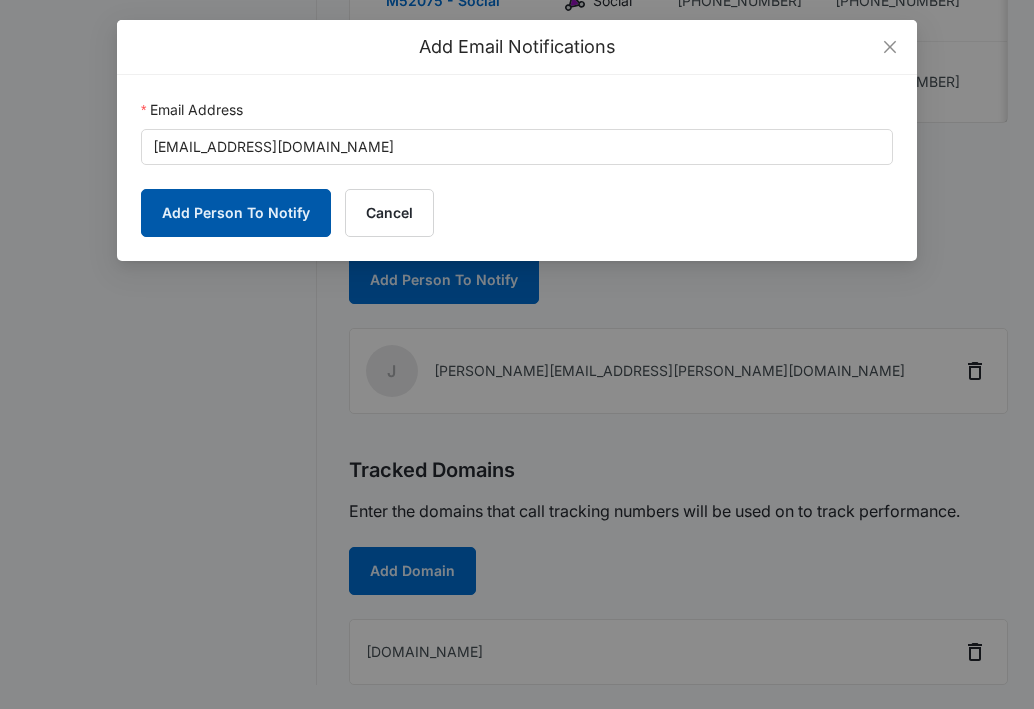 click on "Add Person To Notify" at bounding box center (236, 213) 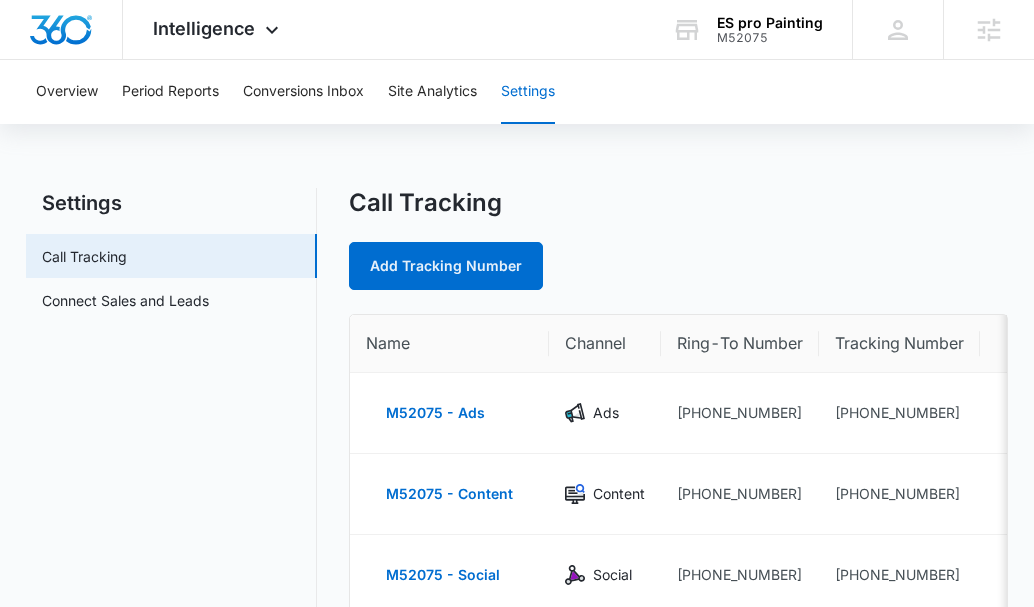 click on "Intelligence" at bounding box center [204, 28] 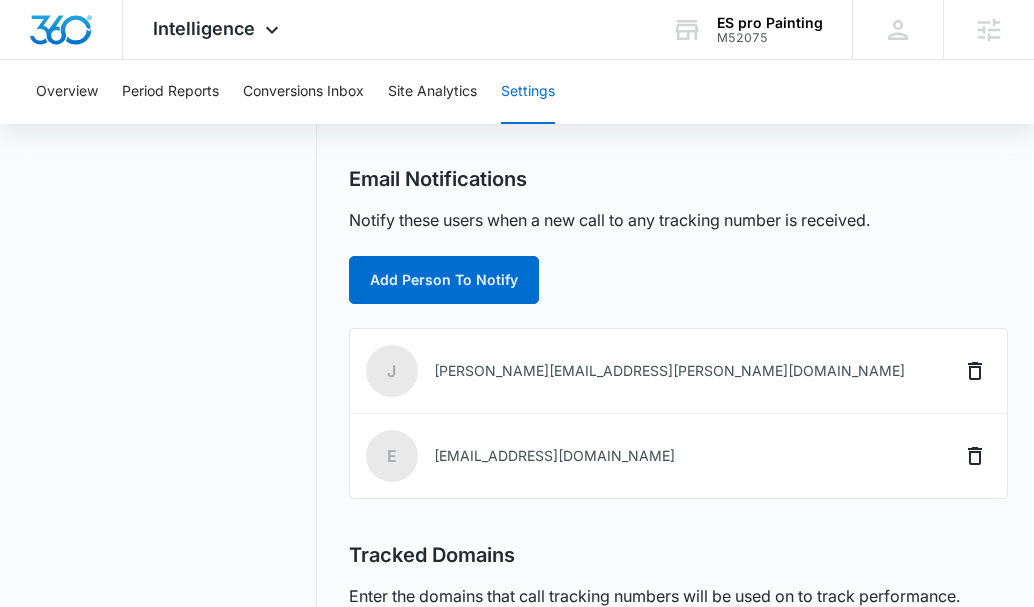 scroll, scrollTop: 0, scrollLeft: 0, axis: both 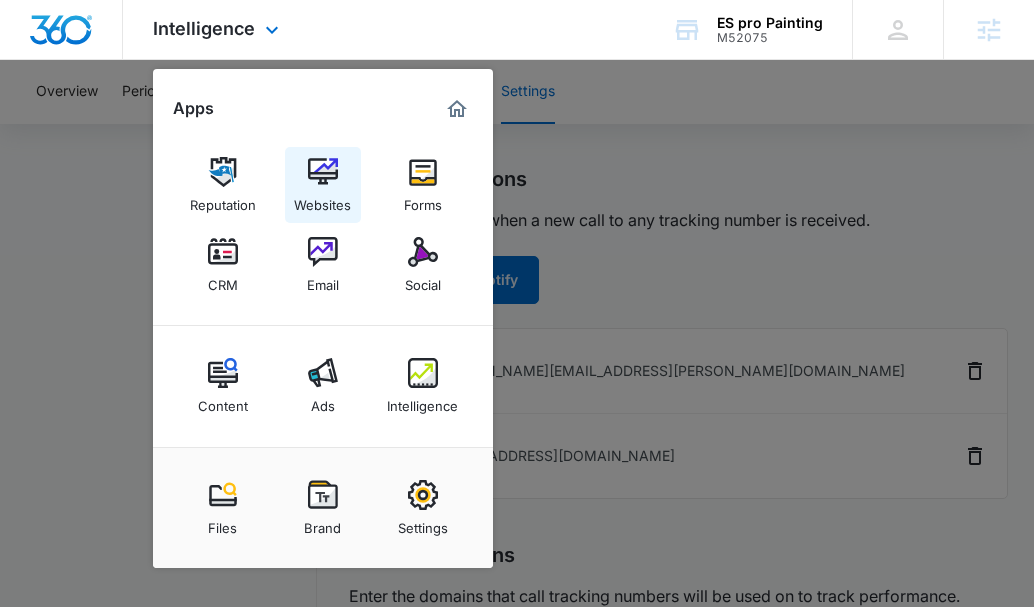 click at bounding box center (323, 172) 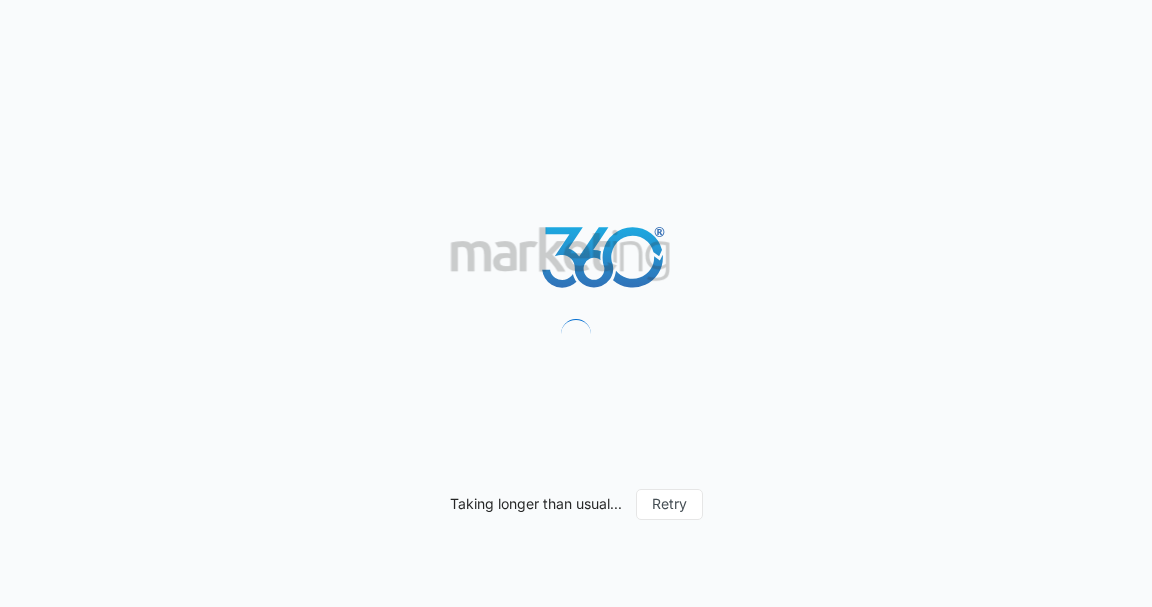 scroll, scrollTop: 0, scrollLeft: 0, axis: both 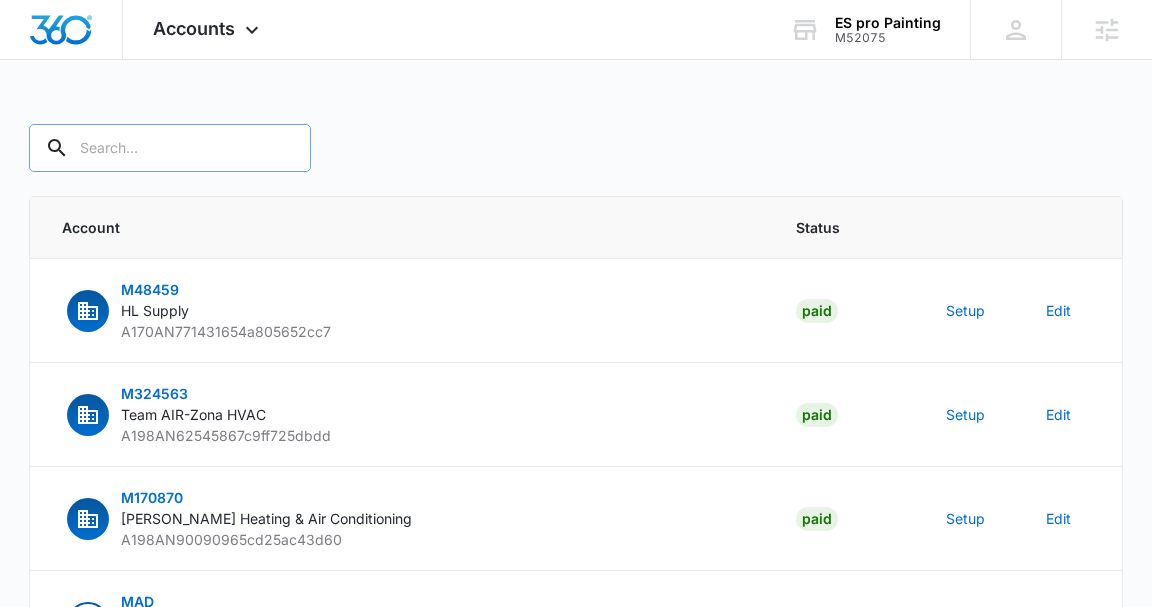 click at bounding box center (170, 148) 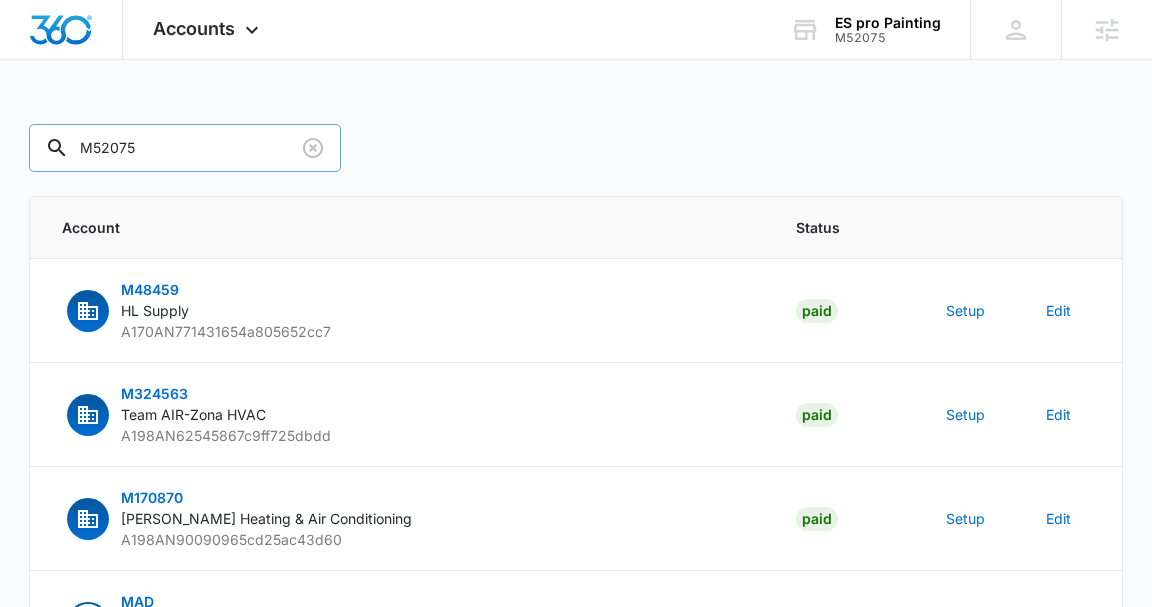 type on "M52075" 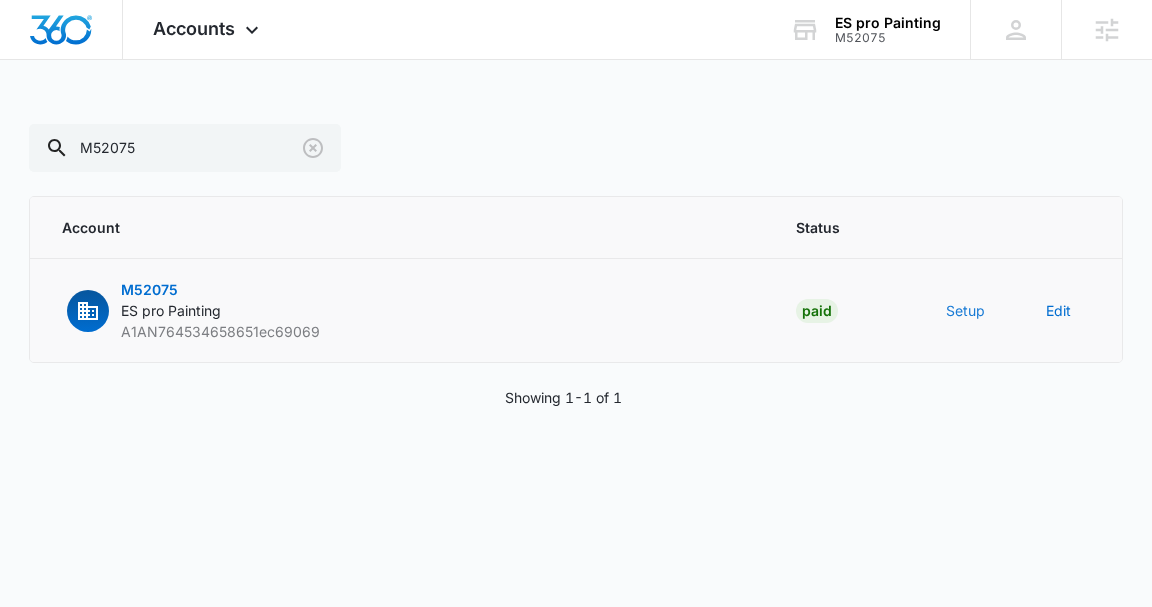 click on "Setup" at bounding box center [965, 310] 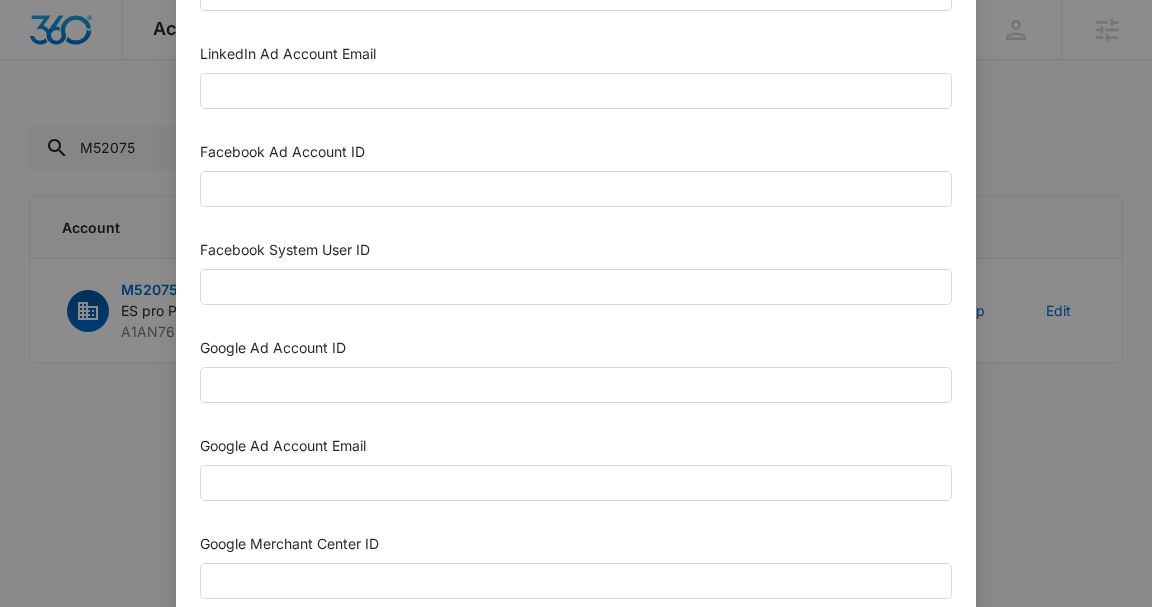 scroll, scrollTop: 438, scrollLeft: 0, axis: vertical 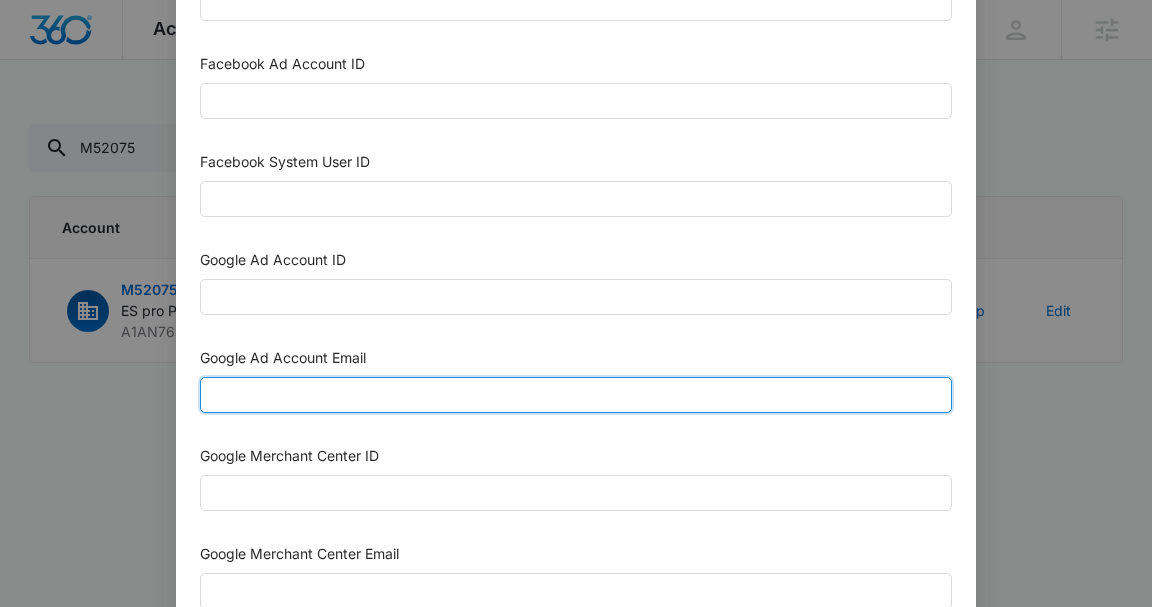 click on "Google Ad Account Email" at bounding box center [576, 395] 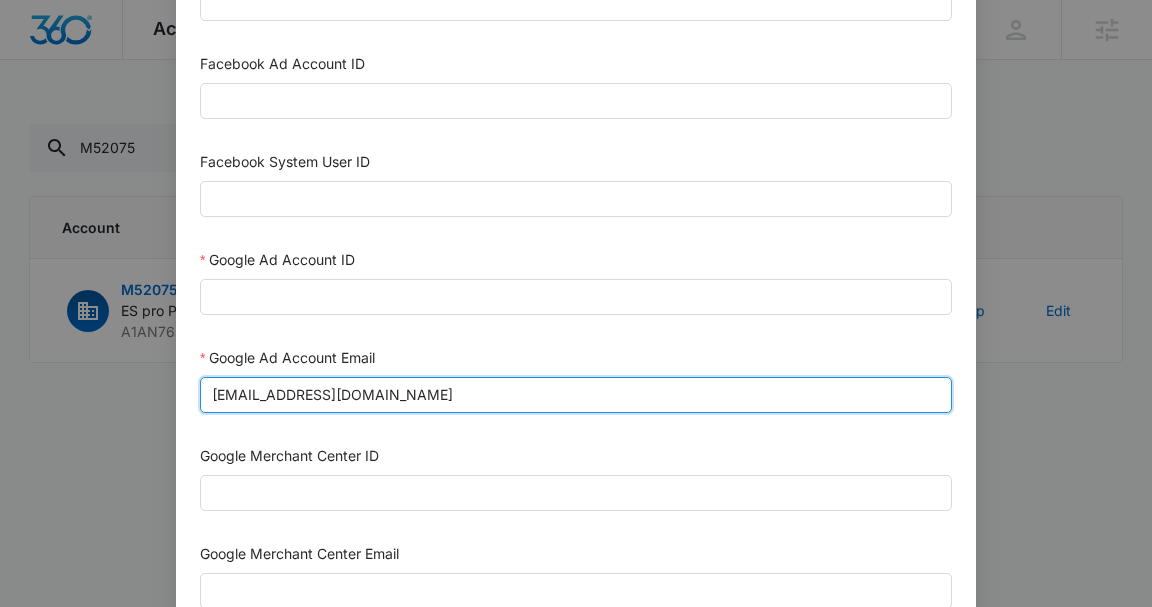 type on "[EMAIL_ADDRESS][DOMAIN_NAME]" 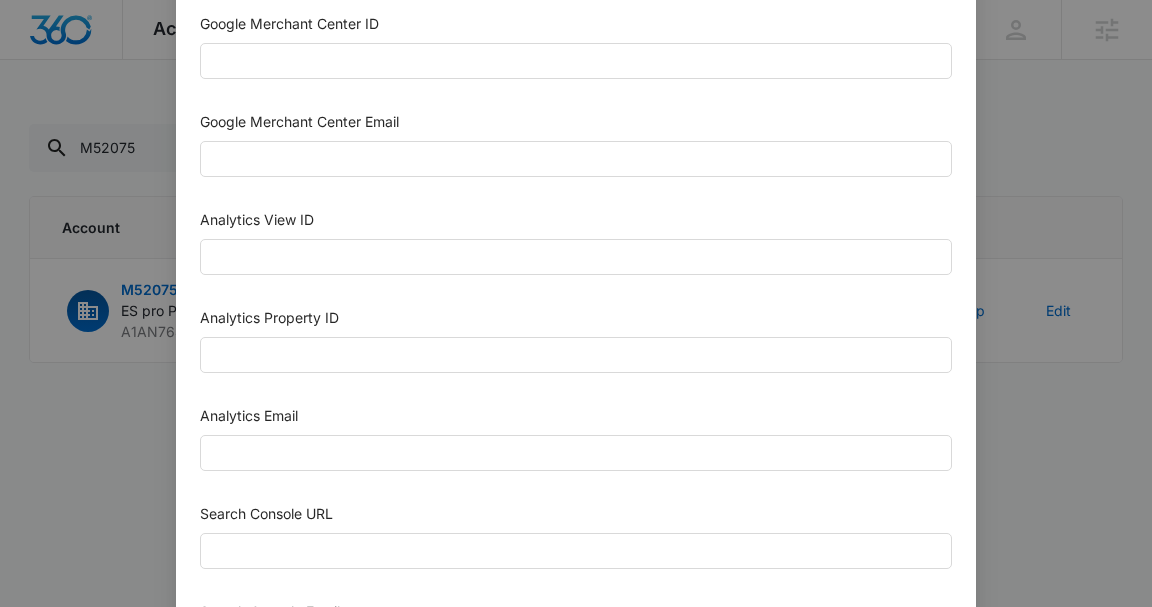 scroll, scrollTop: 873, scrollLeft: 0, axis: vertical 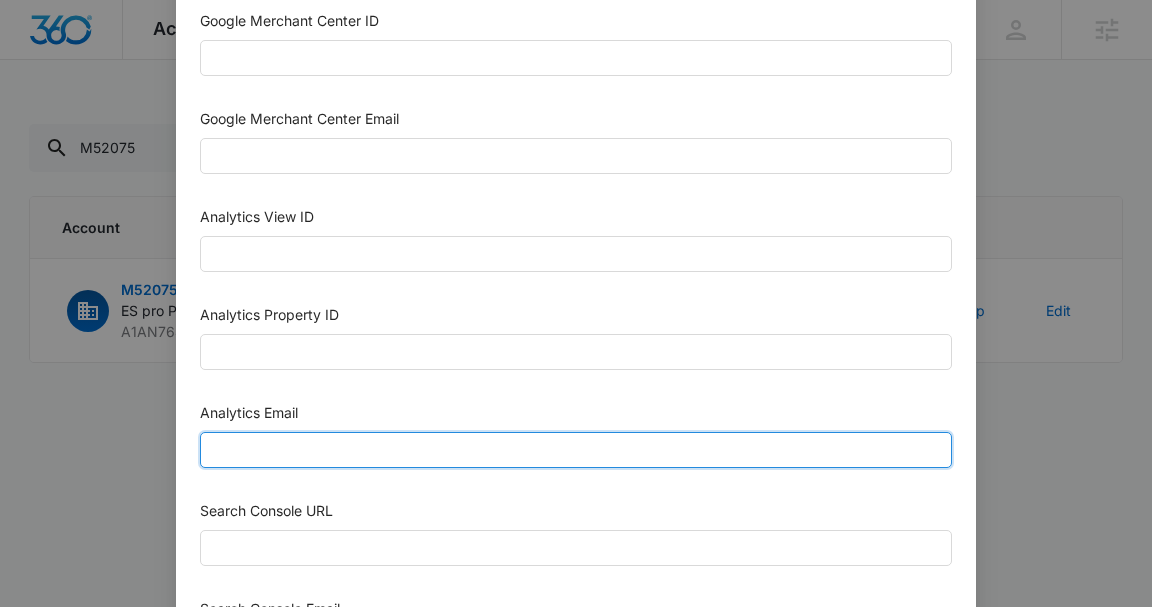 click on "Analytics Email" at bounding box center [576, 450] 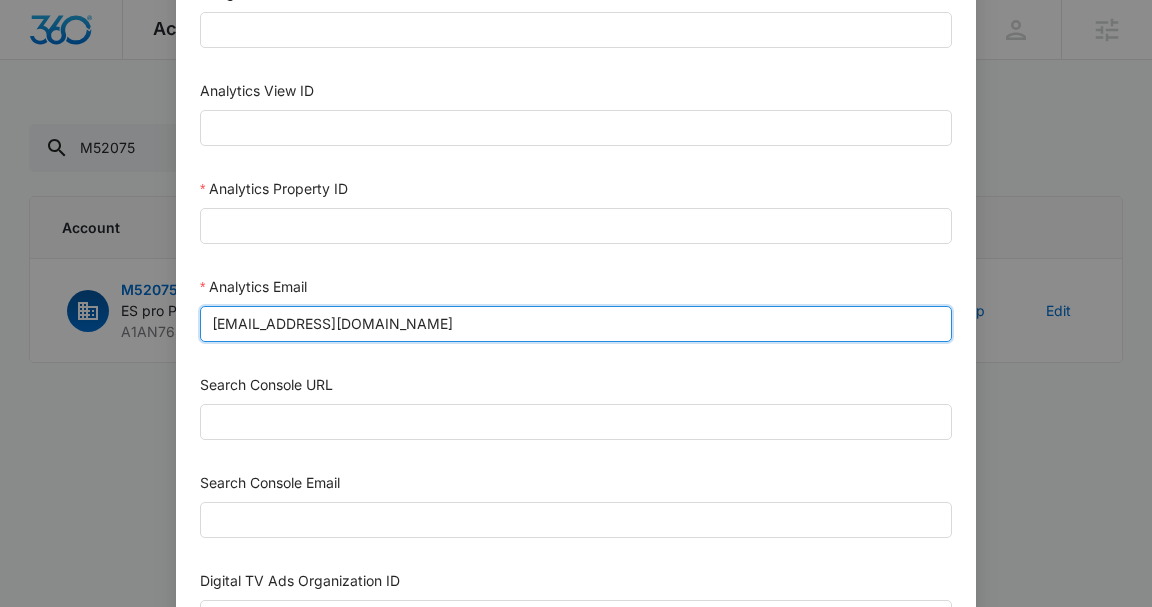 scroll, scrollTop: 1060, scrollLeft: 0, axis: vertical 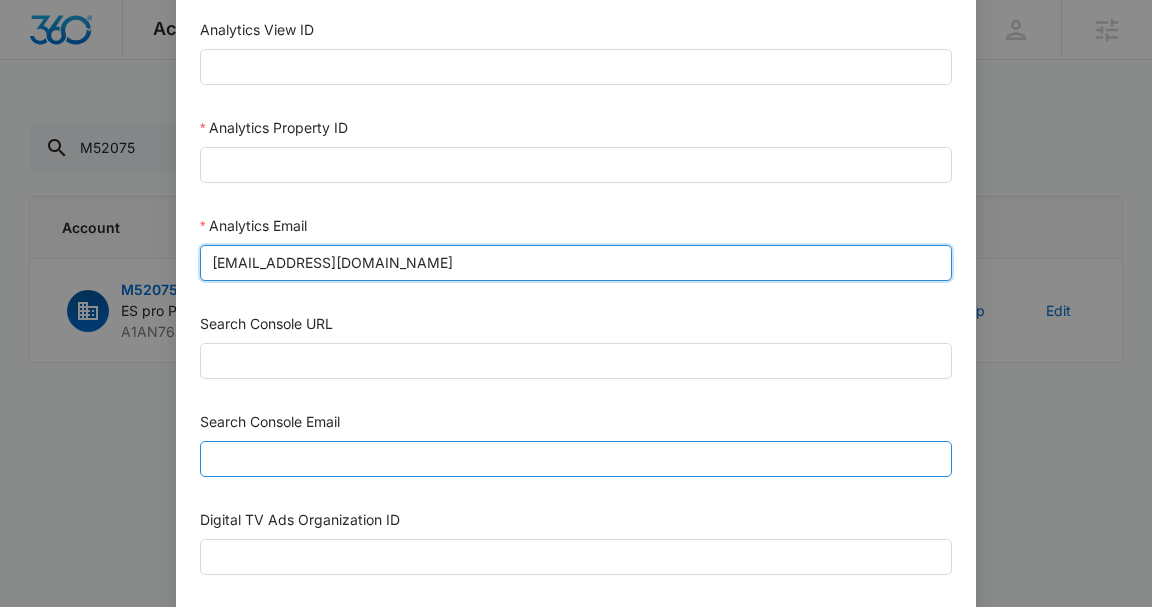 type on "[EMAIL_ADDRESS][DOMAIN_NAME]" 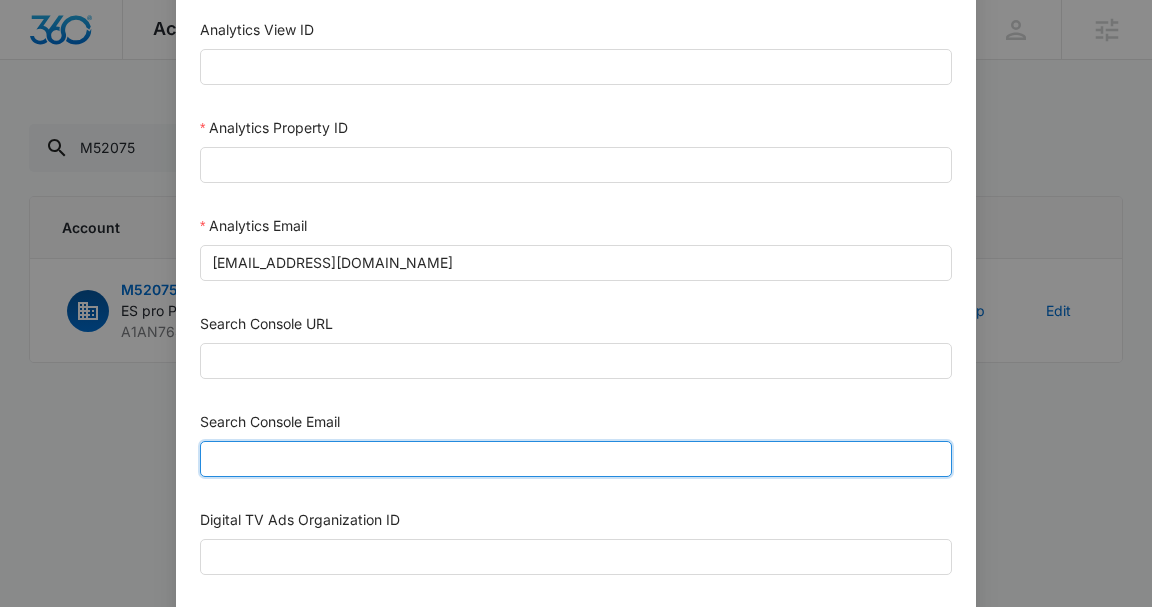click on "Search Console Email" at bounding box center (576, 459) 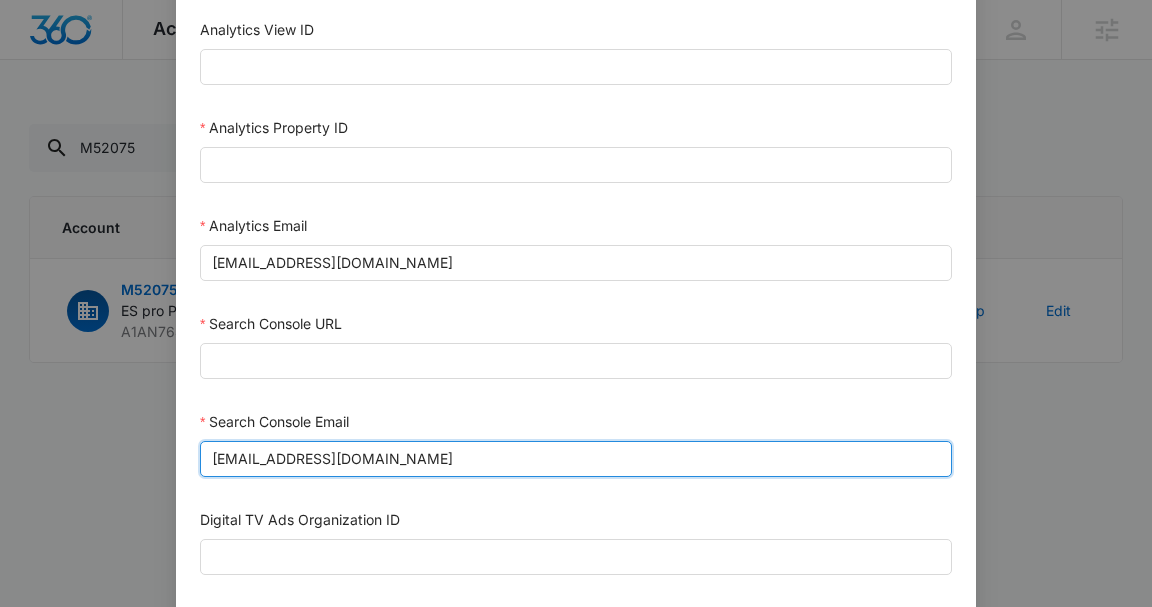 type on "M360+Accounts1031@madwiremedia.com" 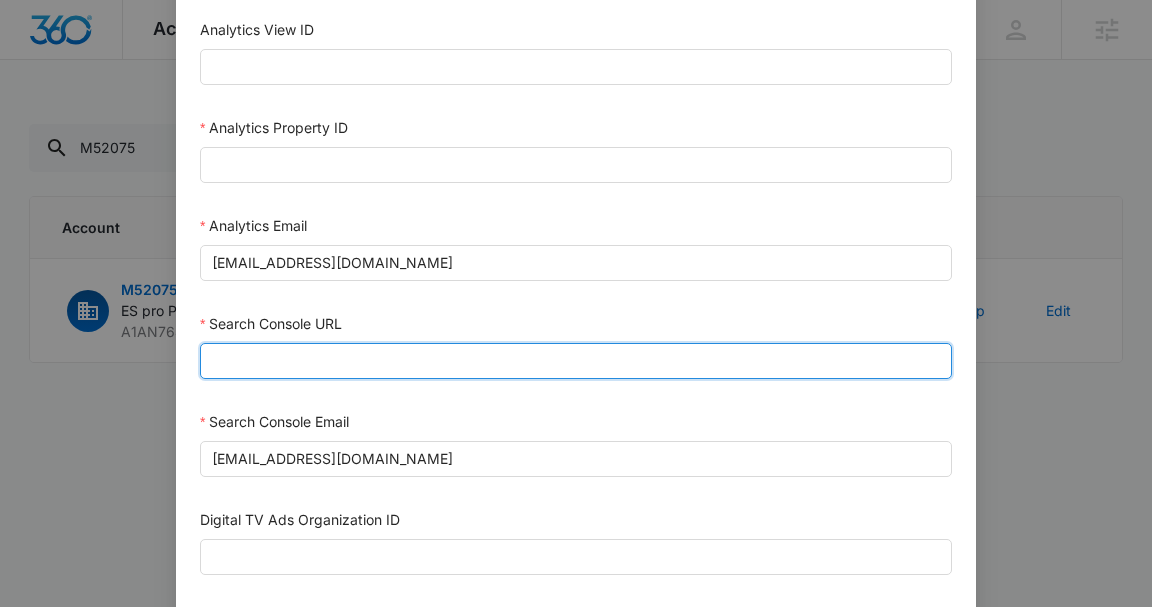 click on "Search Console URL" at bounding box center [576, 361] 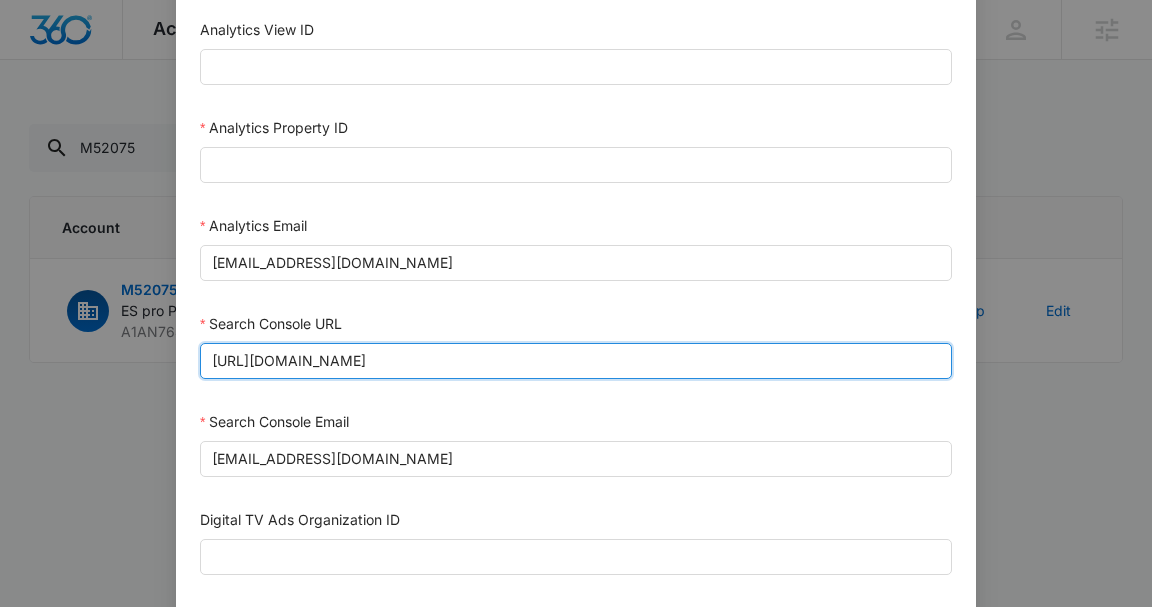 type on "https://espropainting.com" 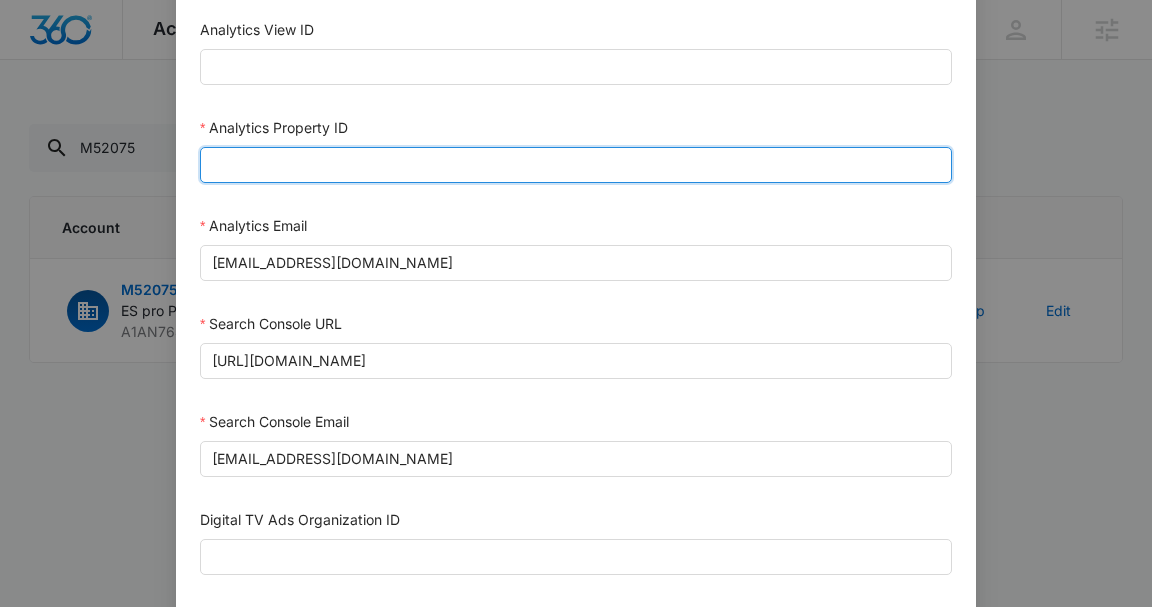click on "Analytics Property ID" at bounding box center [576, 165] 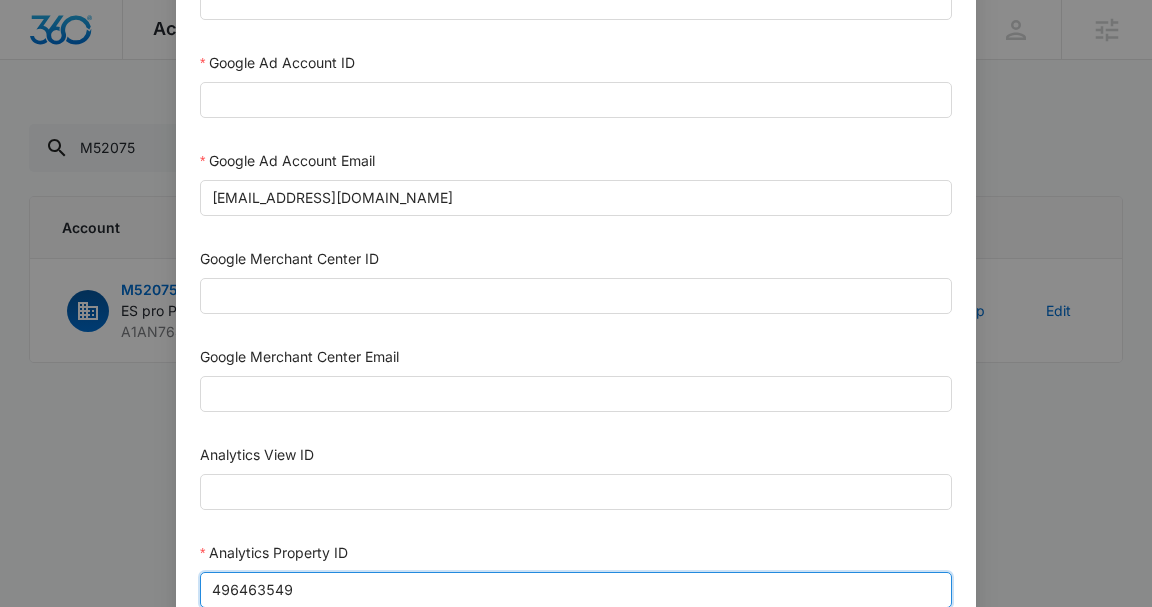 scroll, scrollTop: 633, scrollLeft: 0, axis: vertical 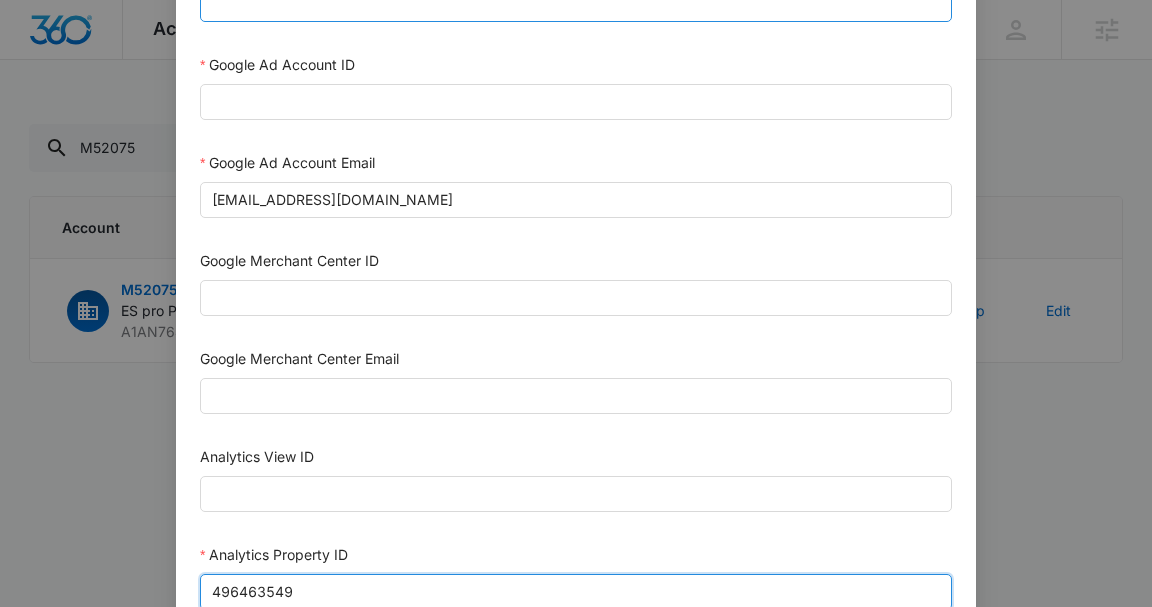 type on "496463549" 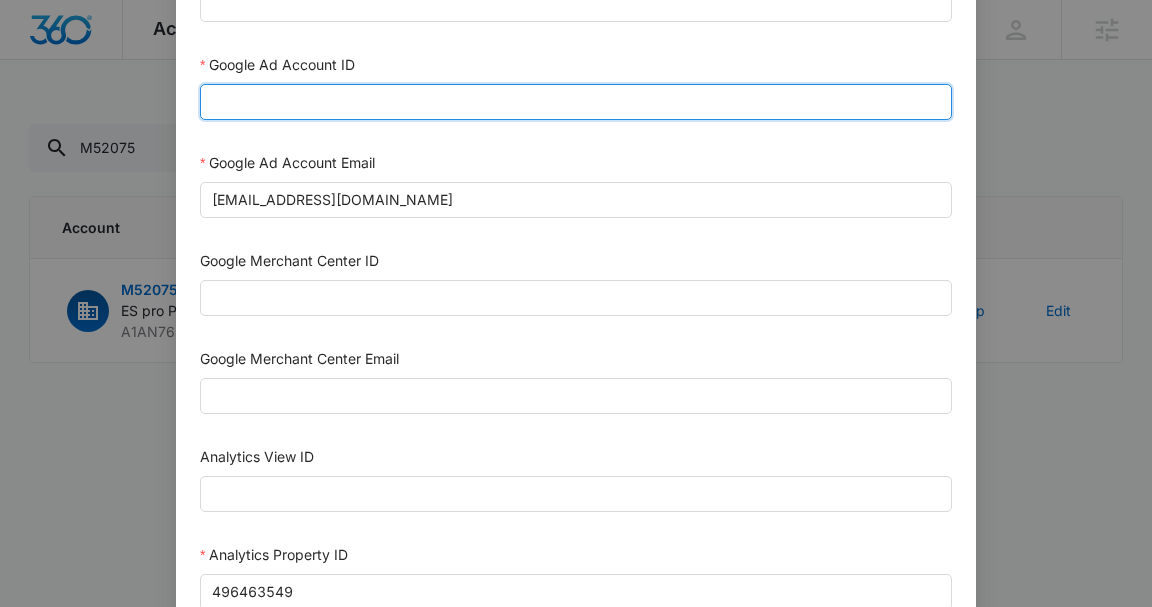 click on "Google Ad Account ID" at bounding box center [576, 102] 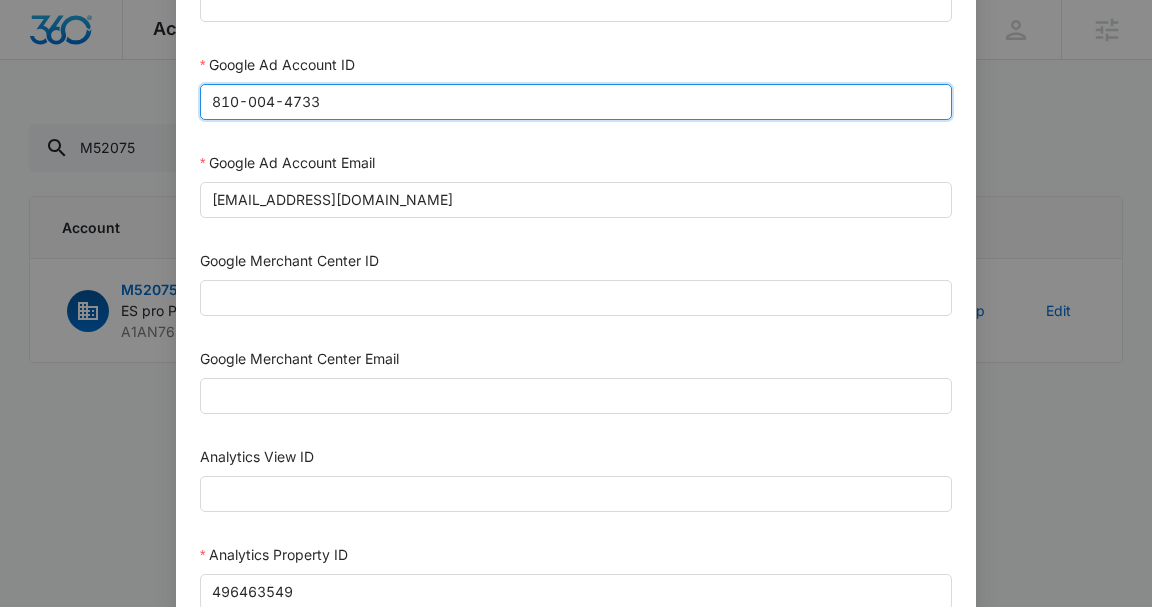 type on "810-004-4733" 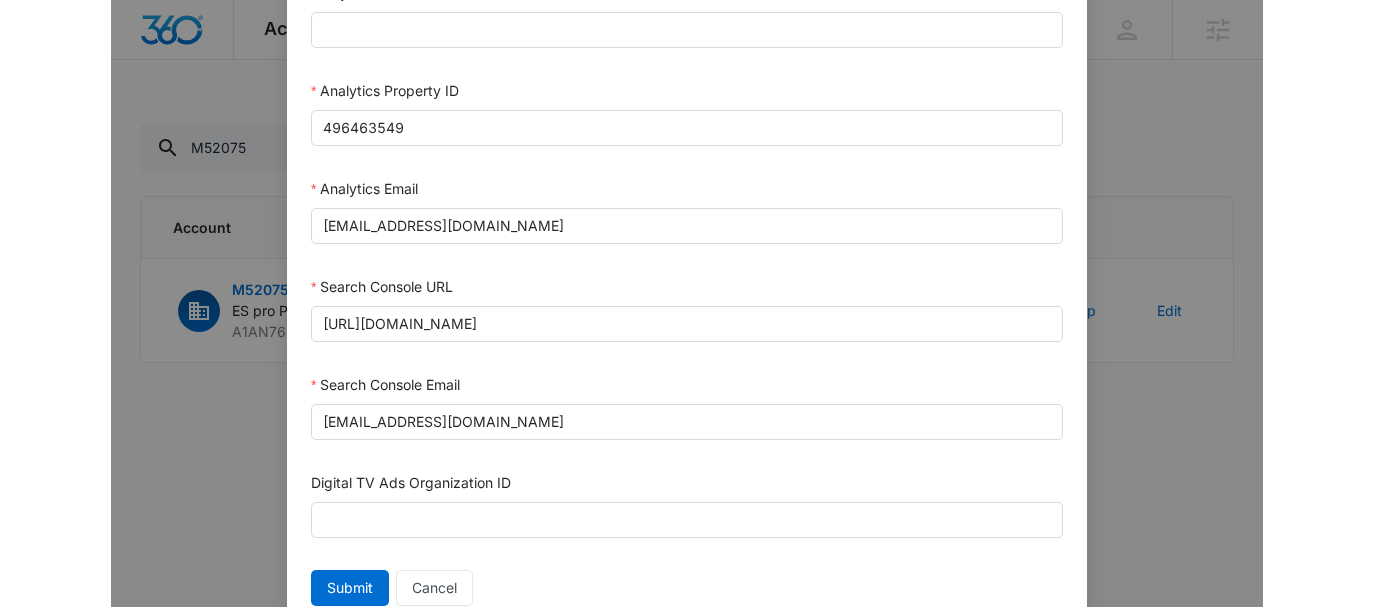scroll, scrollTop: 1176, scrollLeft: 0, axis: vertical 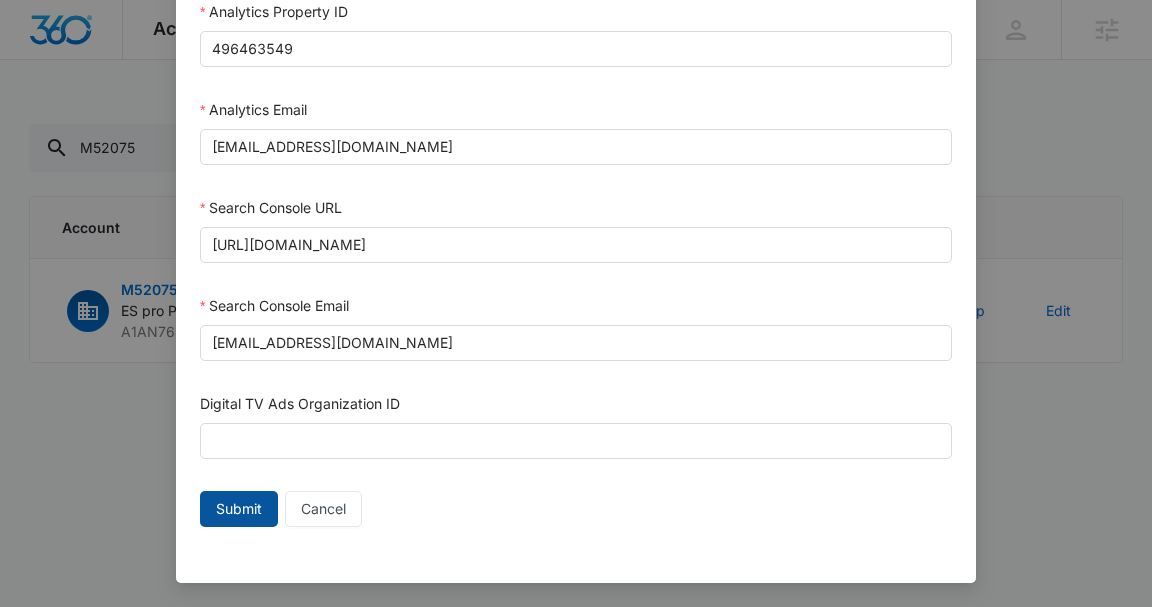 click on "Submit" at bounding box center [239, 509] 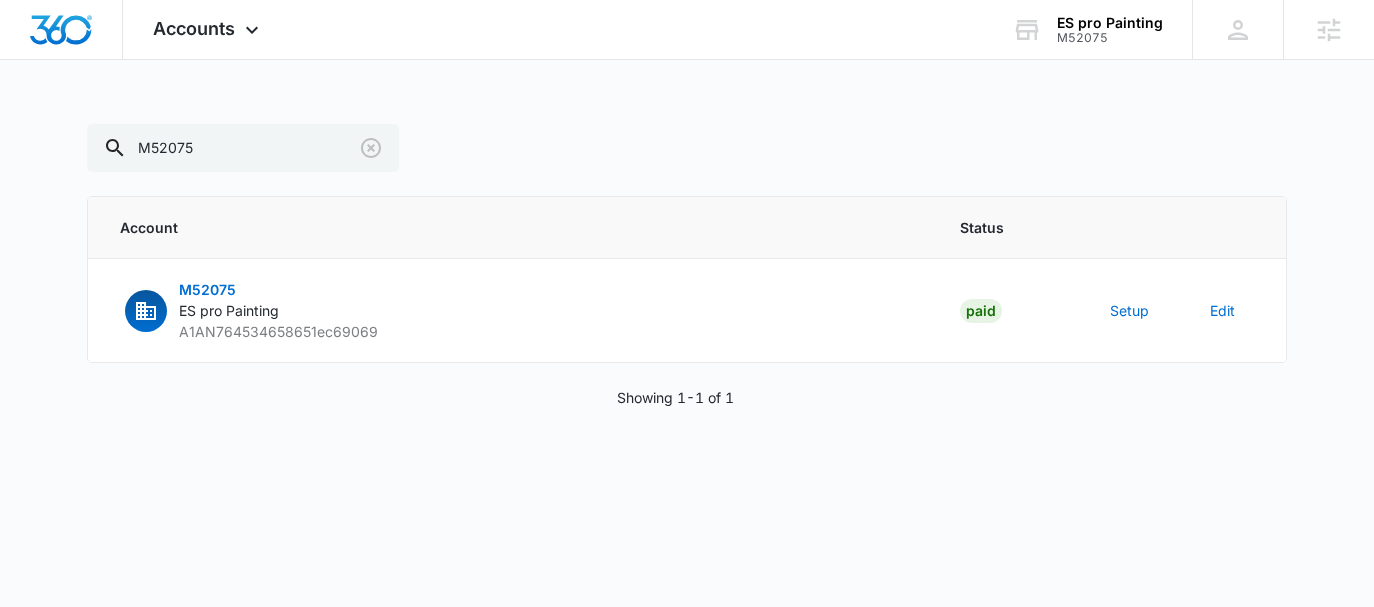scroll, scrollTop: 1156, scrollLeft: 0, axis: vertical 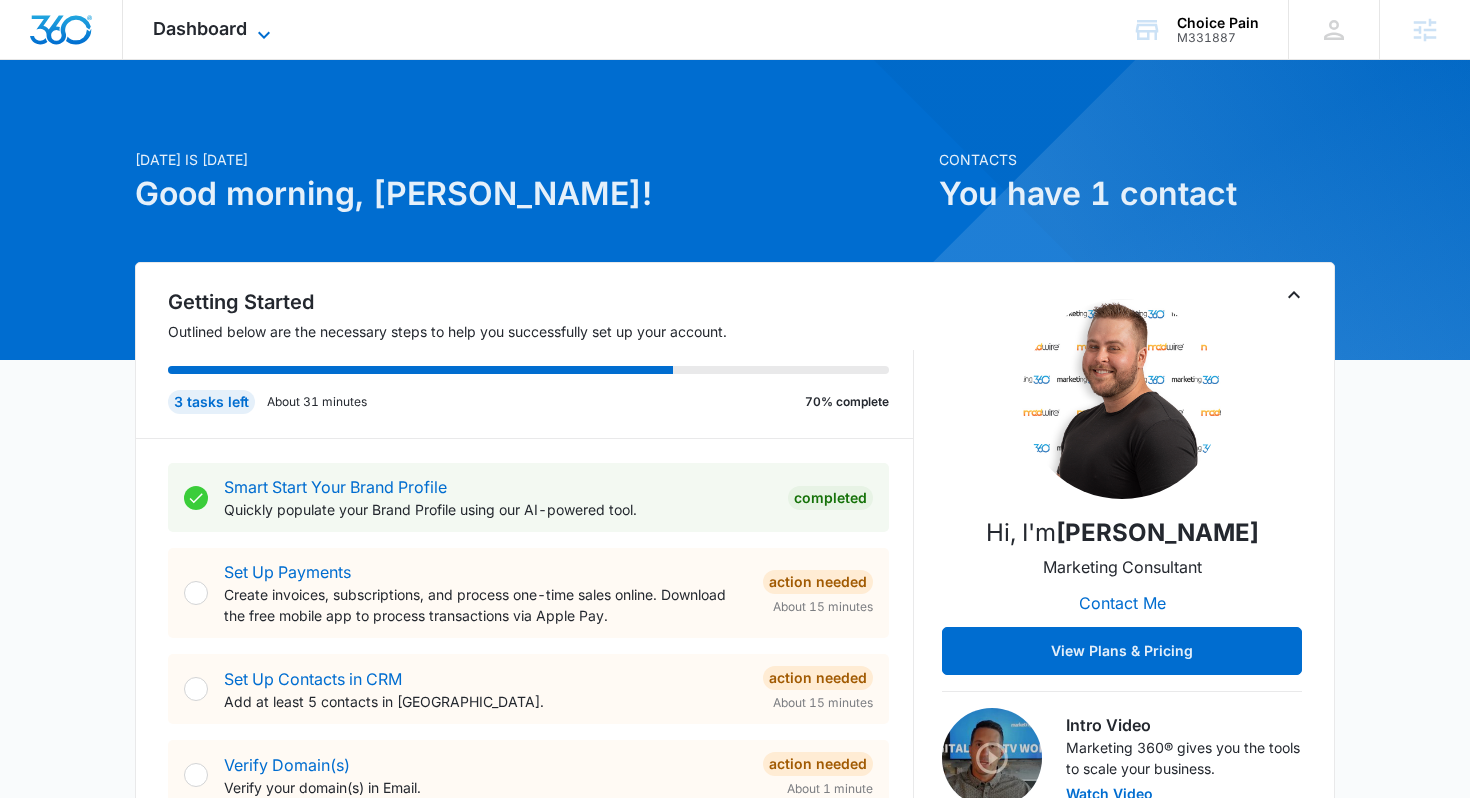 click on "Dashboard" at bounding box center [200, 28] 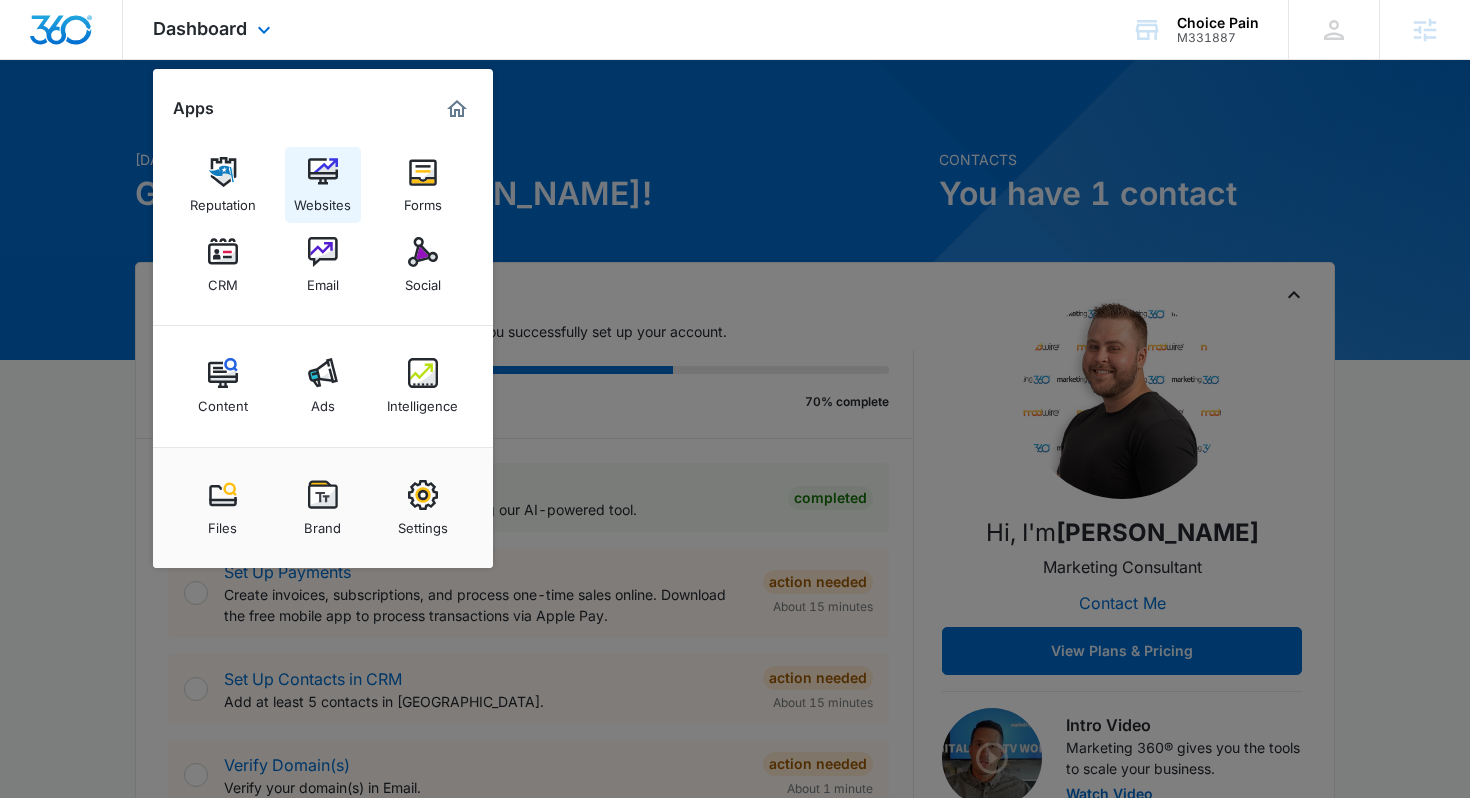 click at bounding box center (323, 172) 